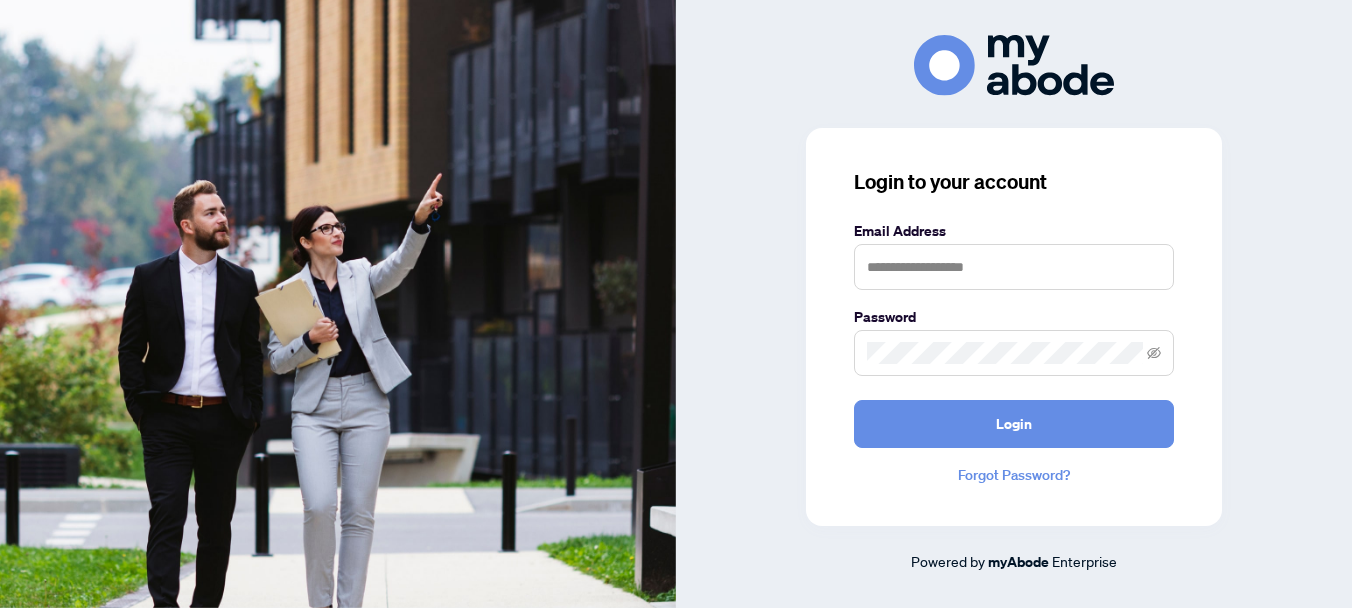 scroll, scrollTop: 0, scrollLeft: 0, axis: both 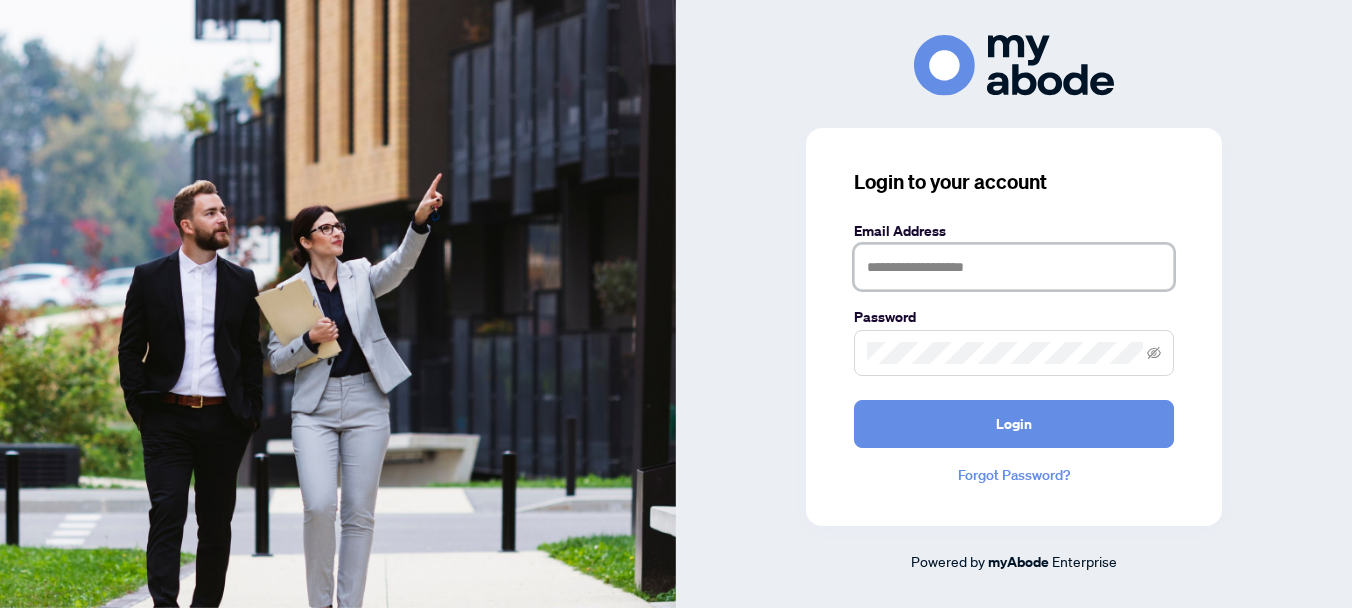 click at bounding box center (1014, 267) 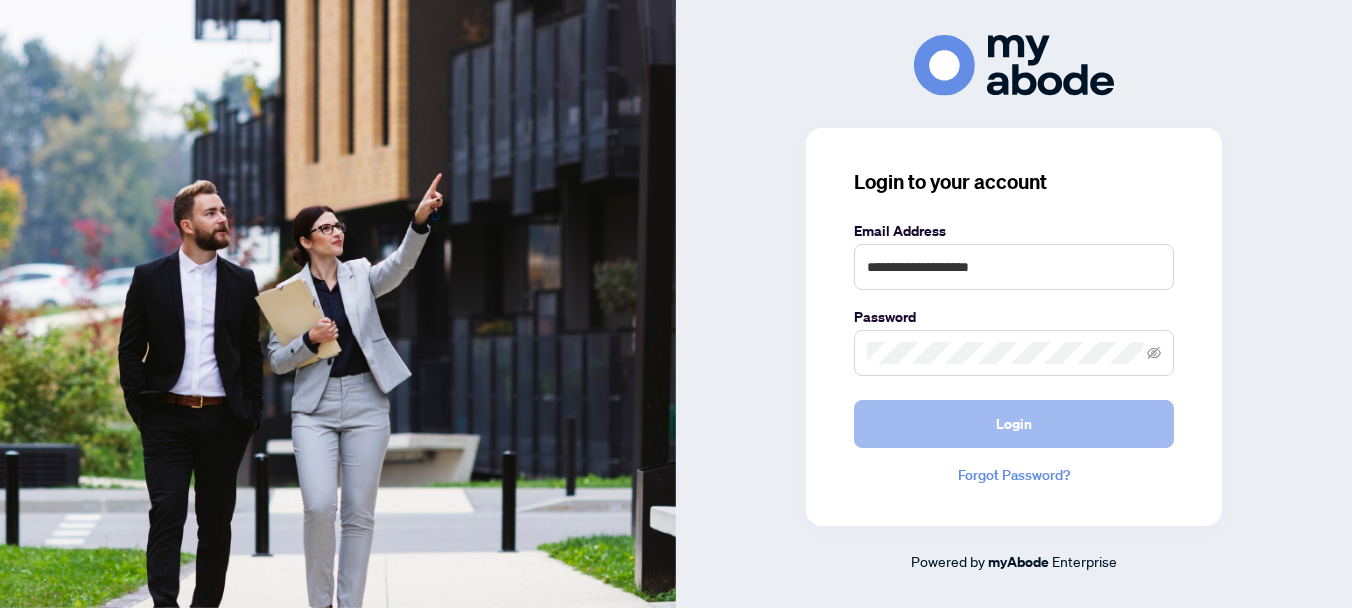 click on "Login" at bounding box center (1014, 424) 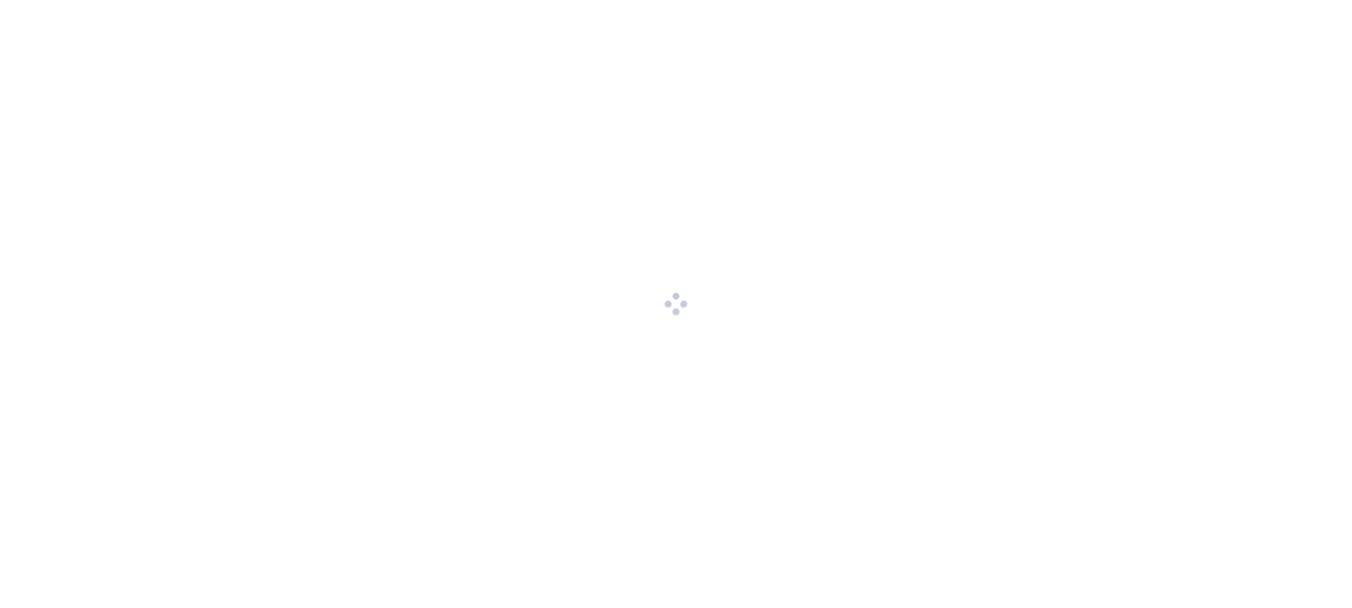 scroll, scrollTop: 0, scrollLeft: 0, axis: both 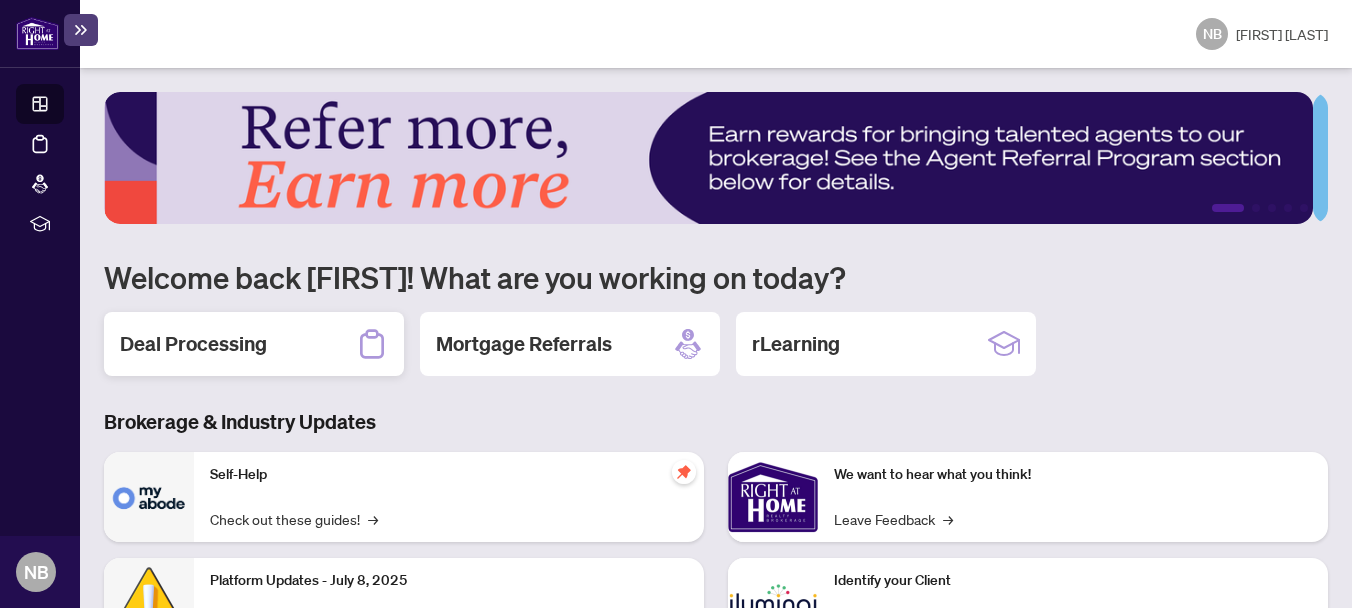 click on "Deal Processing" at bounding box center [193, 344] 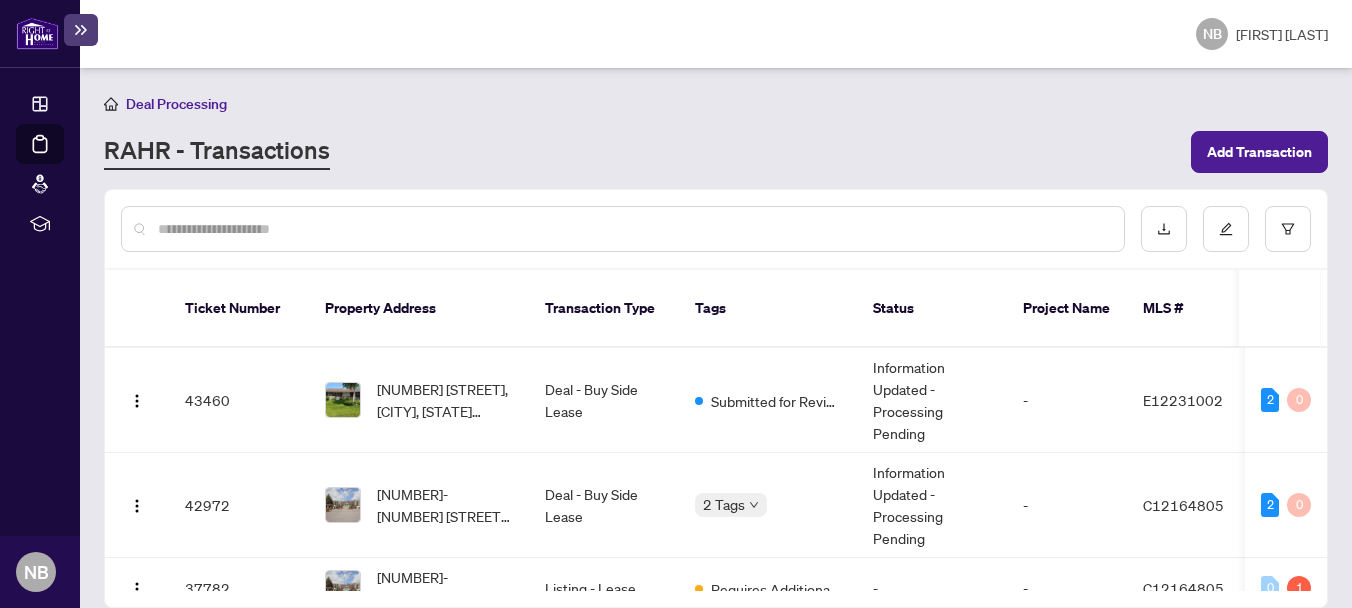 scroll, scrollTop: 1, scrollLeft: 0, axis: vertical 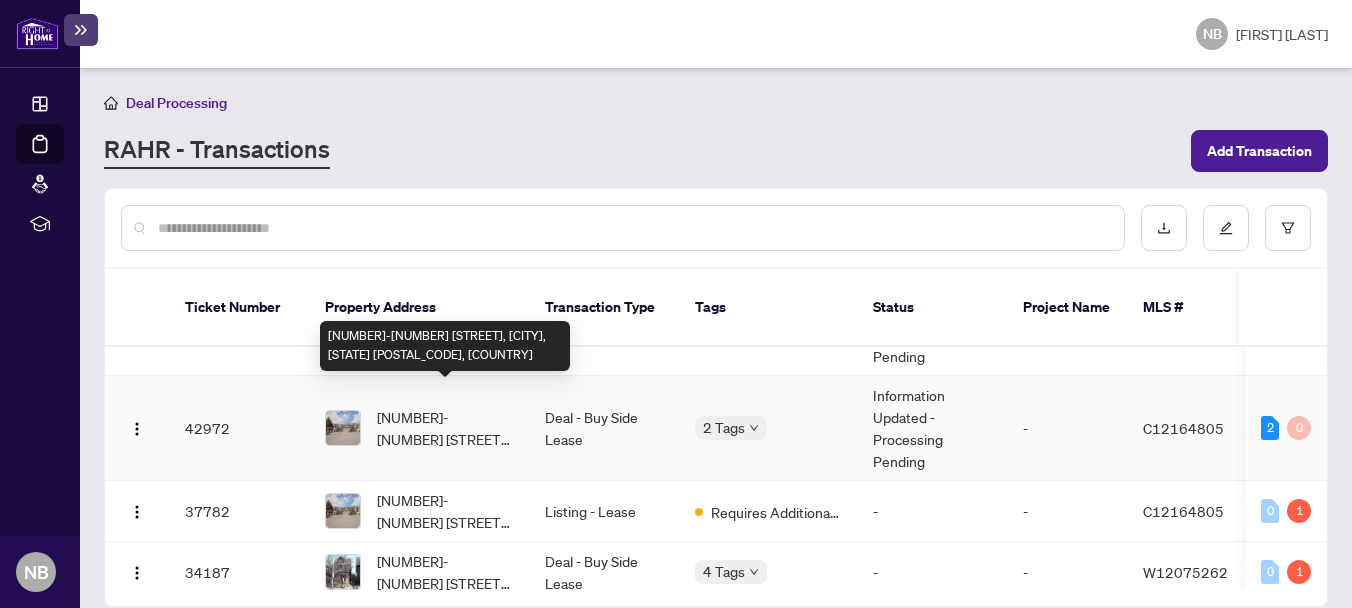 click on "[NUMBER]-[NUMBER] [STREET], [CITY], [STATE] [POSTAL_CODE], [COUNTRY]" at bounding box center [445, 428] 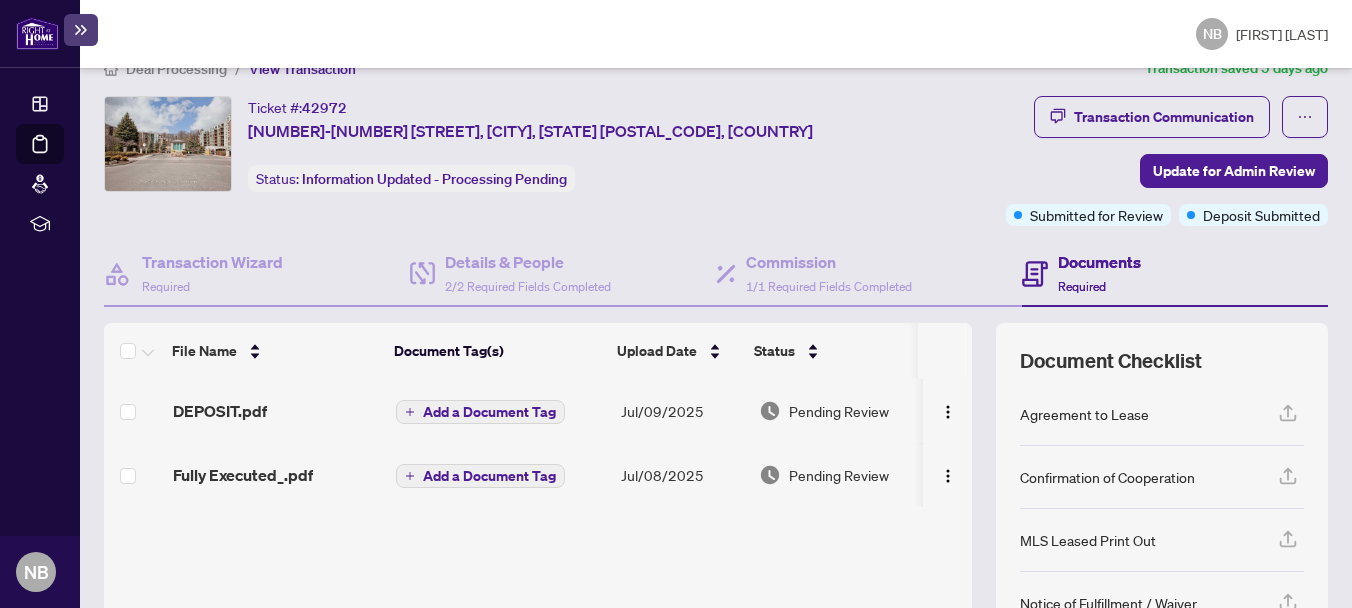 scroll, scrollTop: 0, scrollLeft: 0, axis: both 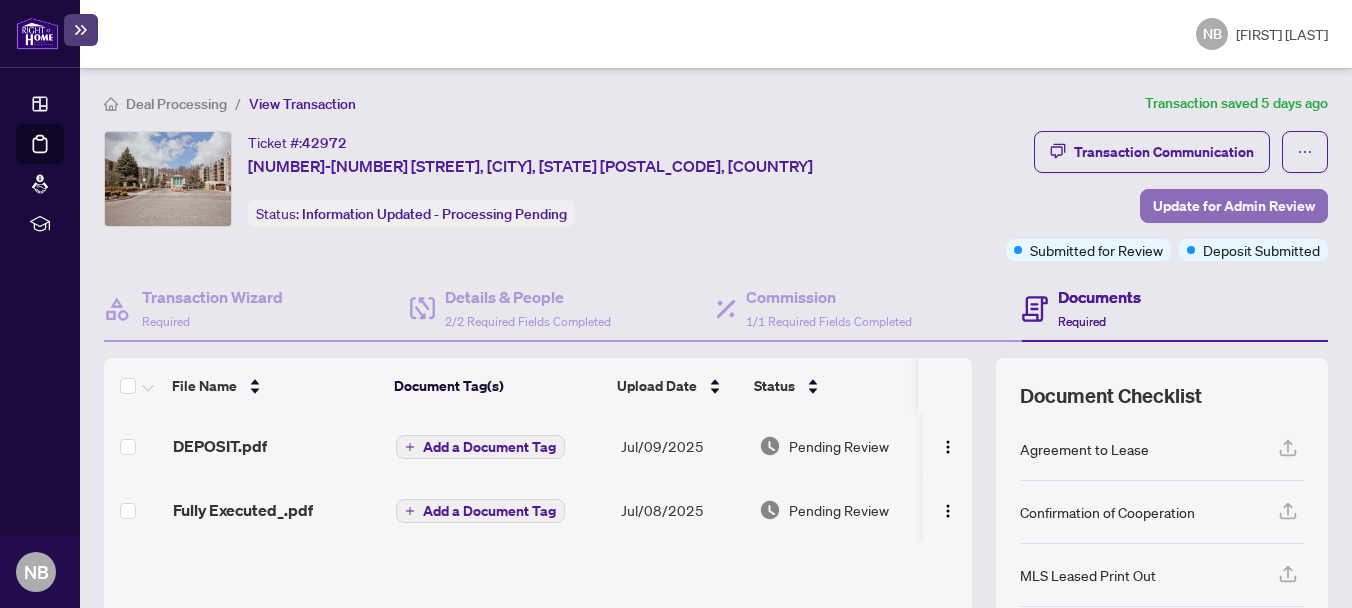 click on "Update for Admin Review" at bounding box center (1234, 206) 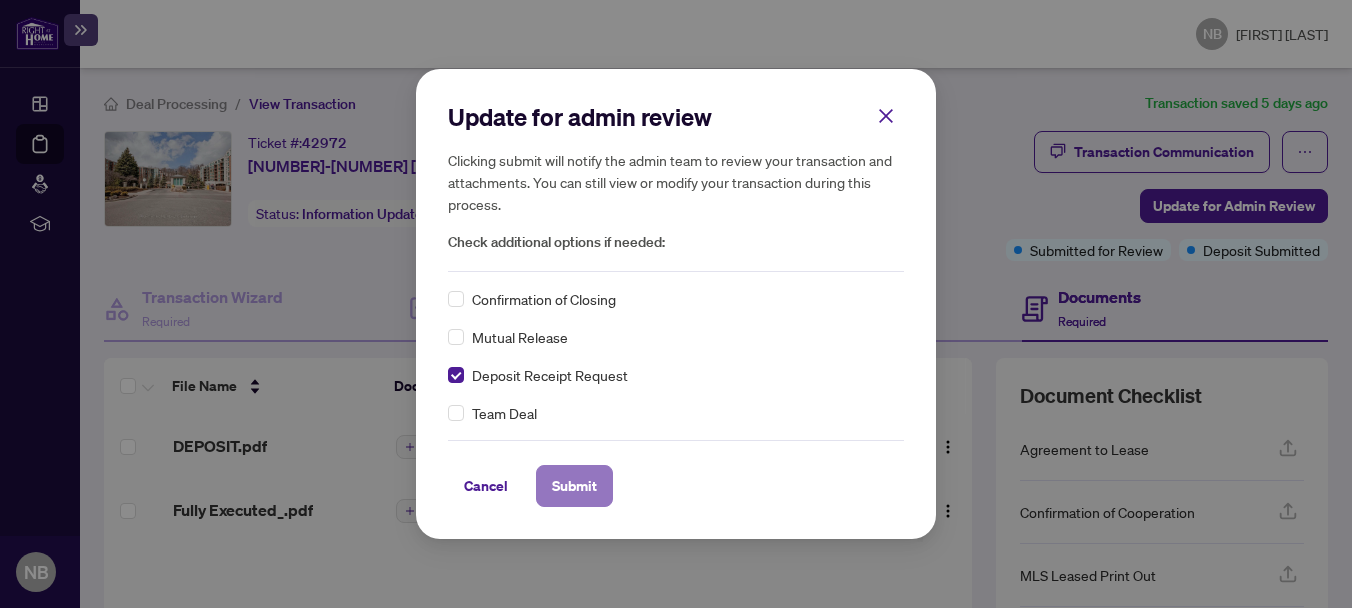 click on "Submit" at bounding box center (574, 486) 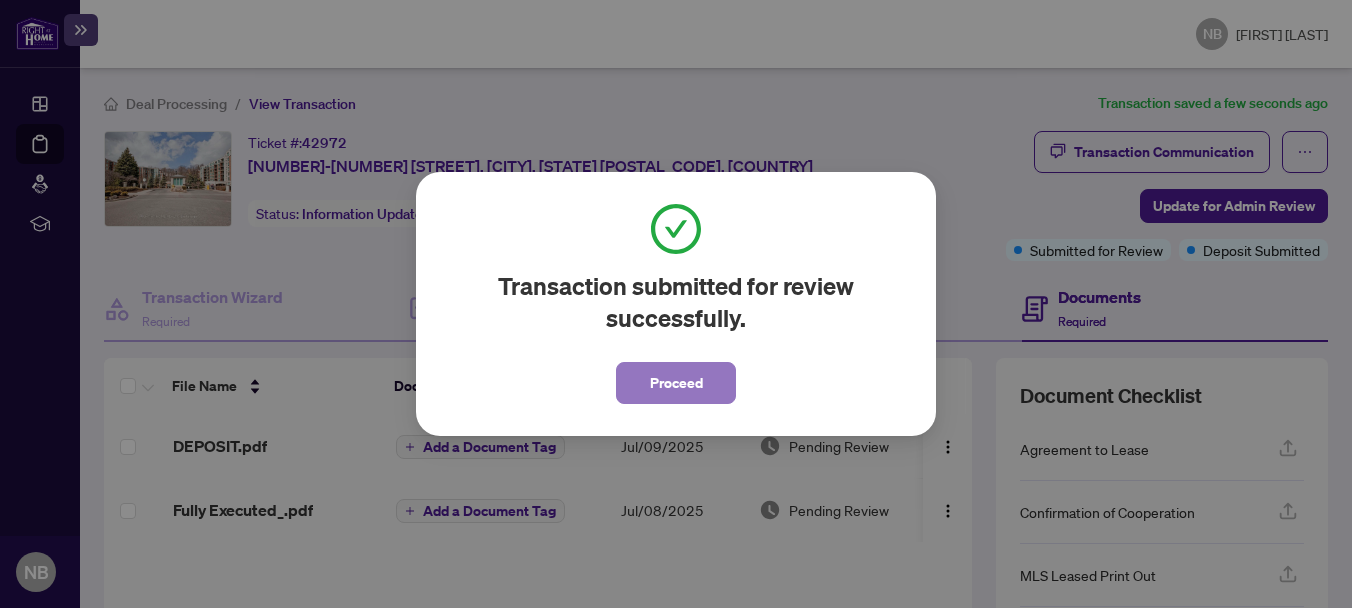 click on "Proceed" at bounding box center (676, 383) 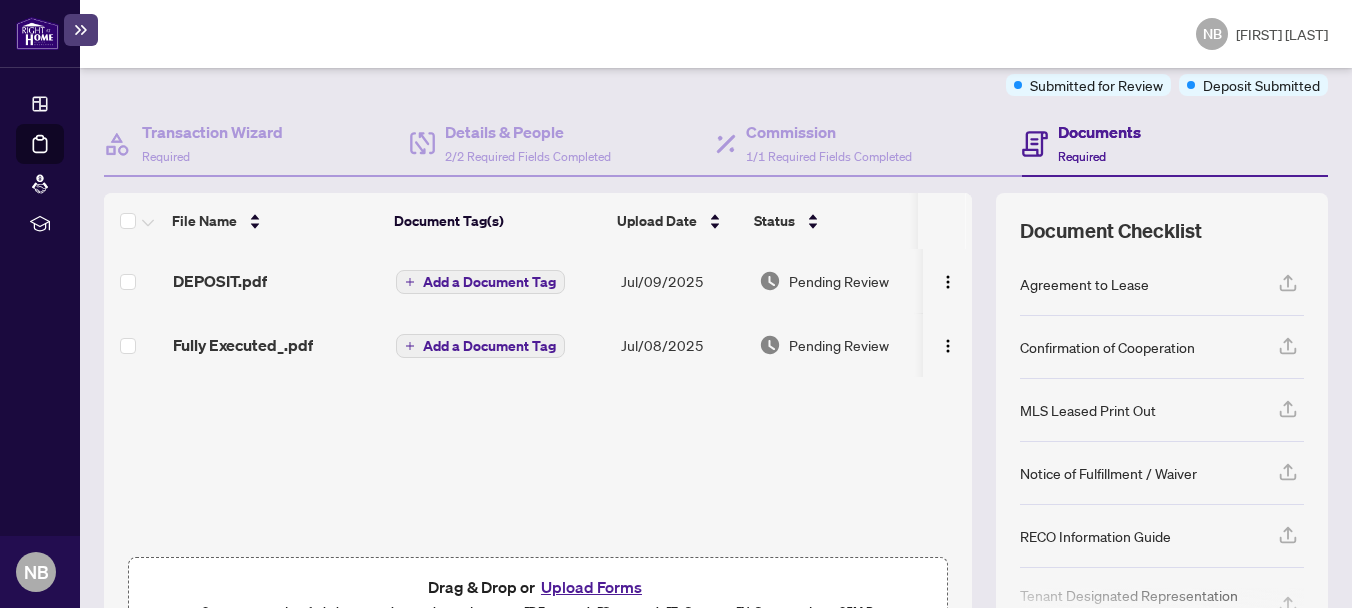 scroll, scrollTop: 185, scrollLeft: 0, axis: vertical 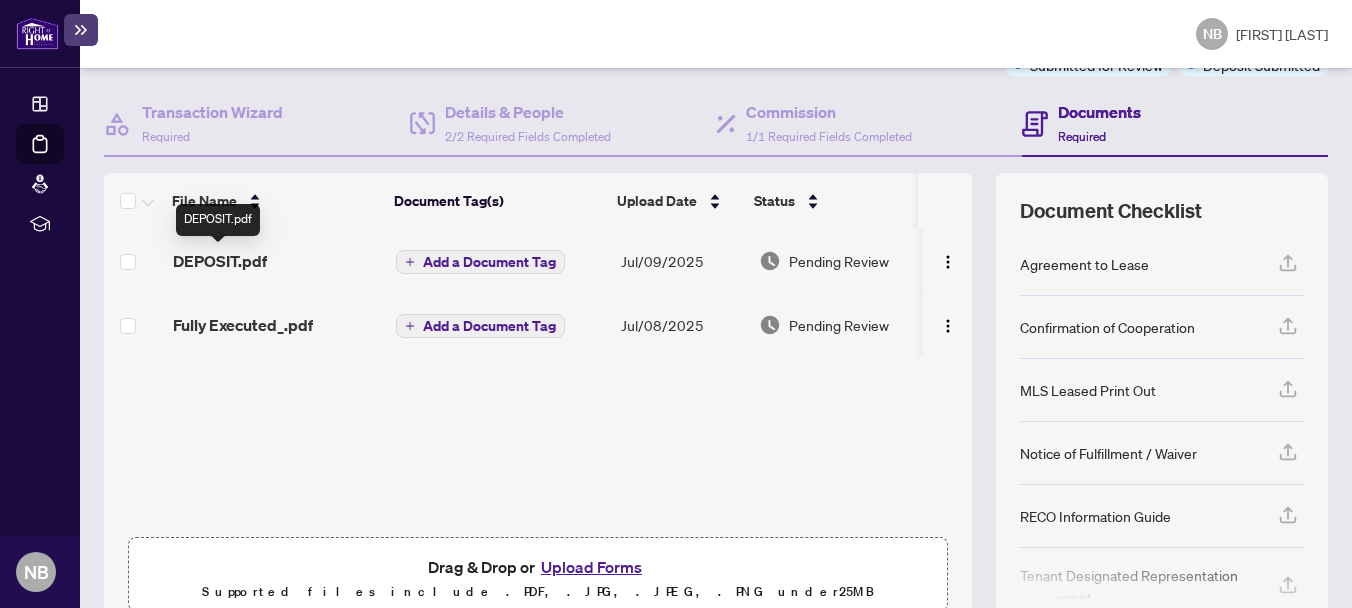 click on "DEPOSIT.pdf" at bounding box center (220, 261) 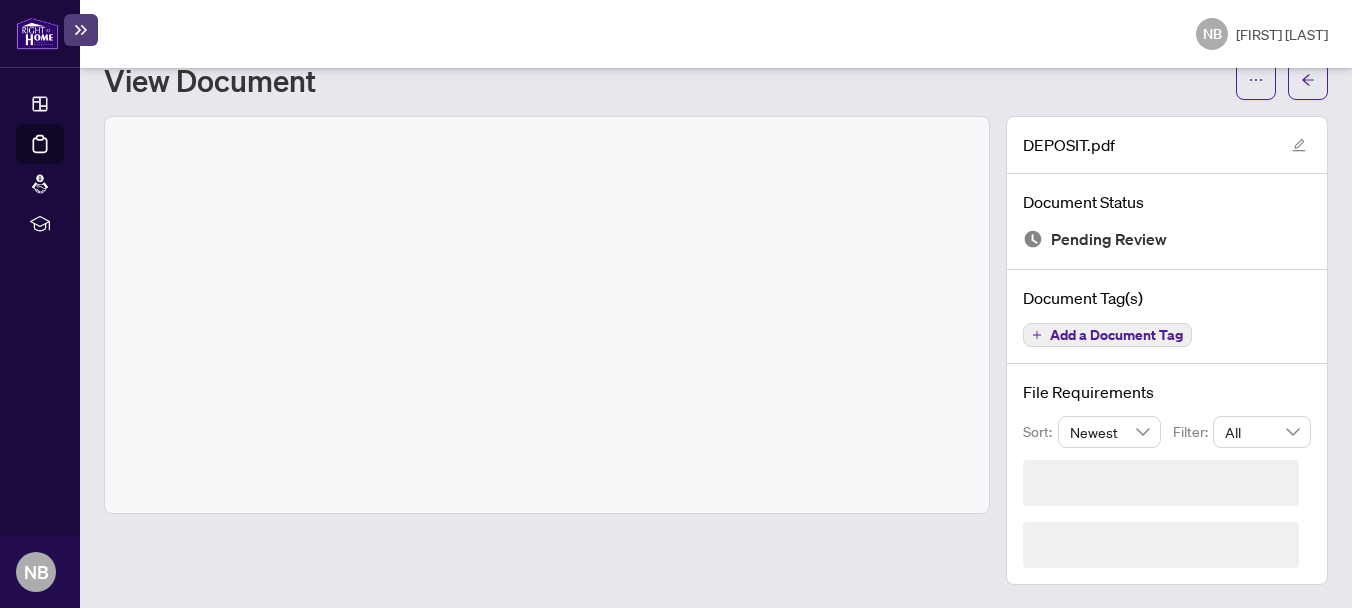 scroll, scrollTop: 9, scrollLeft: 0, axis: vertical 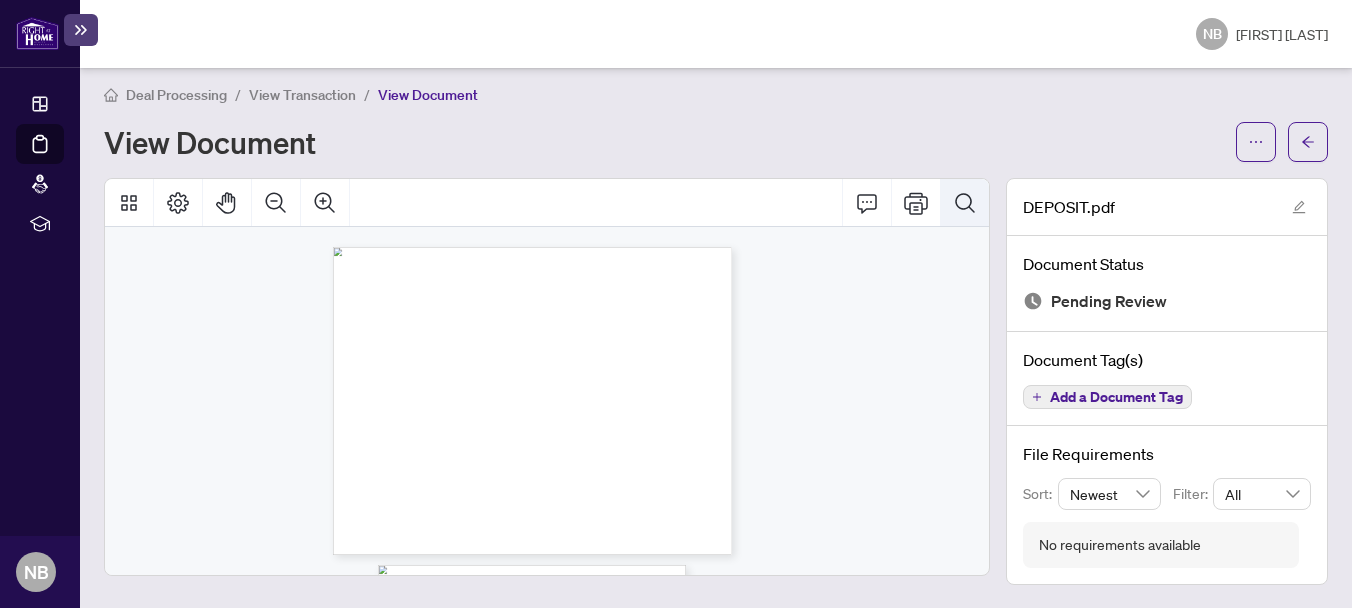click 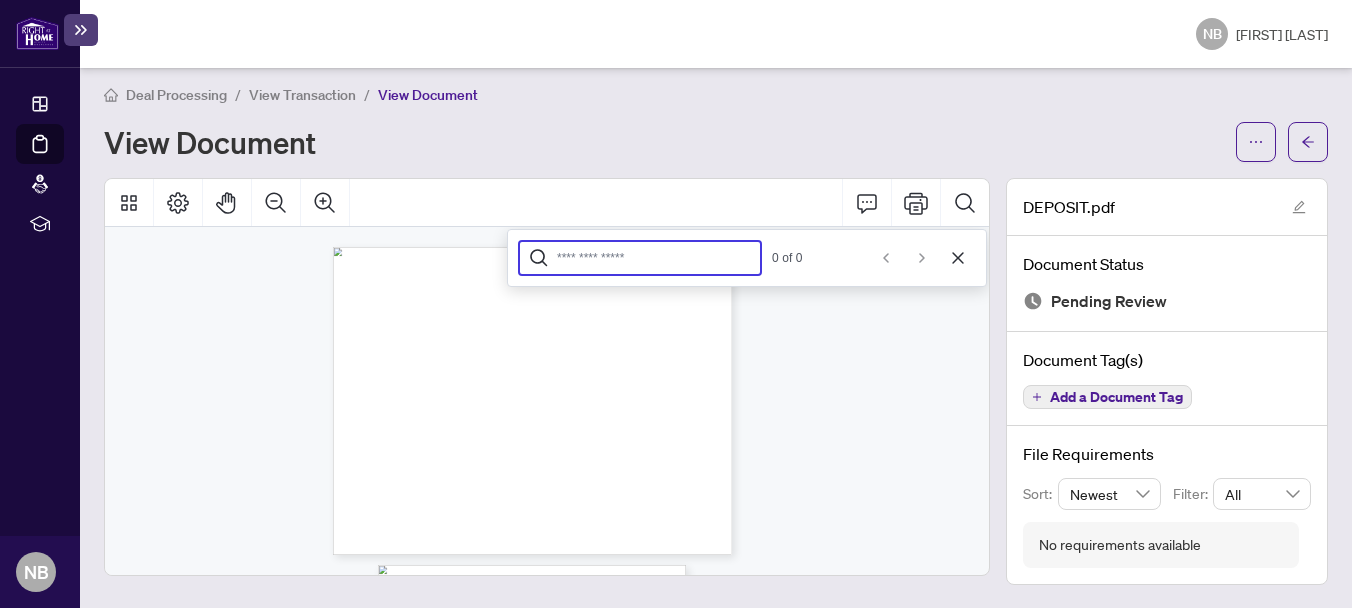 click at bounding box center [532, 401] 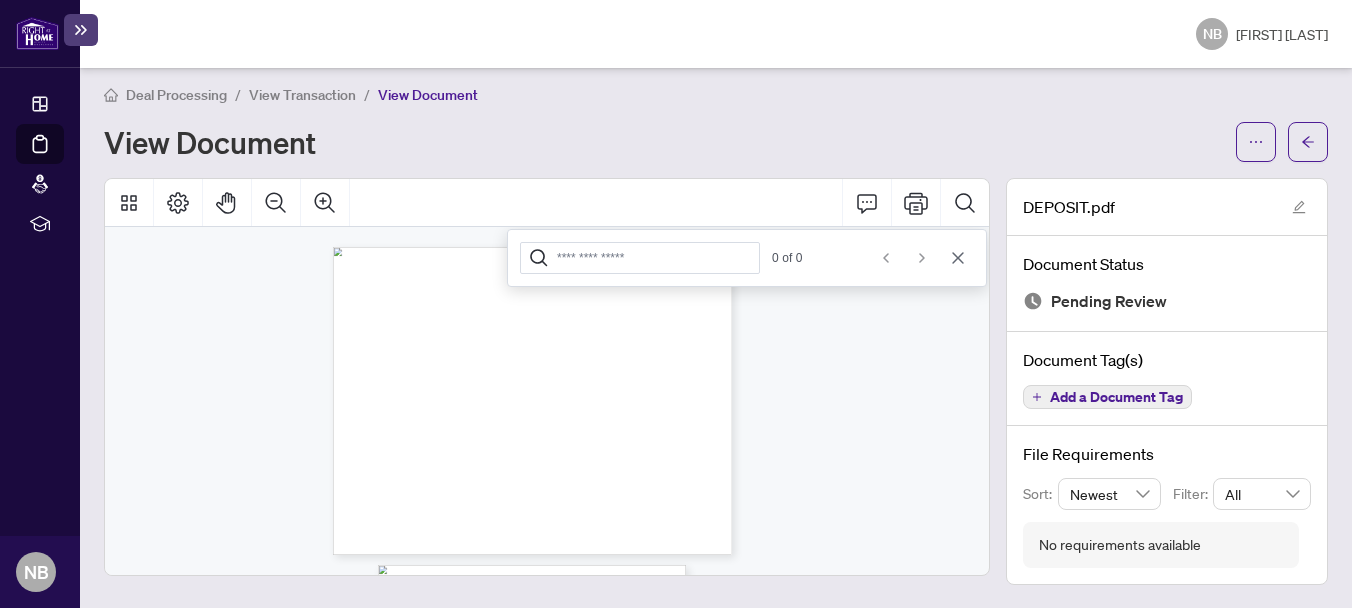 click 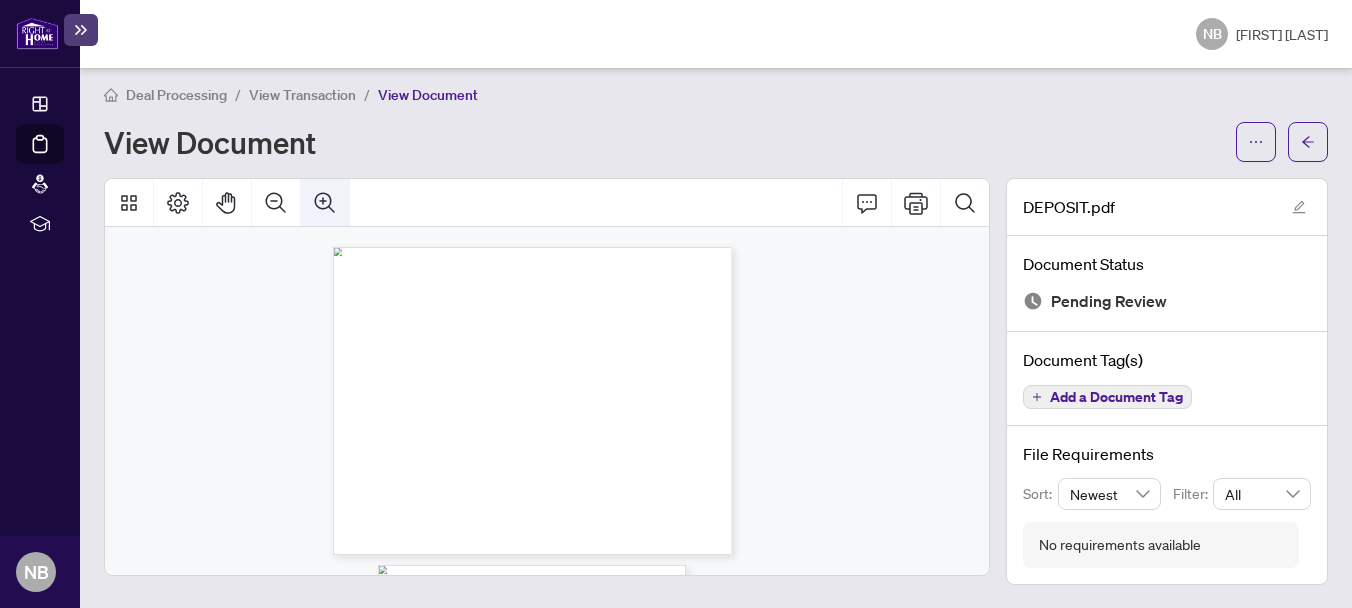 click 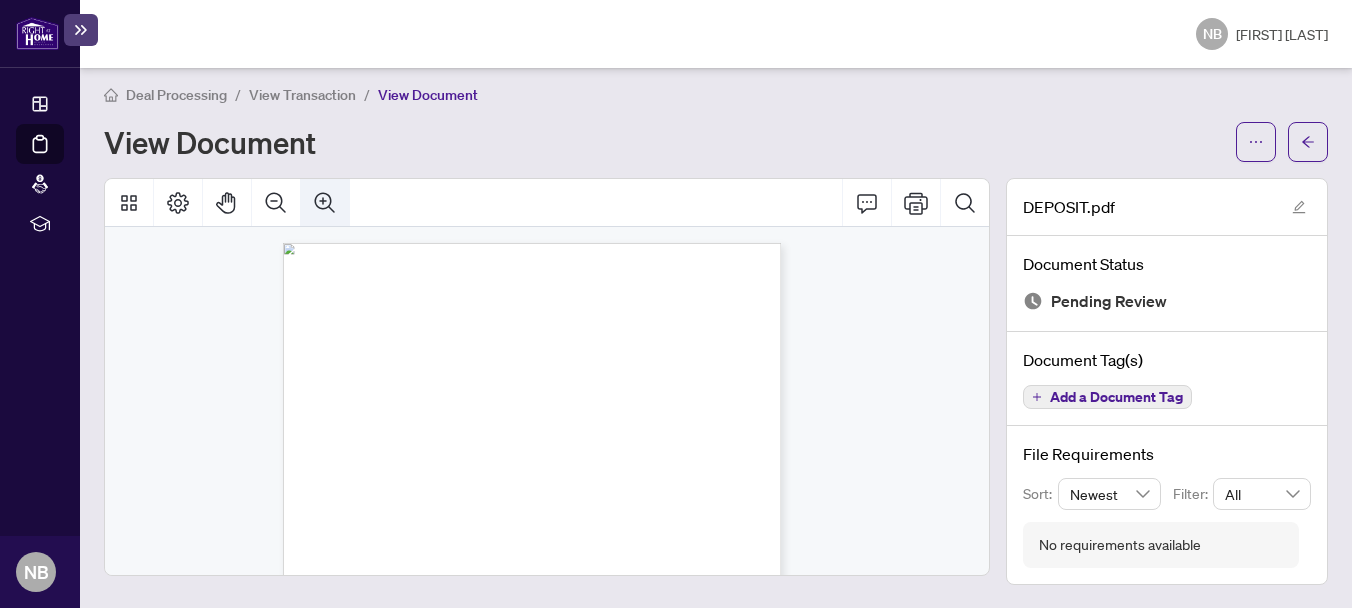 click 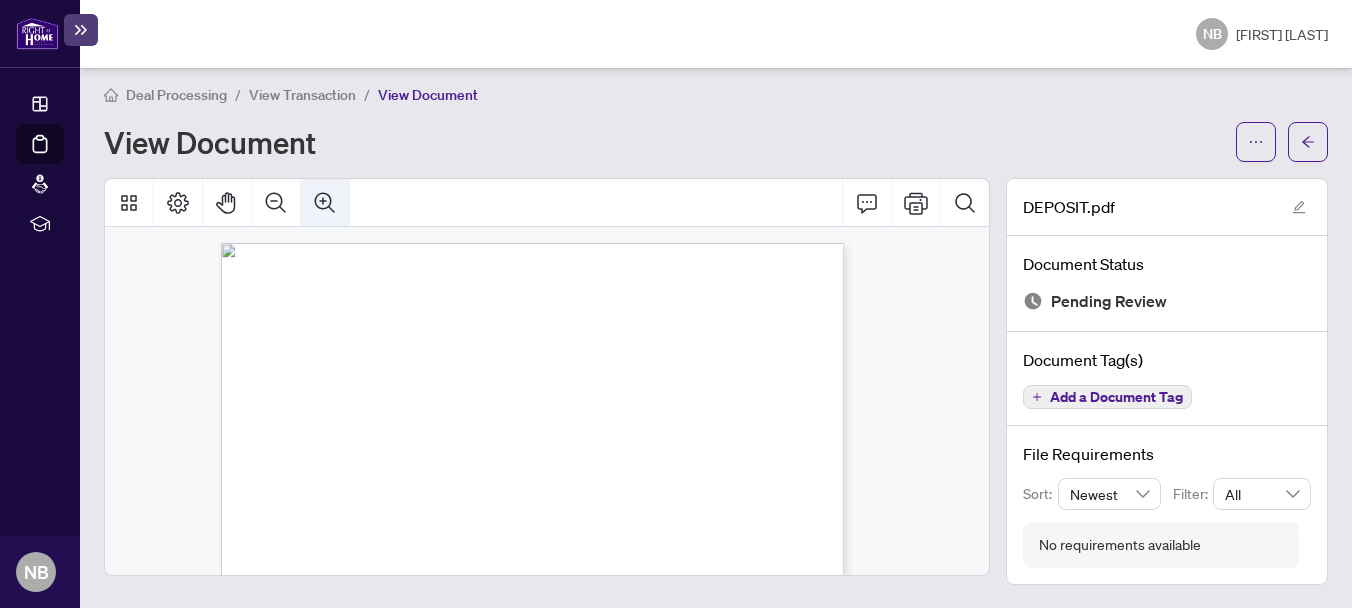 scroll, scrollTop: 8, scrollLeft: 0, axis: vertical 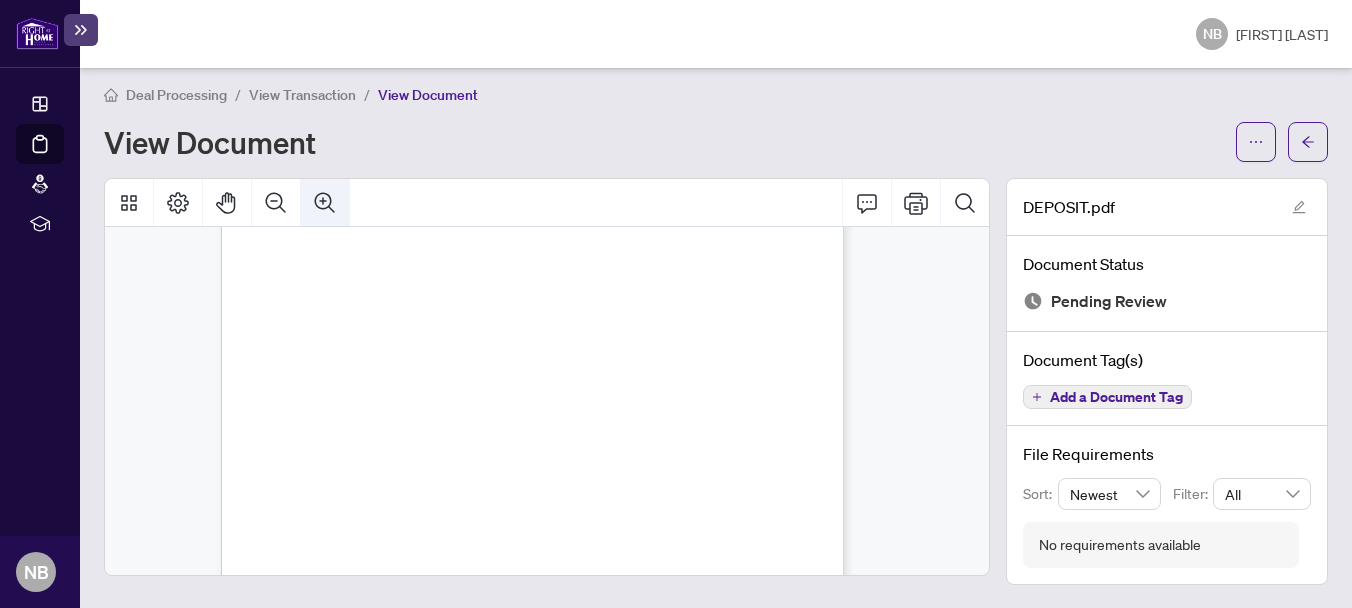 click 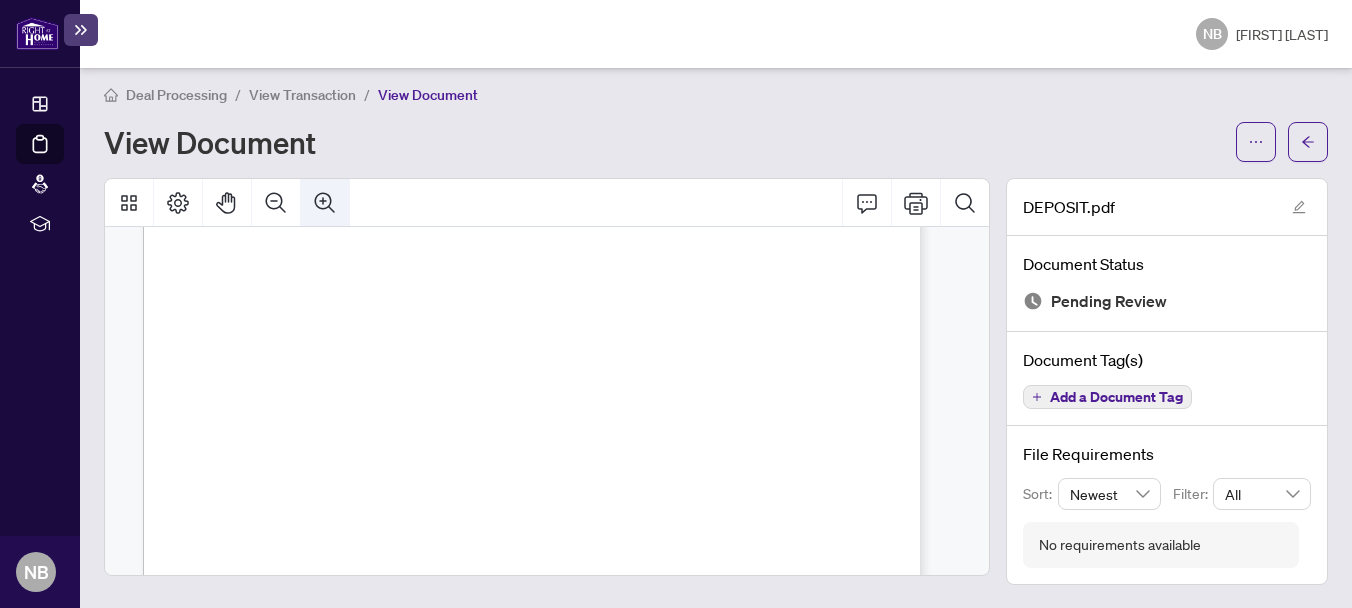 click 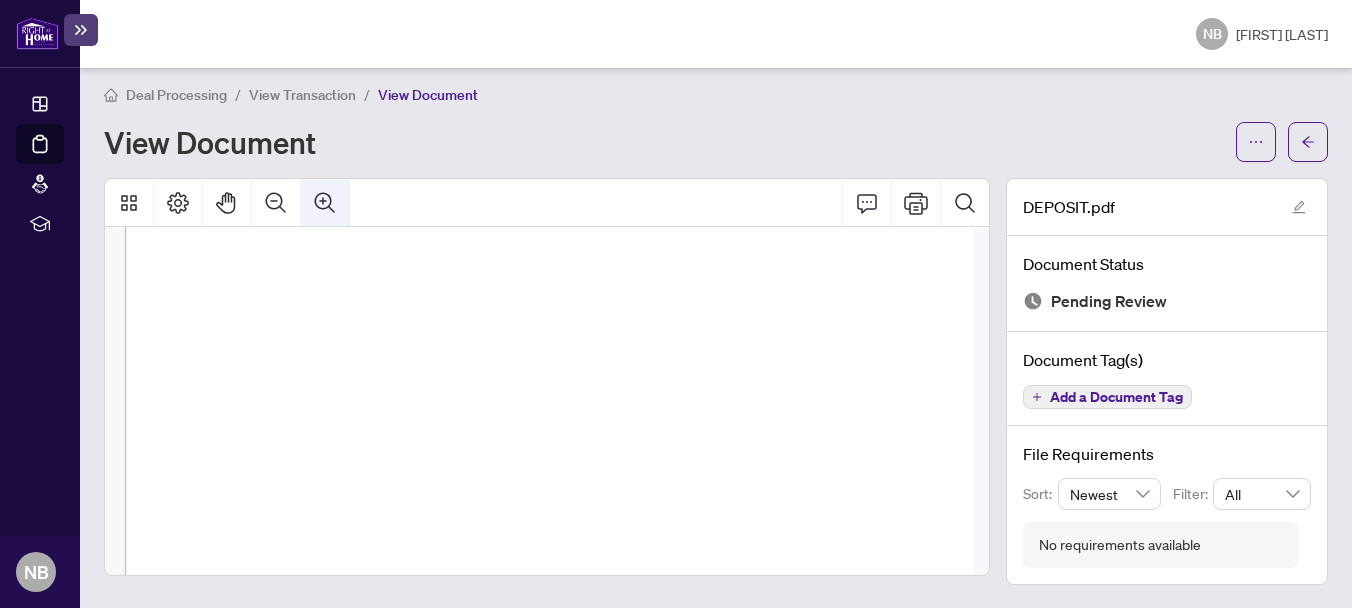 scroll, scrollTop: 190, scrollLeft: 80, axis: both 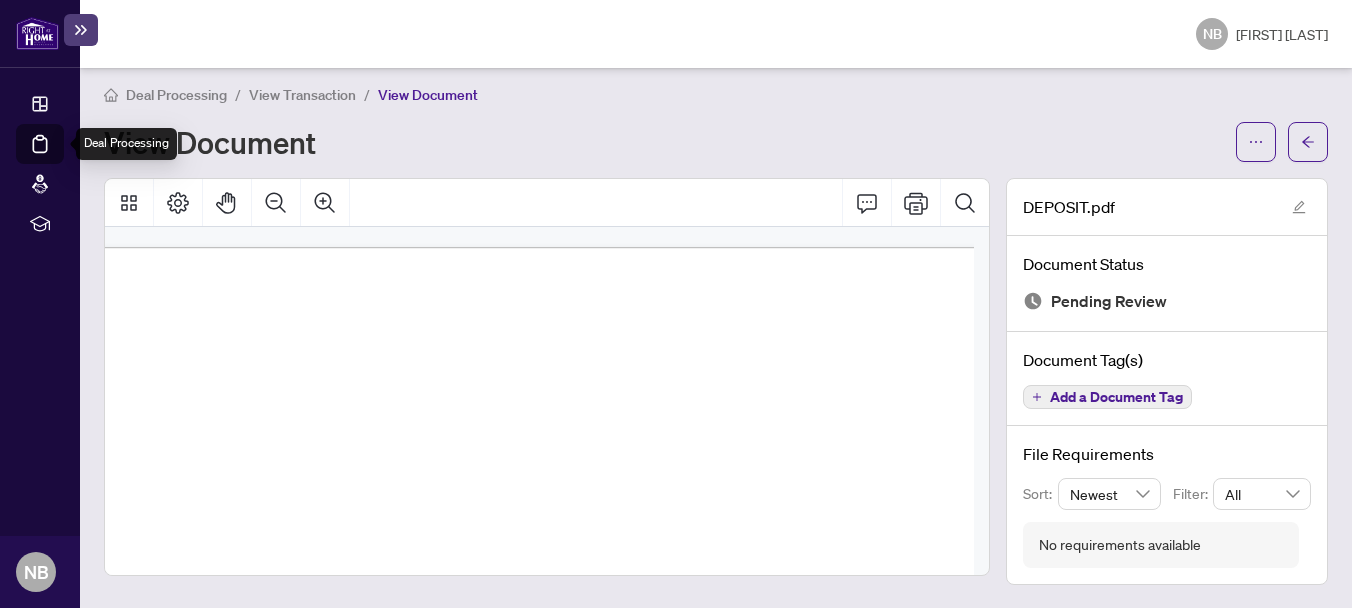 click on "Deal Processing" at bounding box center (63, 158) 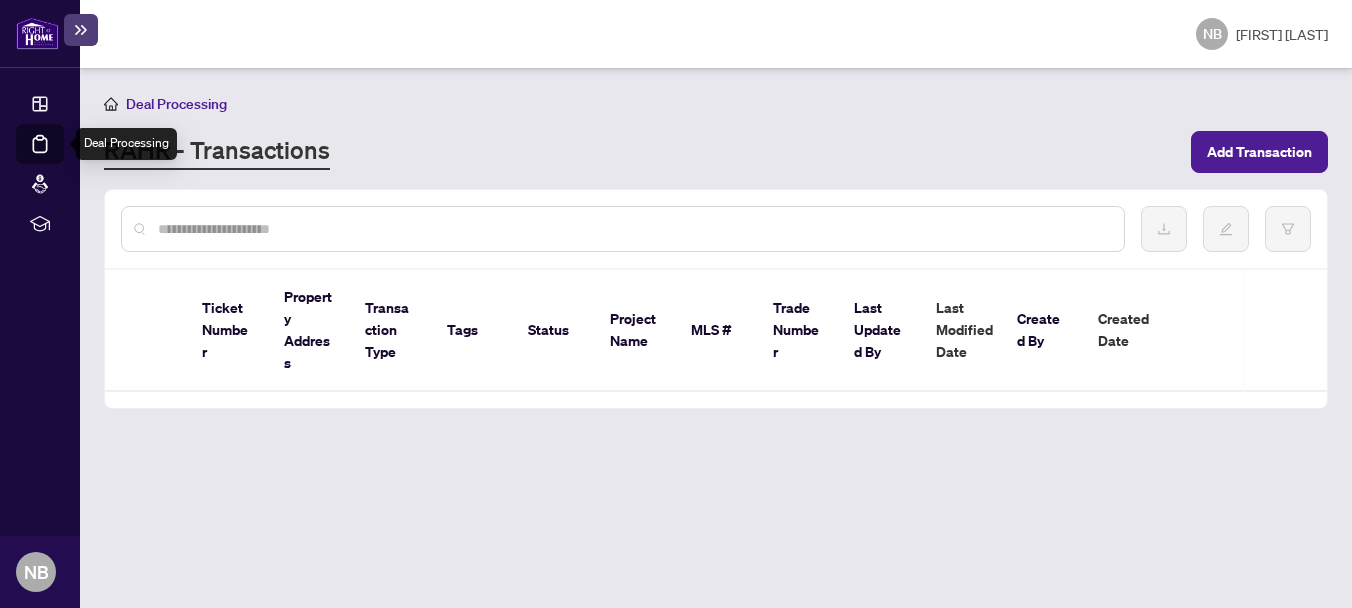 scroll, scrollTop: 0, scrollLeft: 0, axis: both 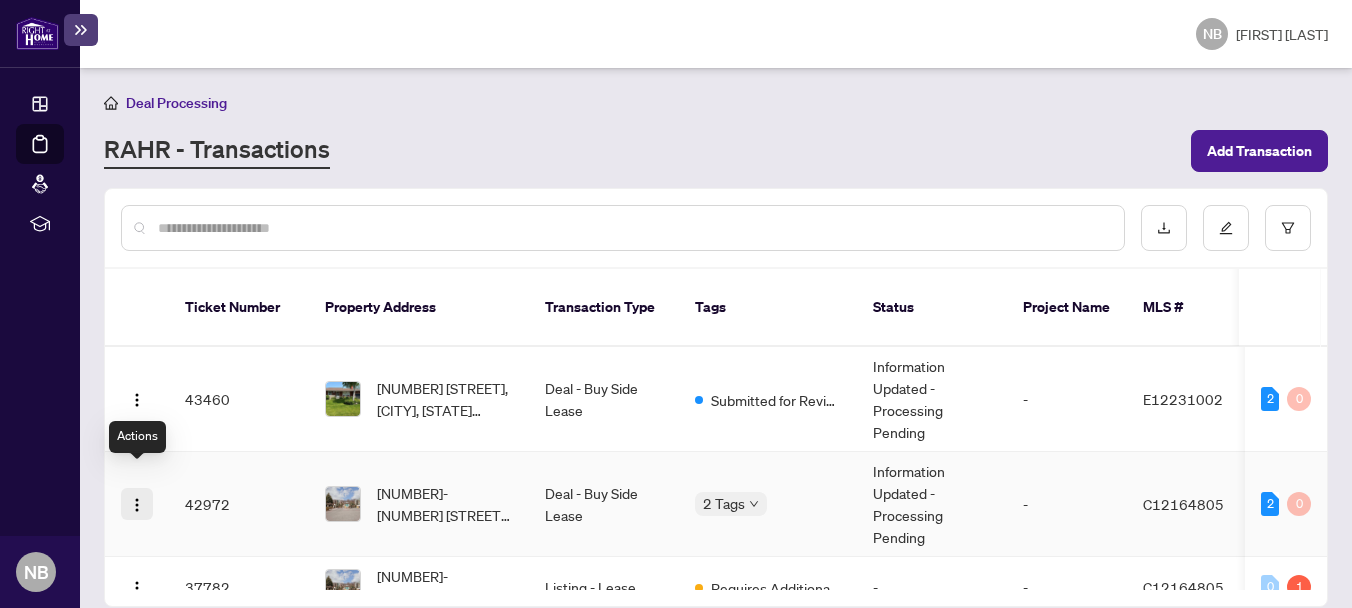 click at bounding box center [137, 505] 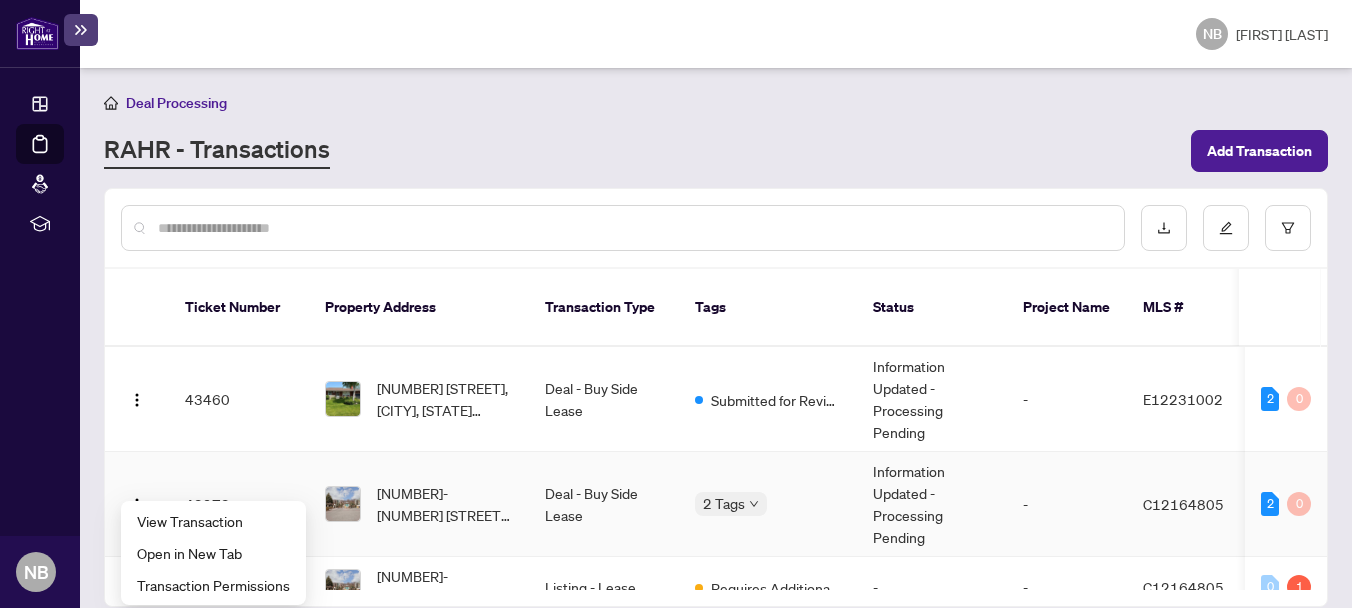 click on "42972" at bounding box center (239, 504) 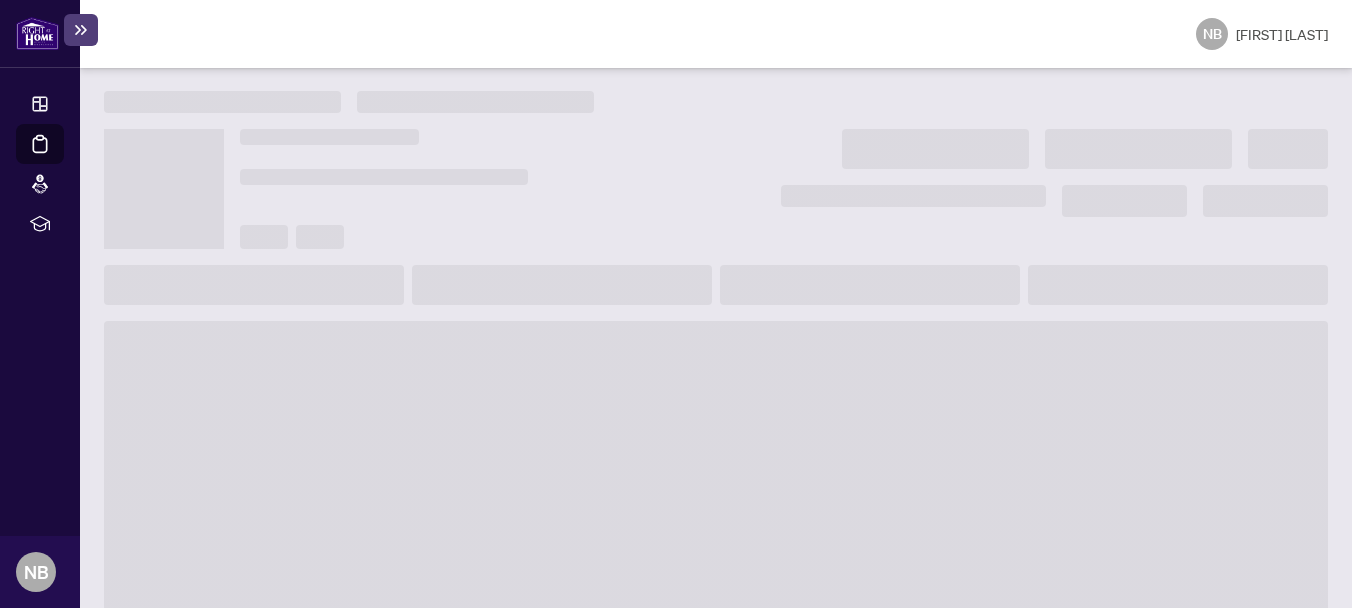 scroll, scrollTop: 0, scrollLeft: 0, axis: both 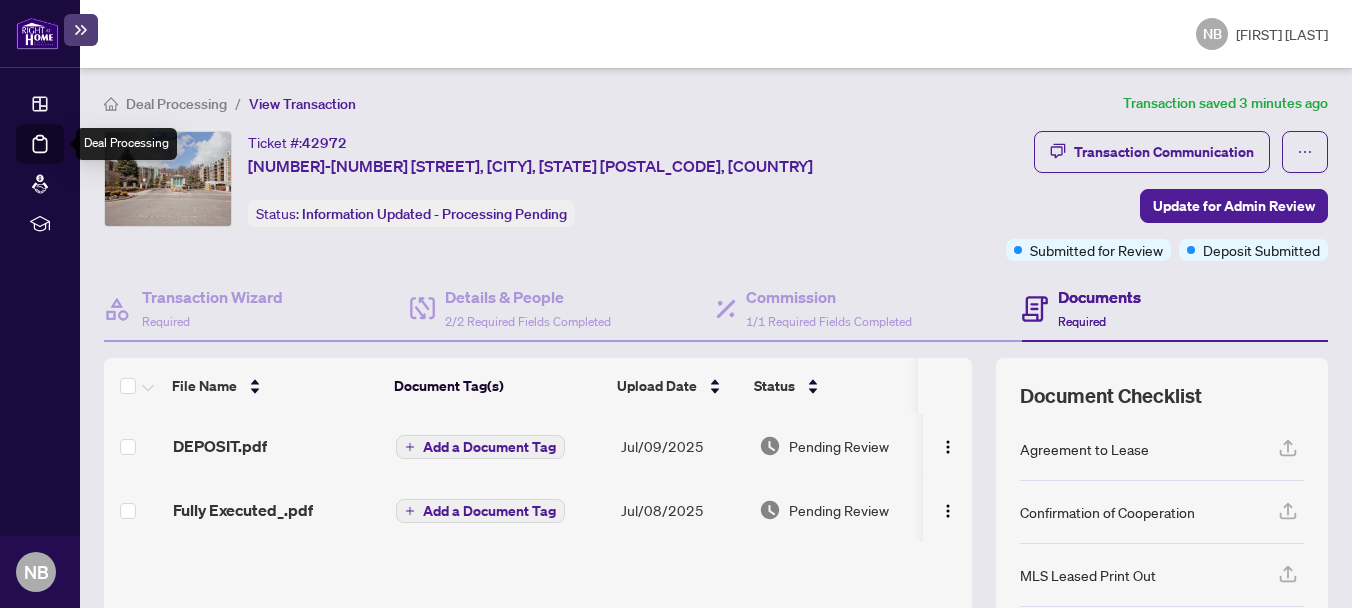 click on "Deal Processing" at bounding box center (63, 158) 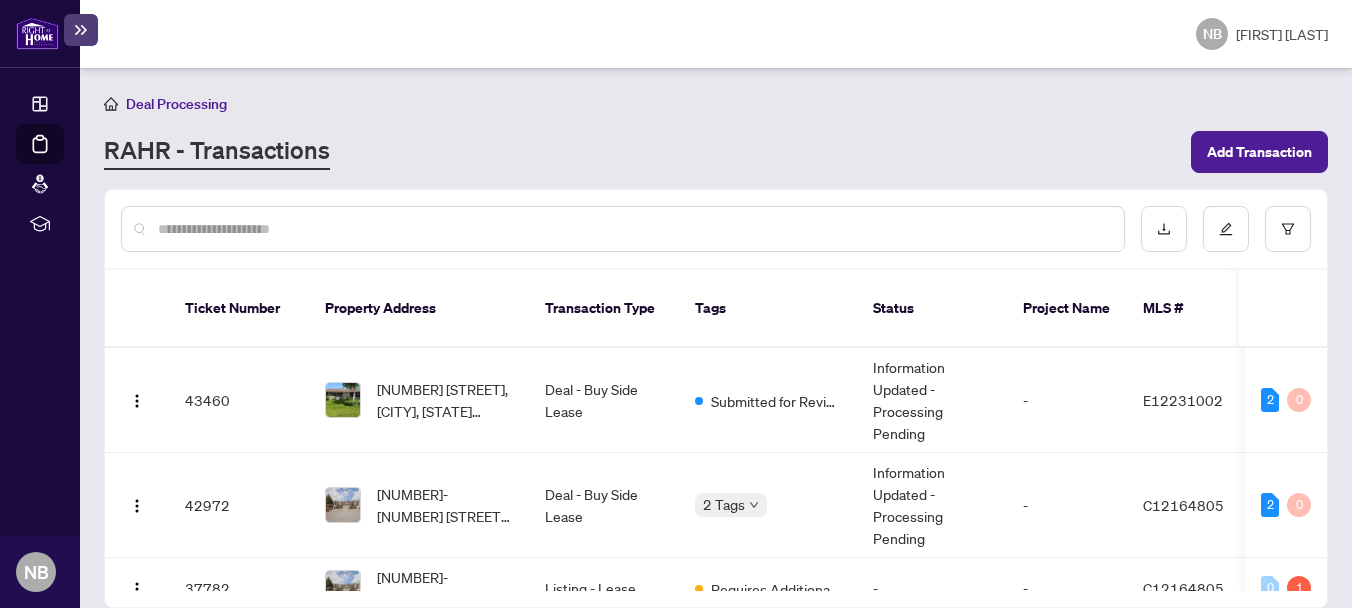 scroll, scrollTop: 1, scrollLeft: 0, axis: vertical 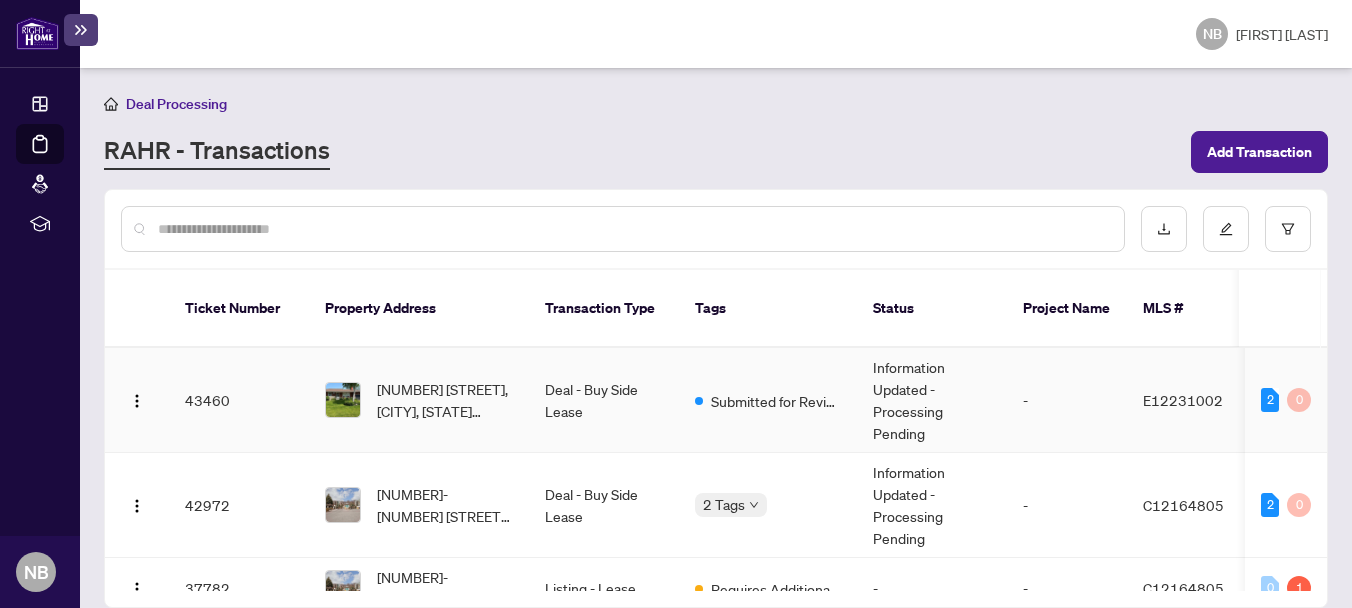 click on "[NUMBER] [STREET], [CITY], [STATE] [POSTAL_CODE], [COUNTRY]" at bounding box center (445, 400) 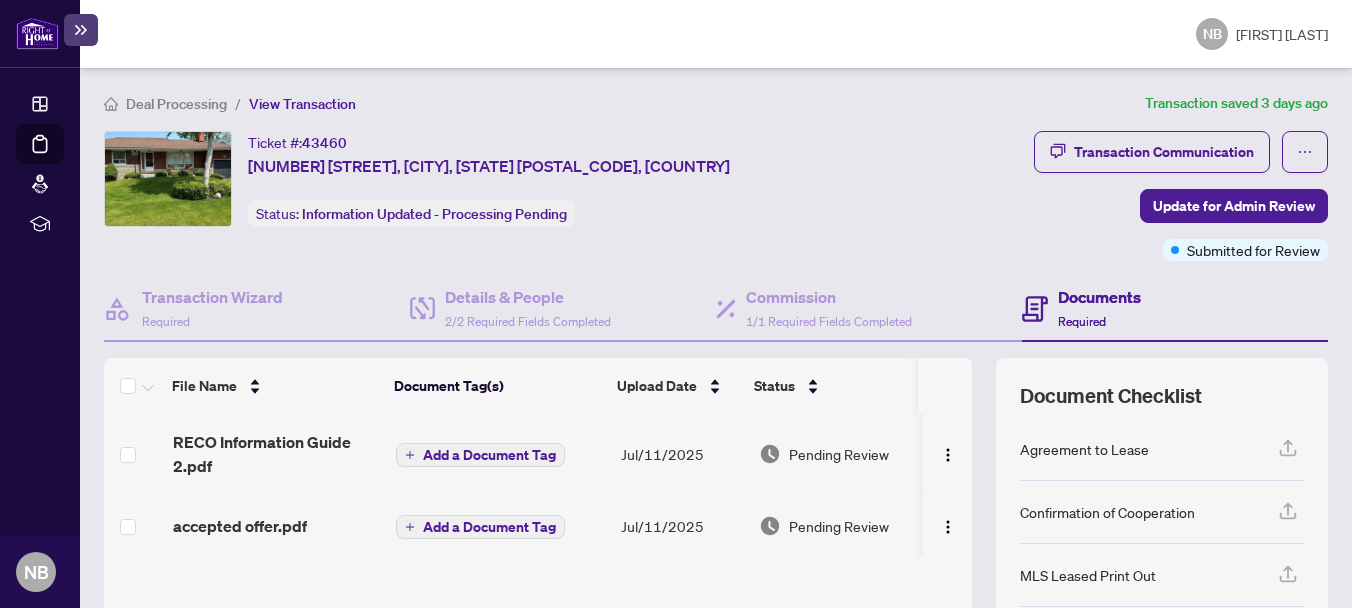 scroll, scrollTop: 25, scrollLeft: 0, axis: vertical 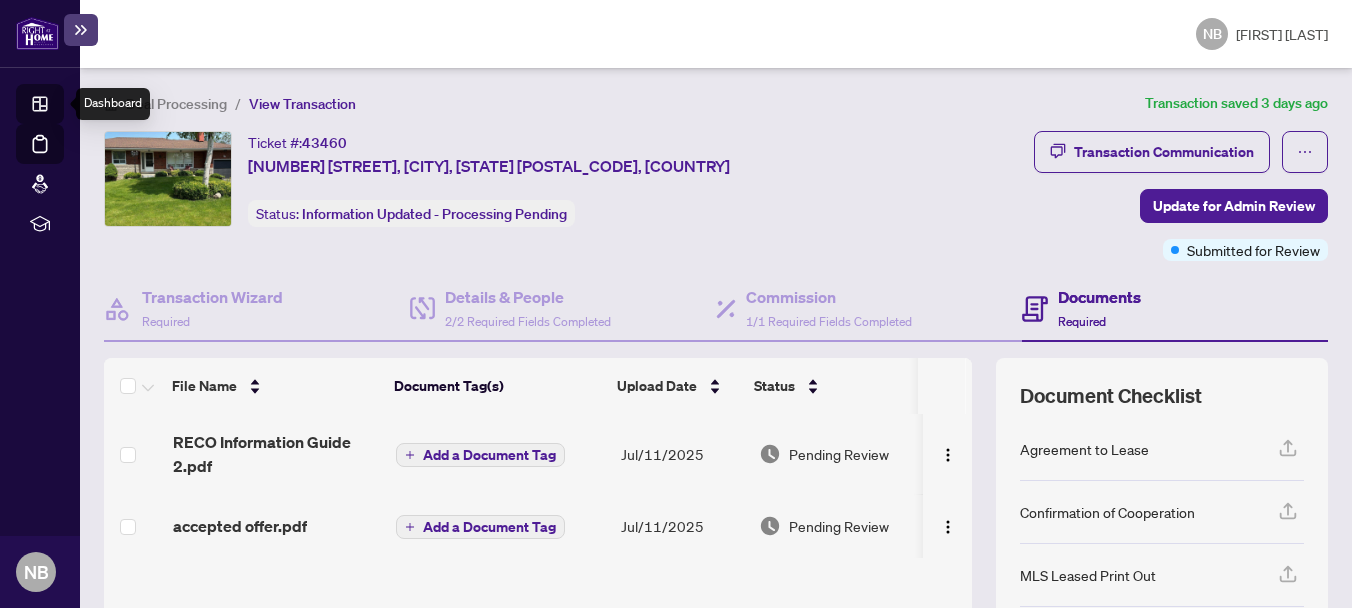 click on "Dashboard" at bounding box center (62, 107) 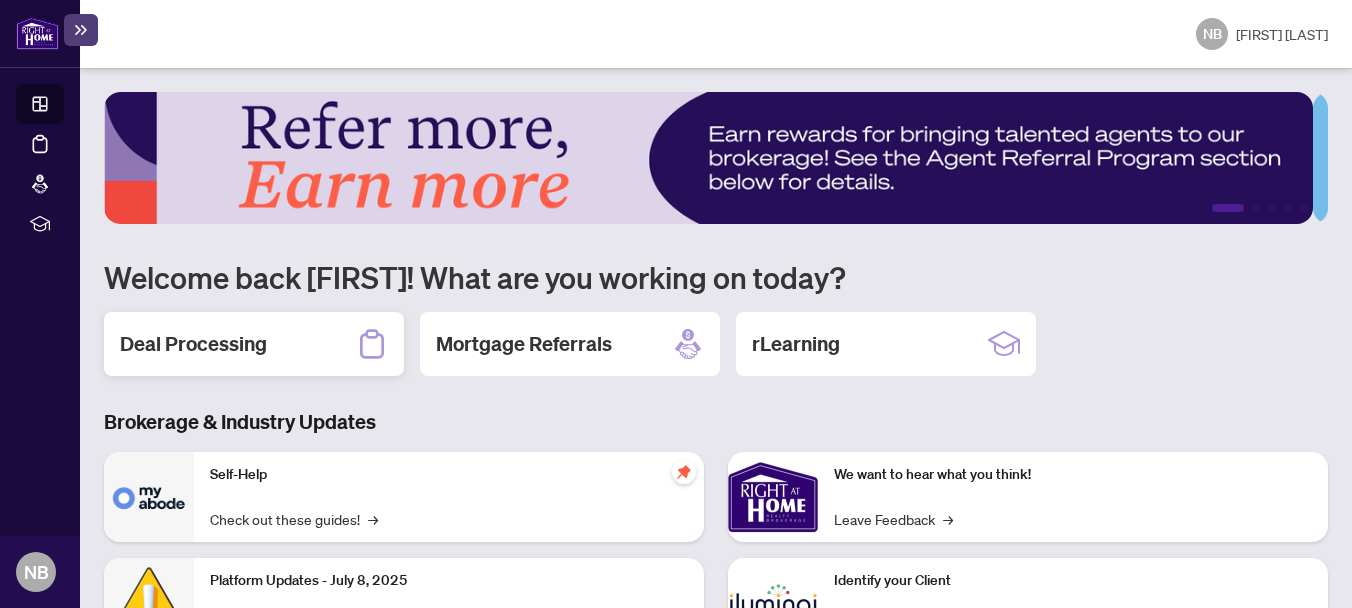click on "Deal Processing" at bounding box center [193, 344] 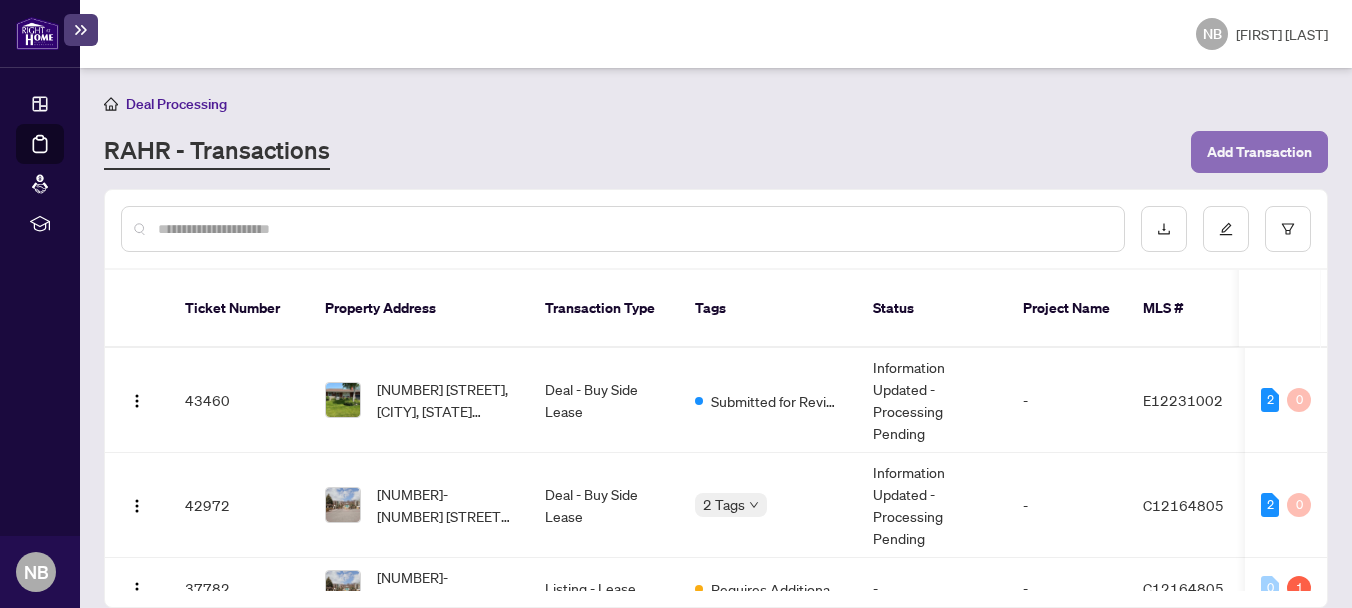 click on "Add Transaction" at bounding box center (1259, 152) 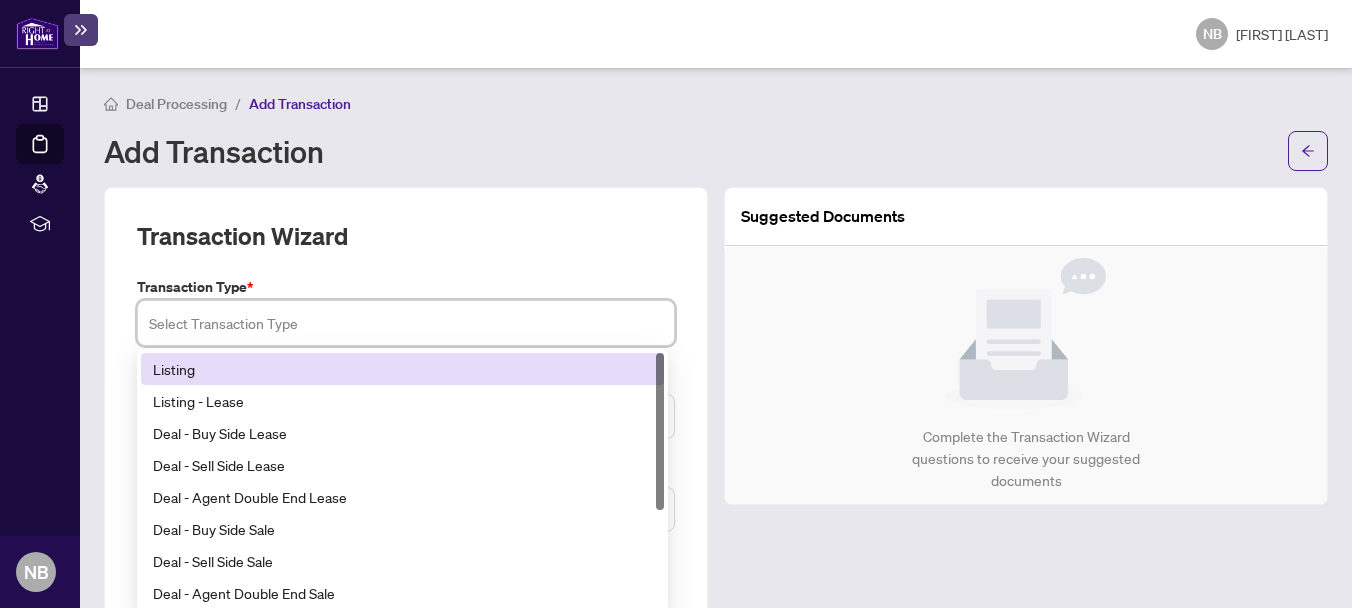 click at bounding box center [406, 323] 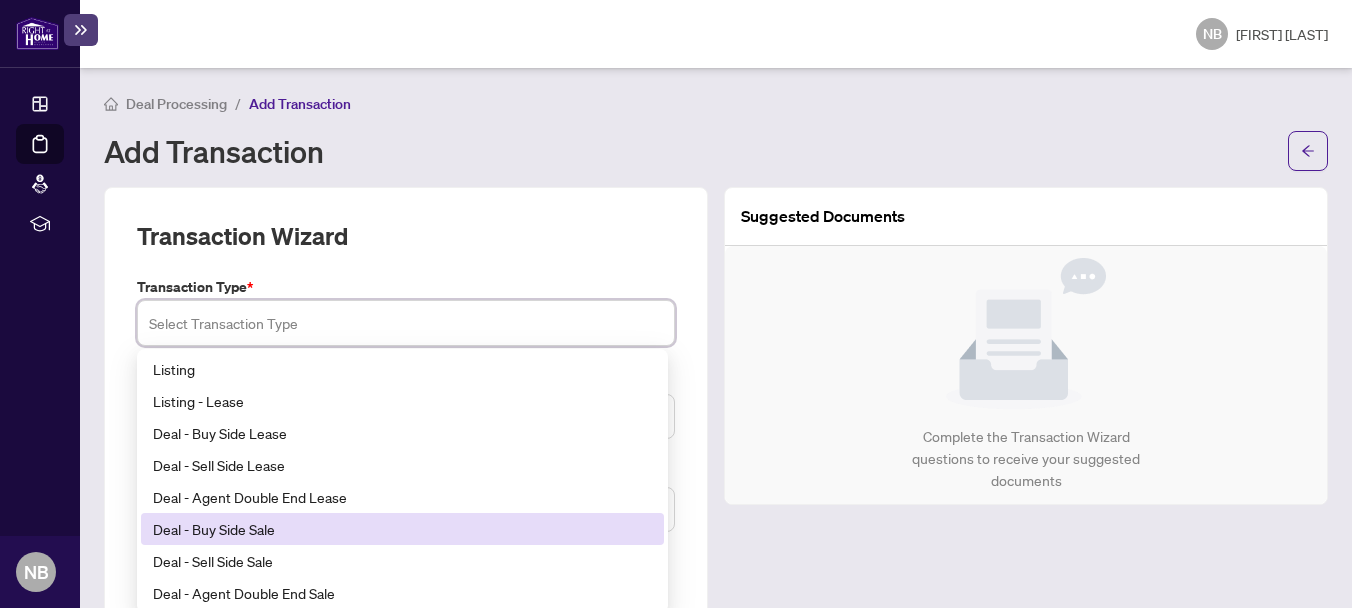 click on "Deal - Buy Side Sale" at bounding box center [402, 529] 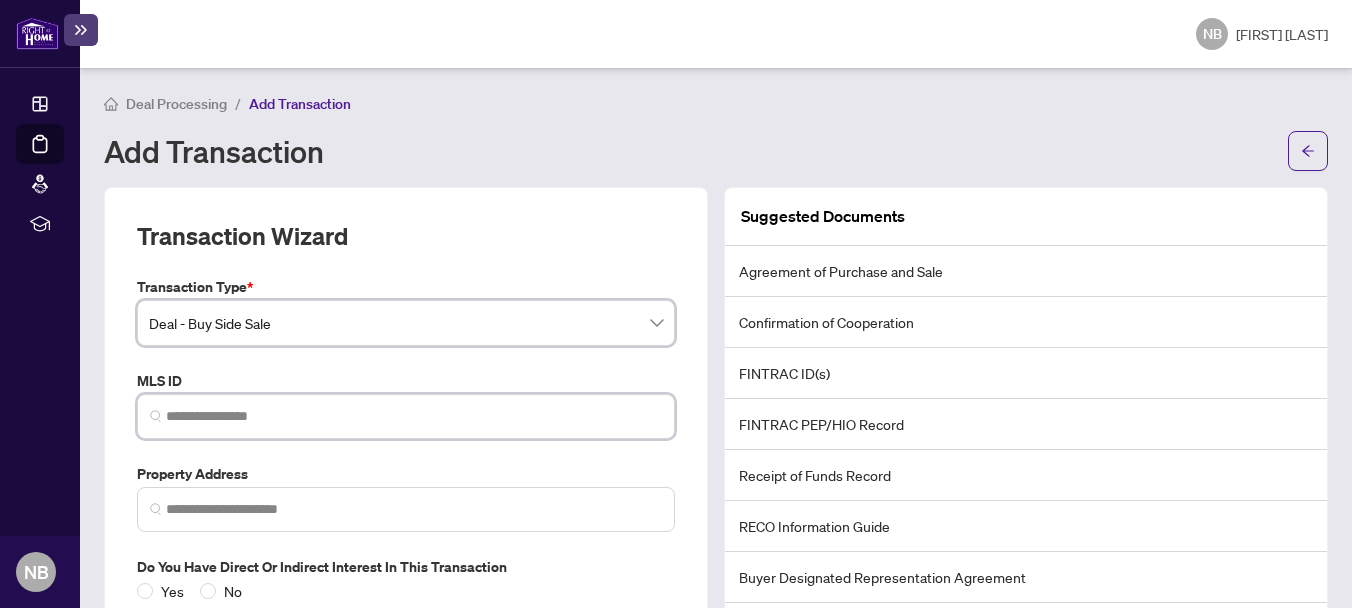 click at bounding box center [414, 416] 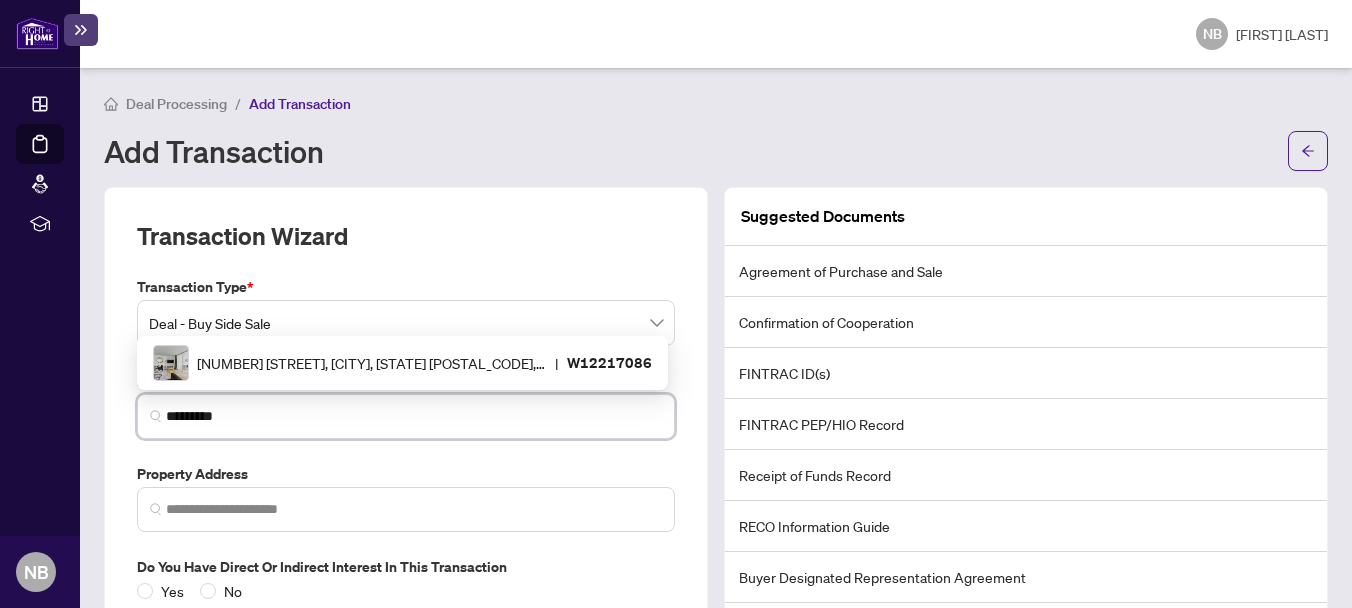 type on "*********" 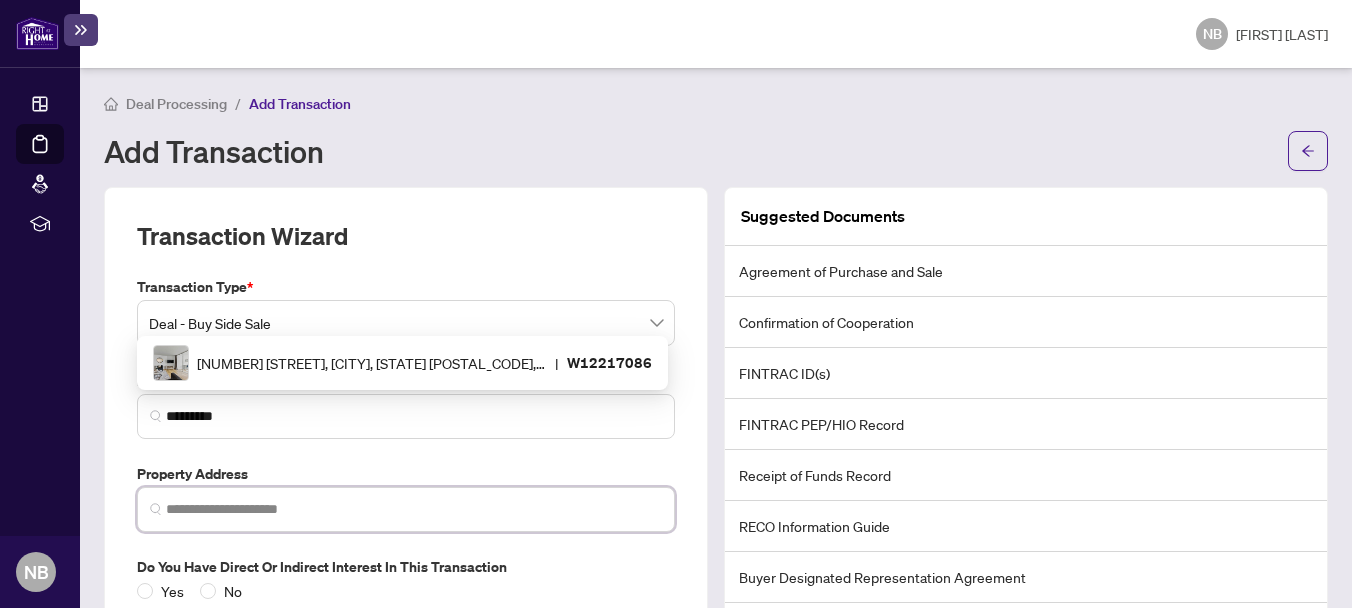click at bounding box center [414, 509] 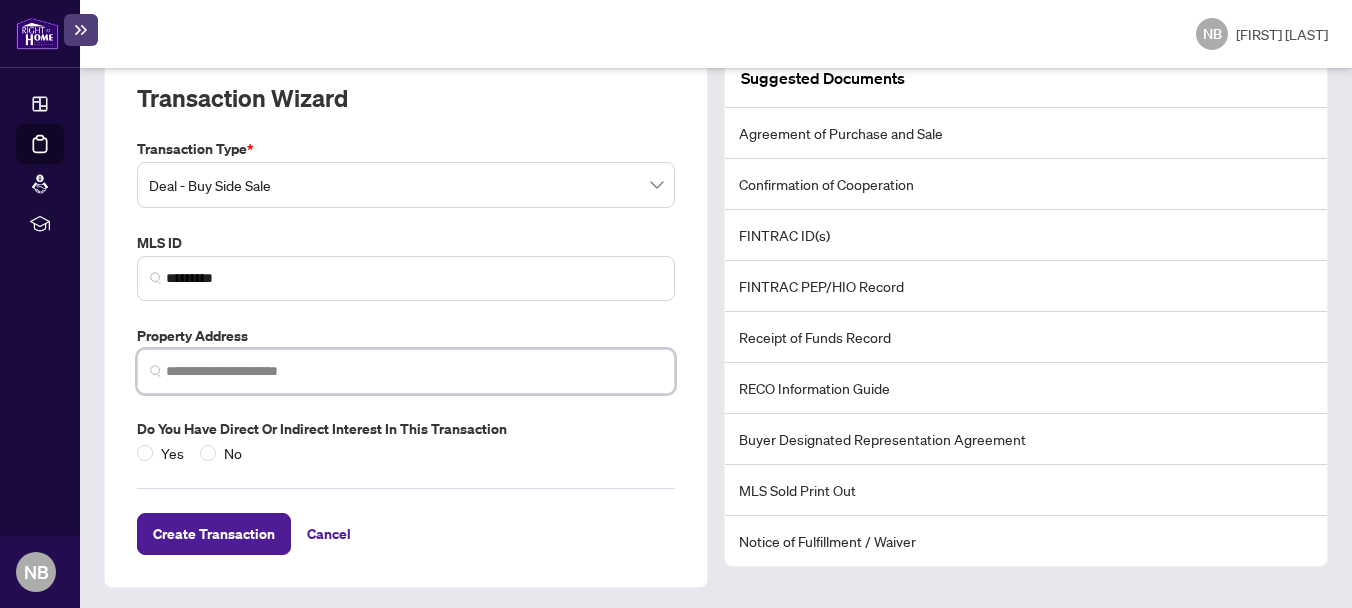 scroll, scrollTop: 141, scrollLeft: 0, axis: vertical 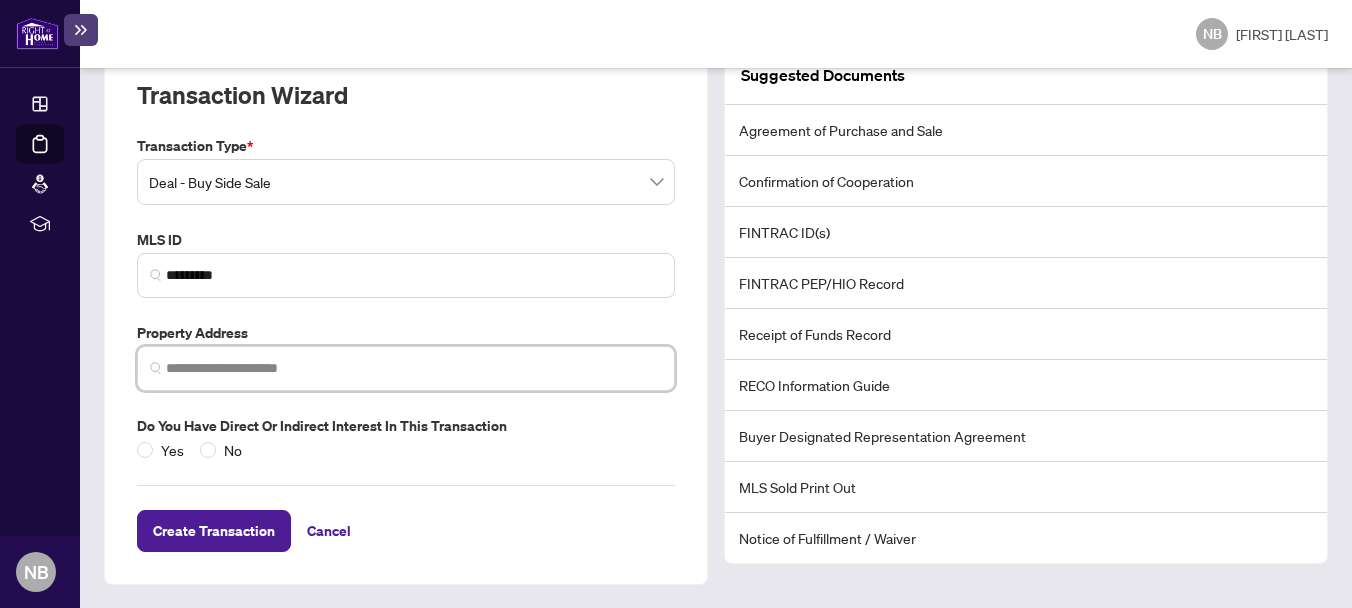 click at bounding box center (414, 368) 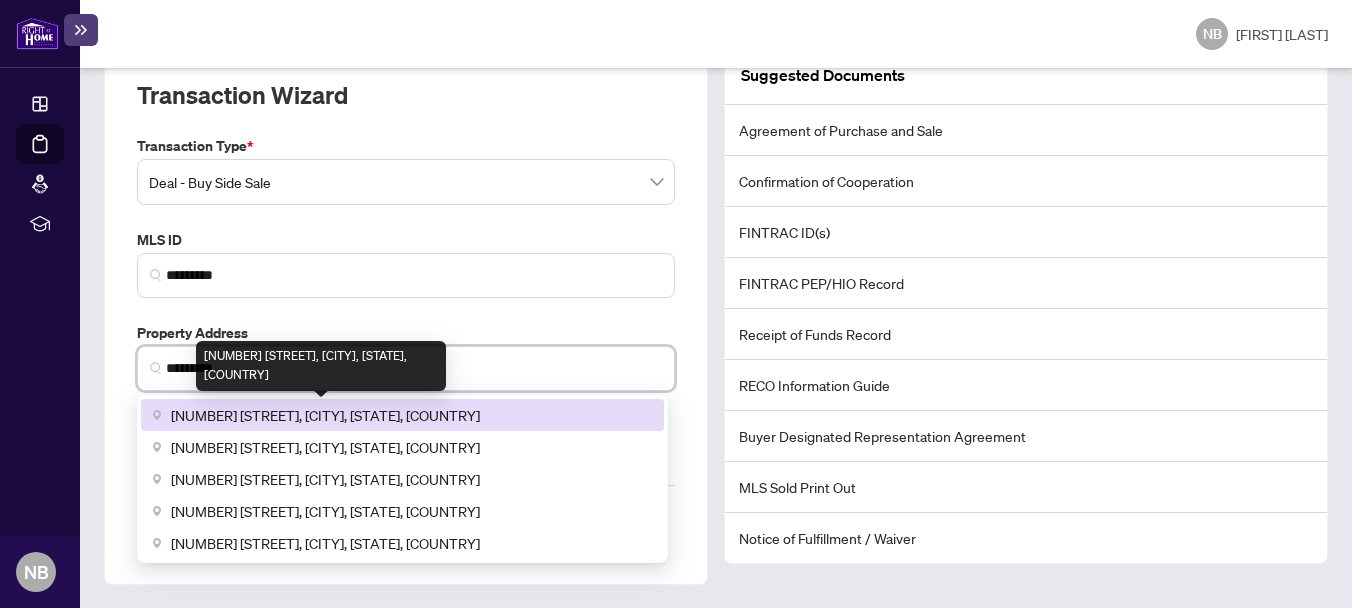 click on "[NUMBER] [STREET], [CITY], [STATE], [COUNTRY]" at bounding box center [325, 415] 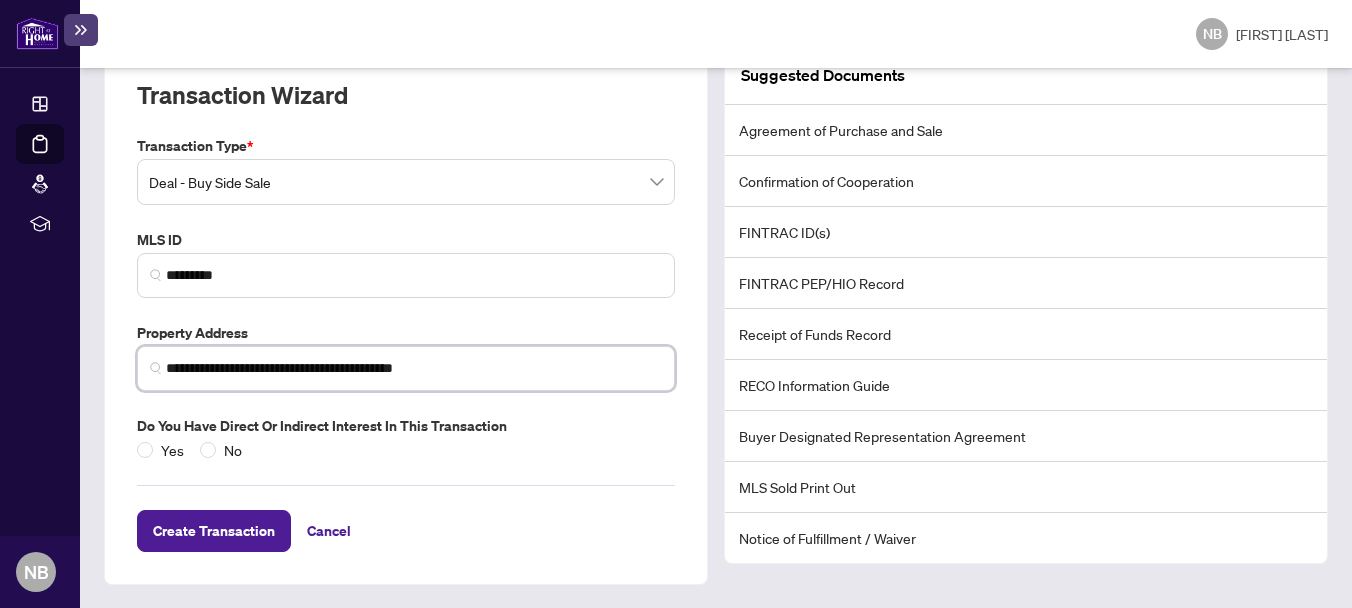 type on "**********" 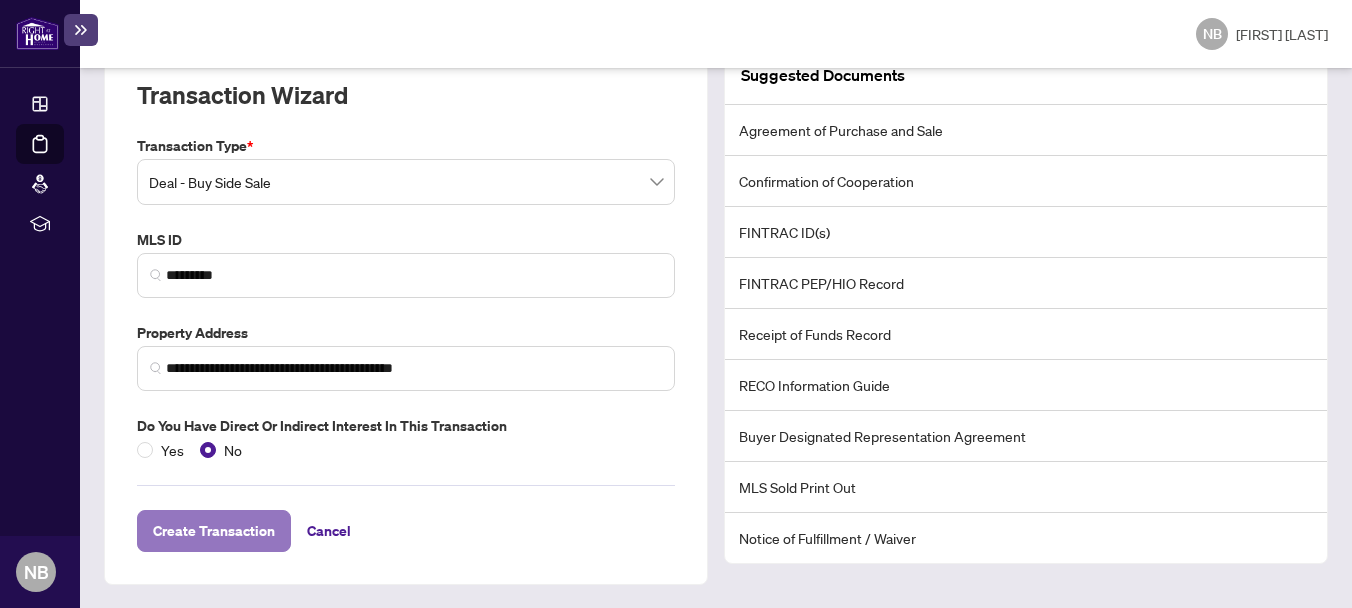 click on "Create Transaction" at bounding box center (214, 531) 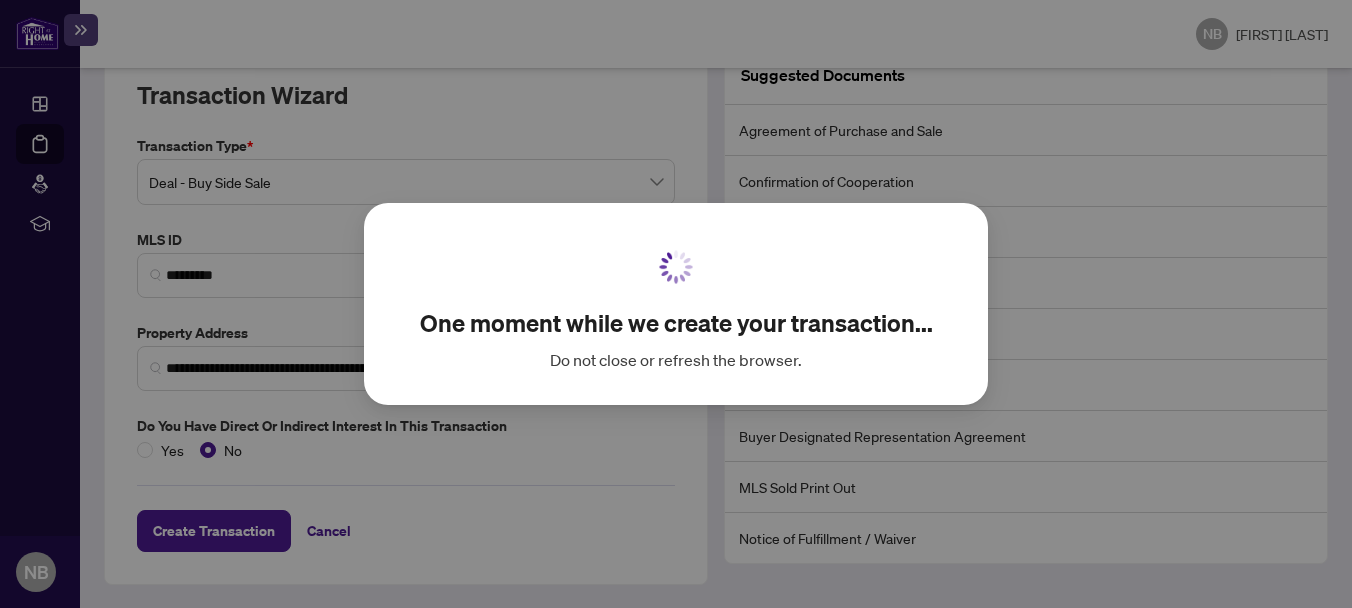 scroll, scrollTop: 106, scrollLeft: 0, axis: vertical 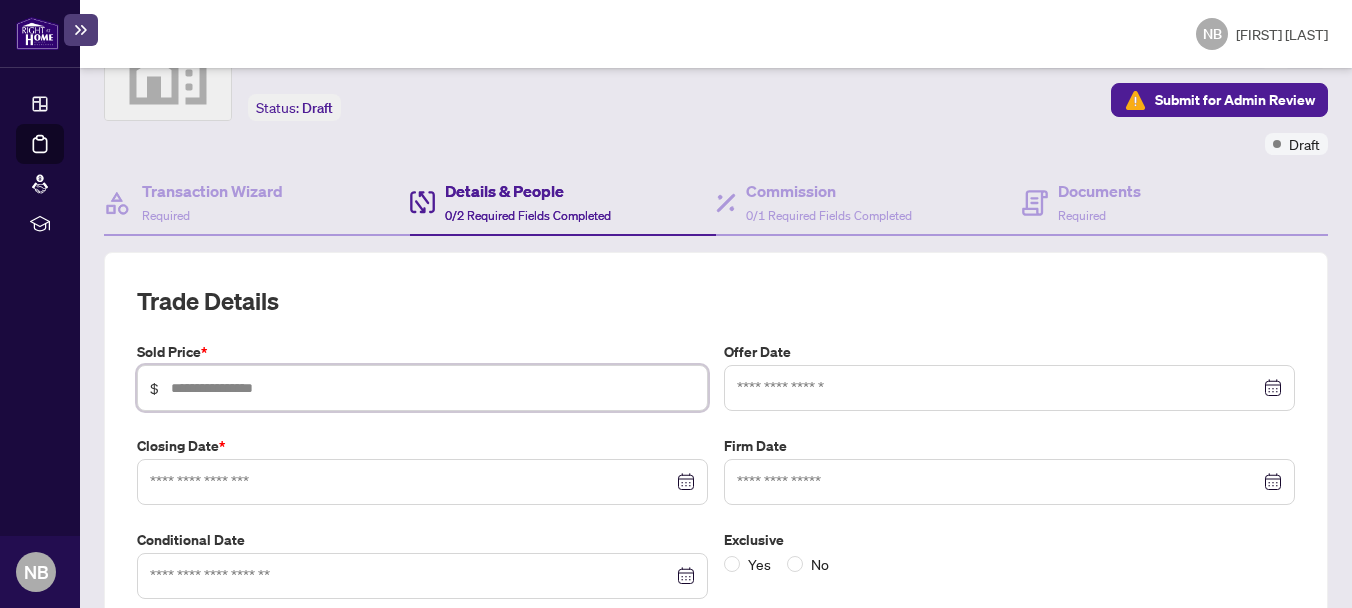 click at bounding box center (433, 388) 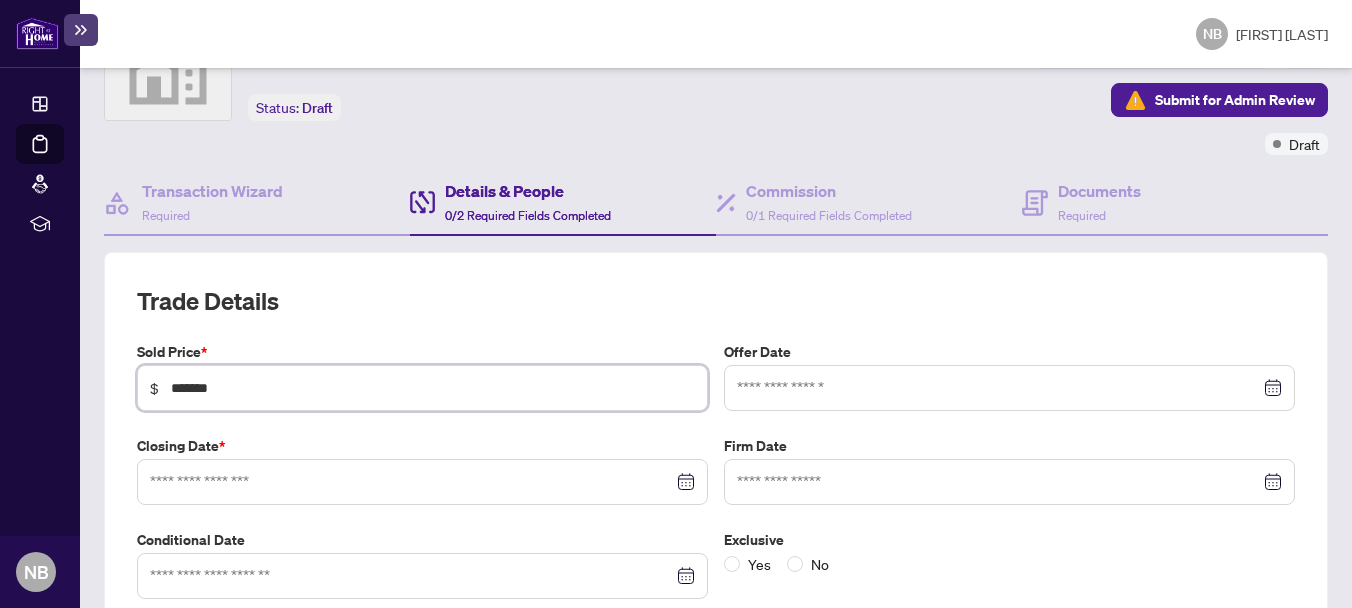 type on "*******" 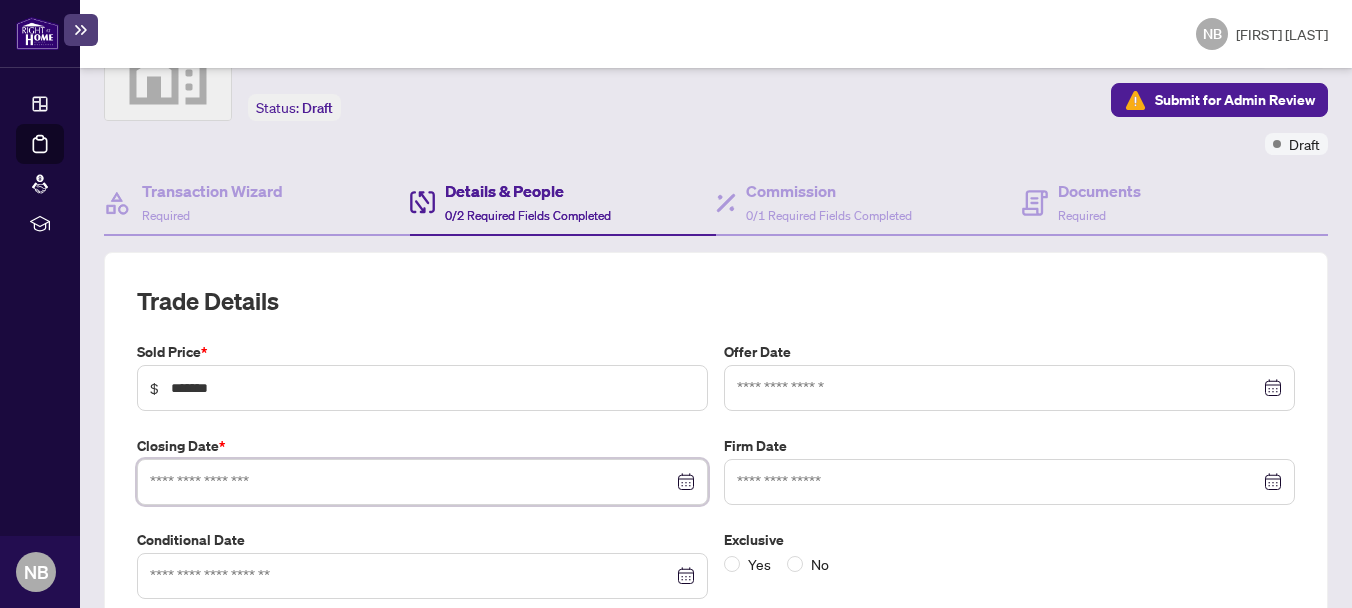 click at bounding box center (411, 482) 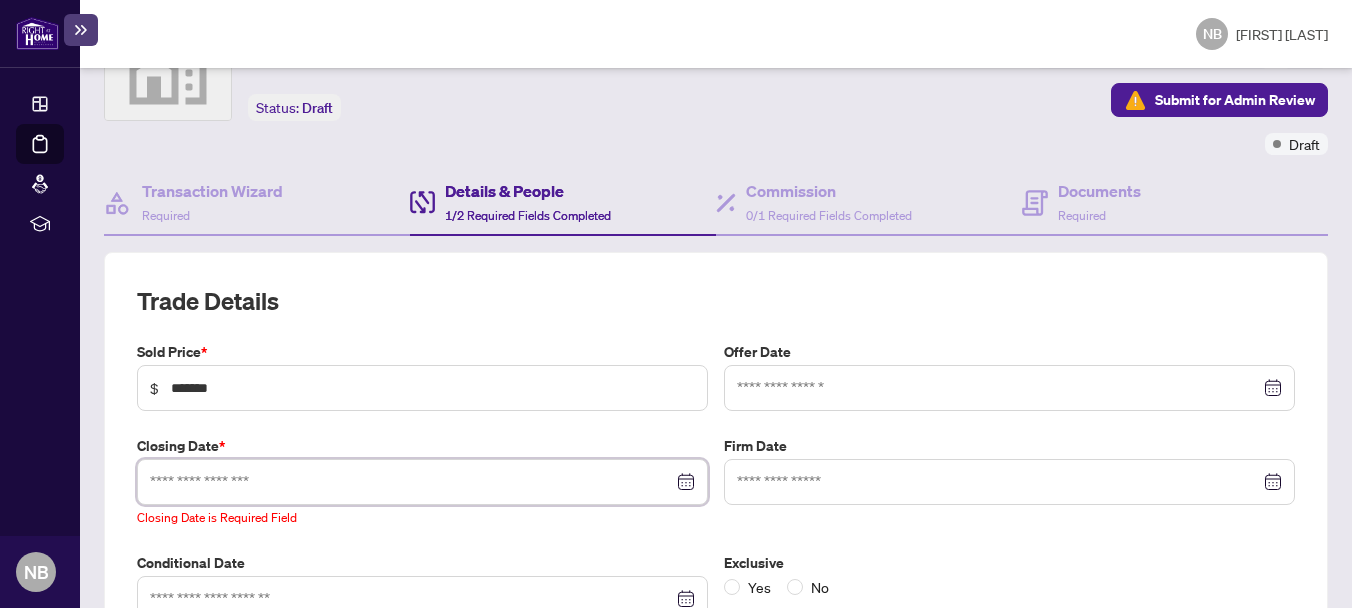 click at bounding box center (411, 482) 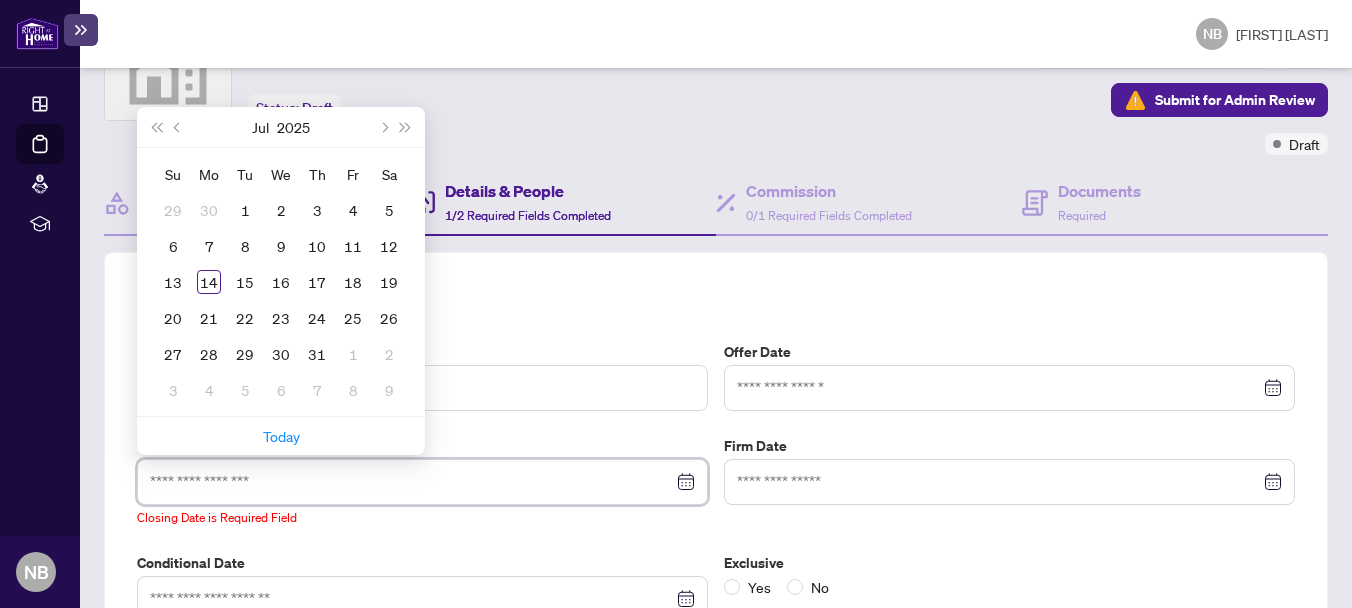 click at bounding box center [422, 482] 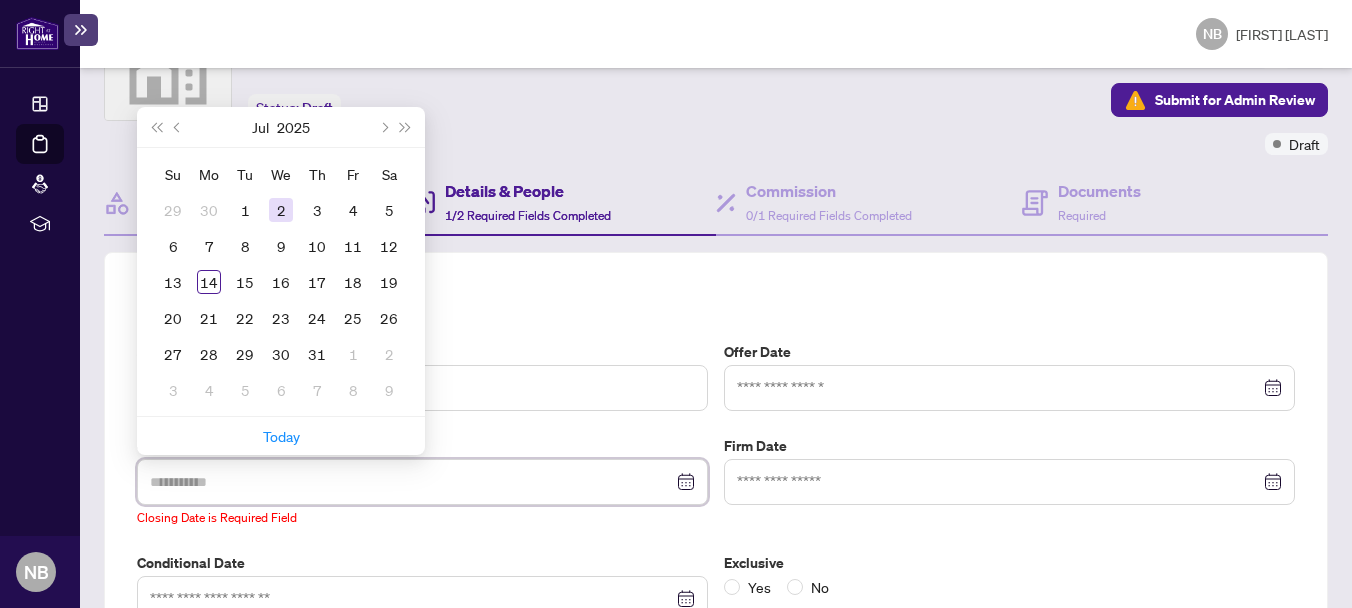 type on "**********" 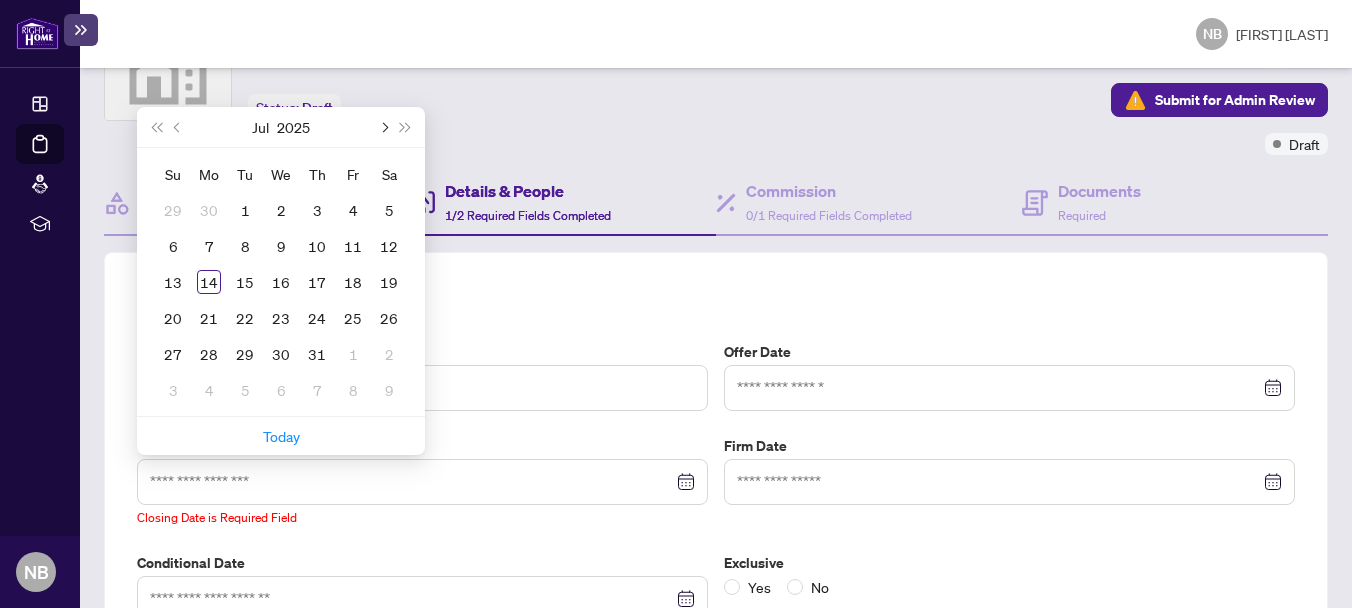 click at bounding box center (383, 127) 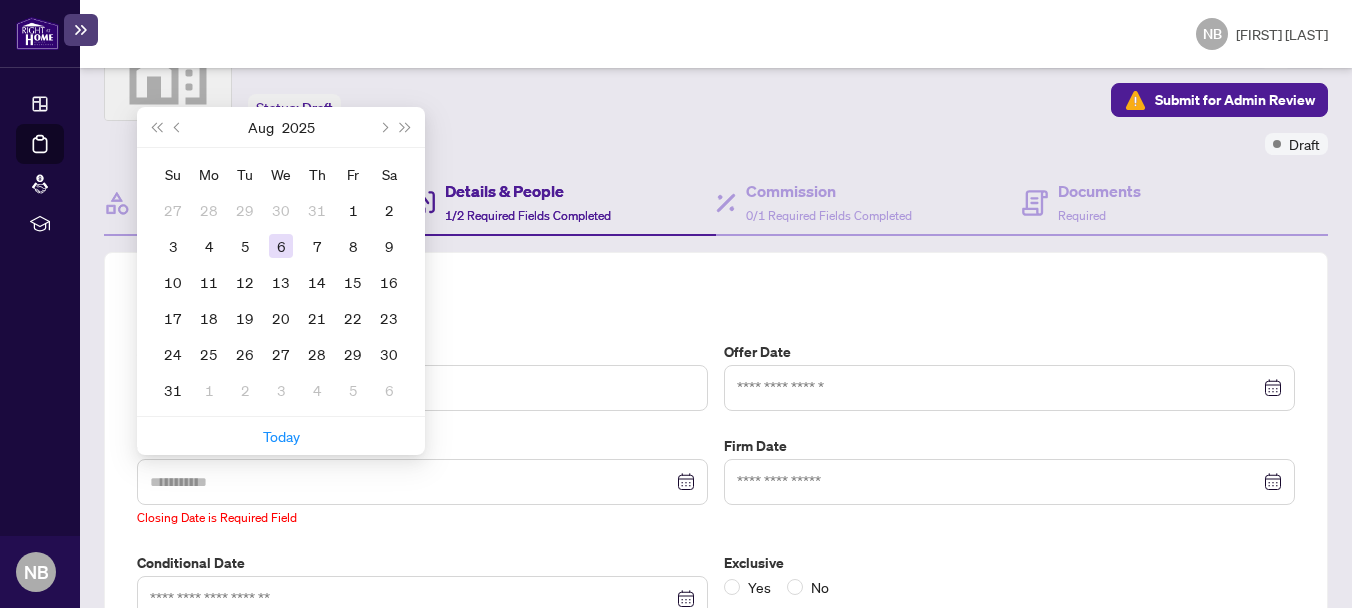 type on "**********" 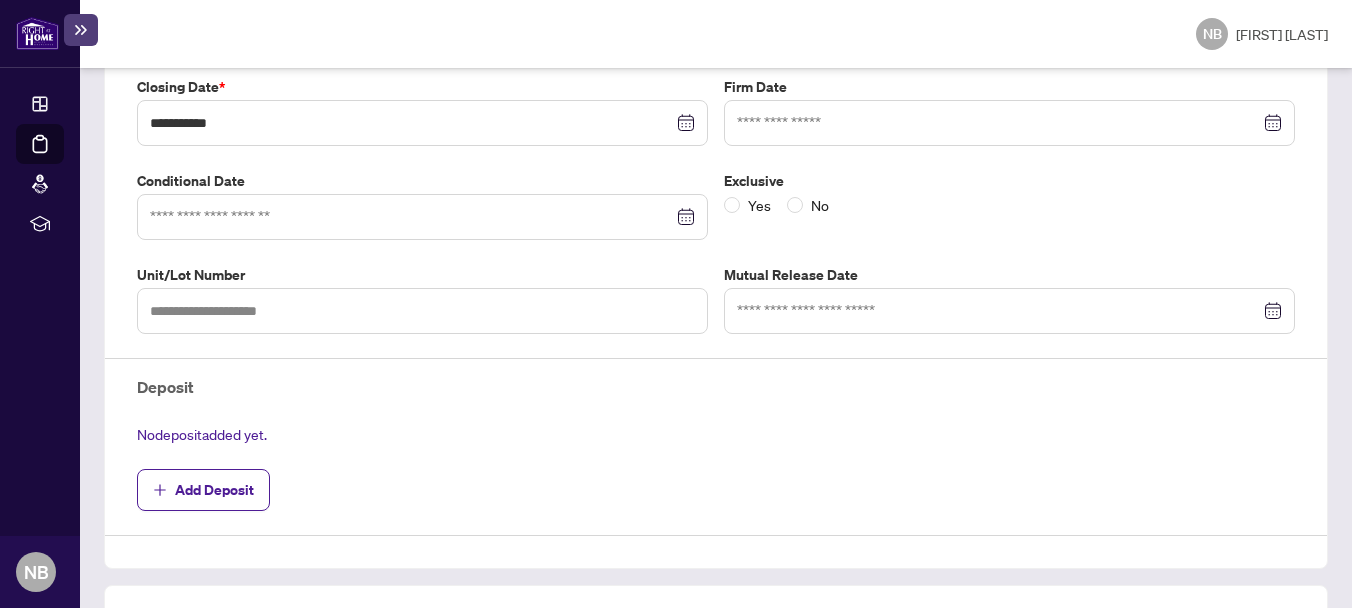 scroll, scrollTop: 370, scrollLeft: 0, axis: vertical 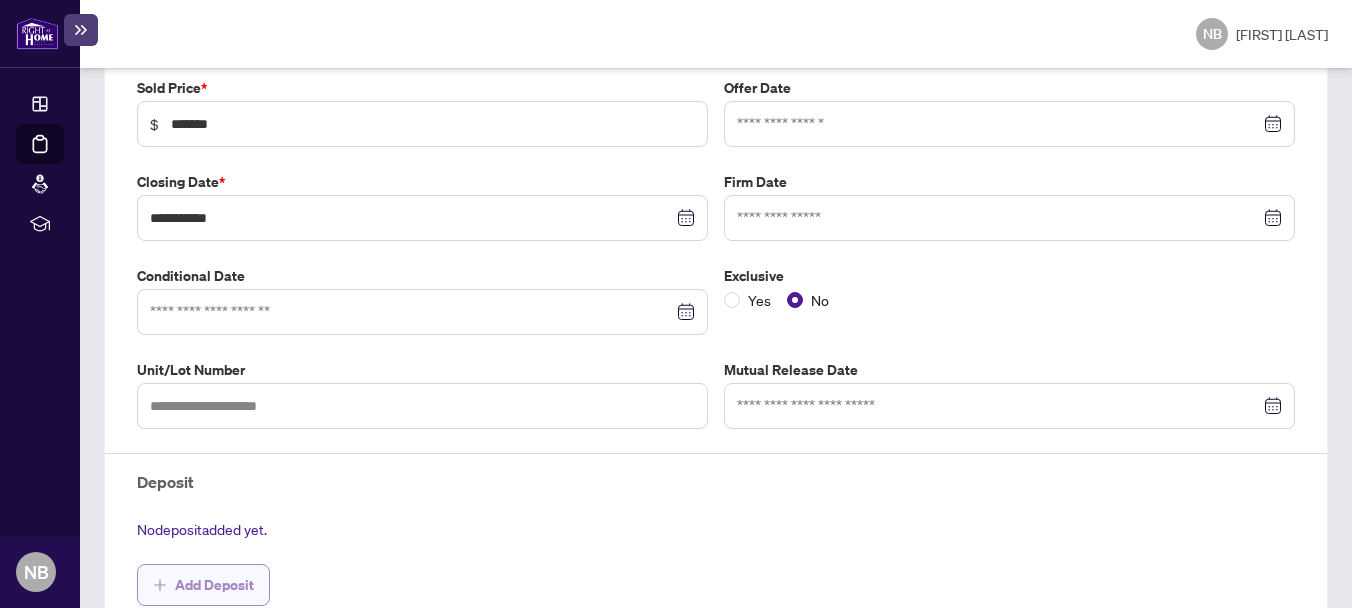click on "Add Deposit" at bounding box center [214, 585] 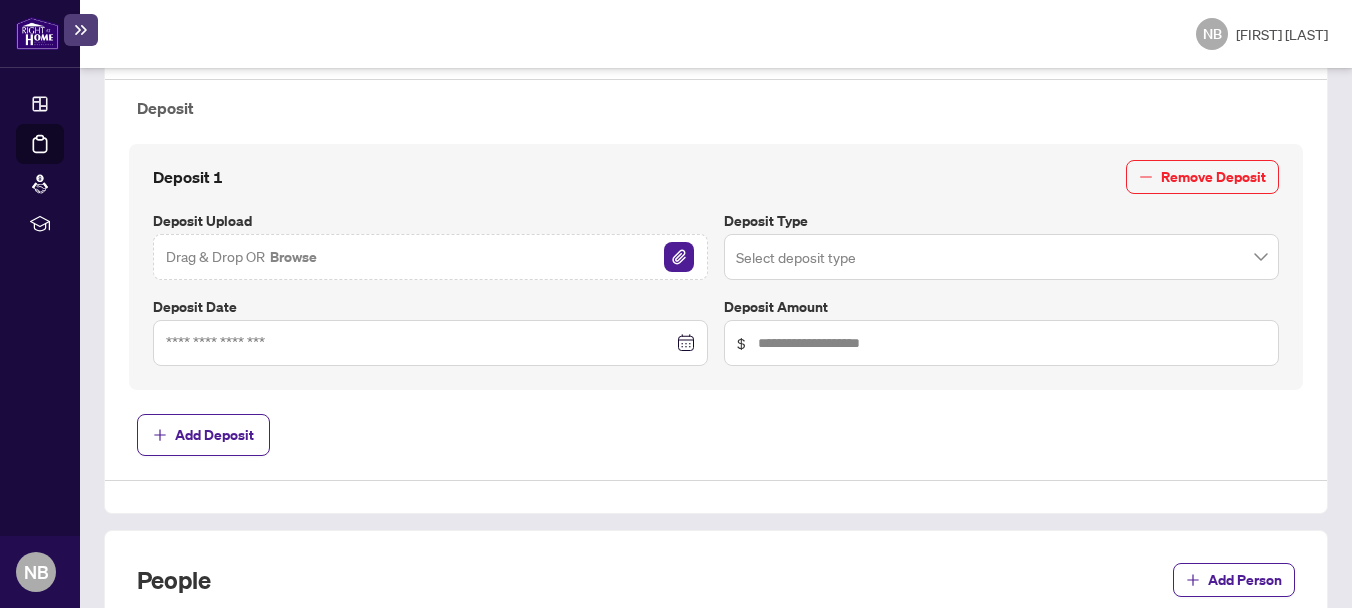 scroll, scrollTop: 807, scrollLeft: 0, axis: vertical 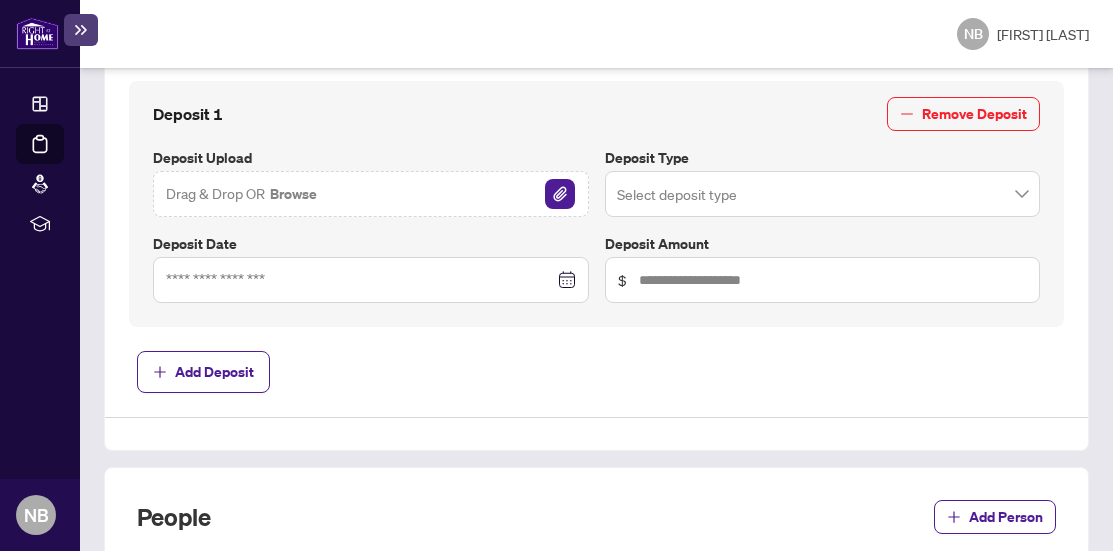 click on "Drag & Drop OR   Browse" at bounding box center [371, 194] 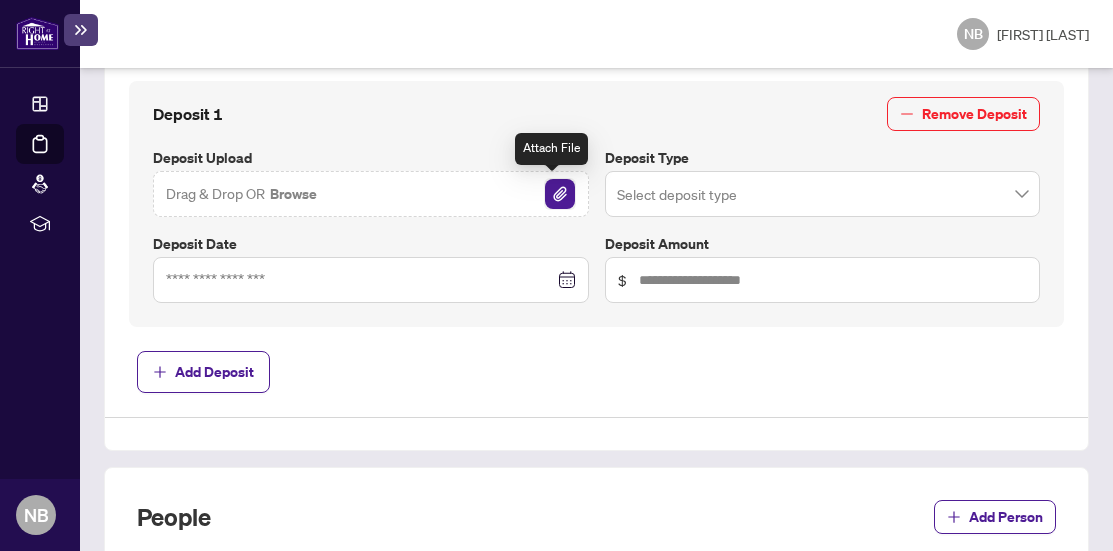 click at bounding box center (560, 194) 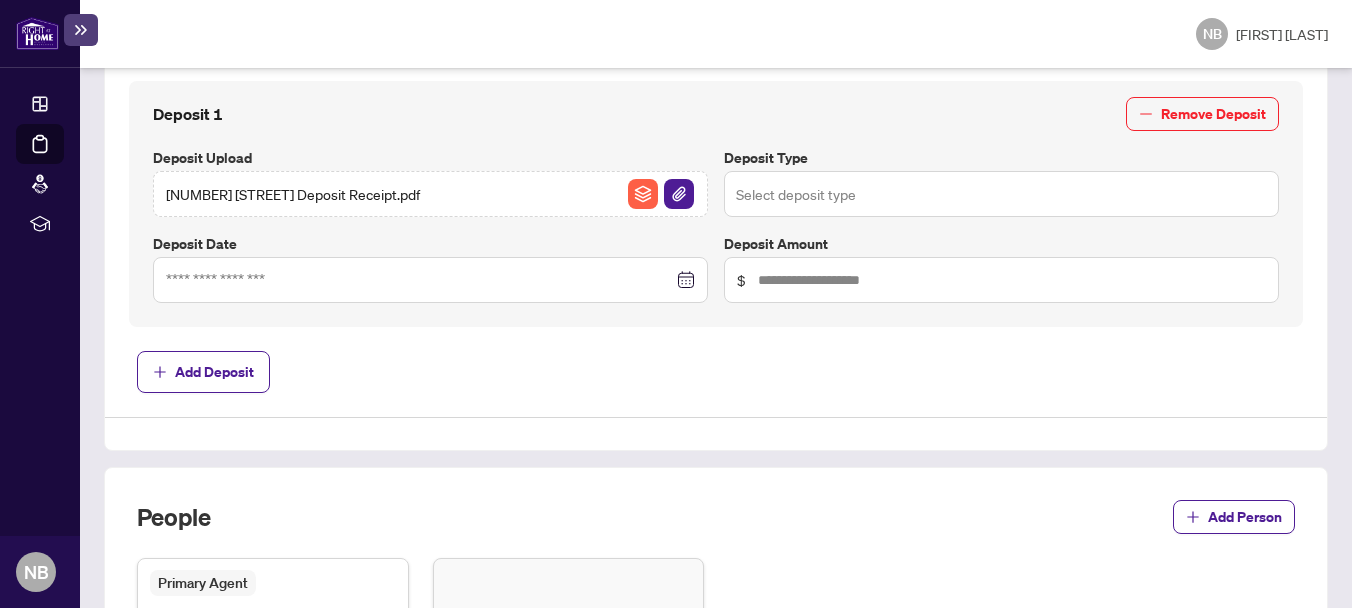 click at bounding box center [1001, 194] 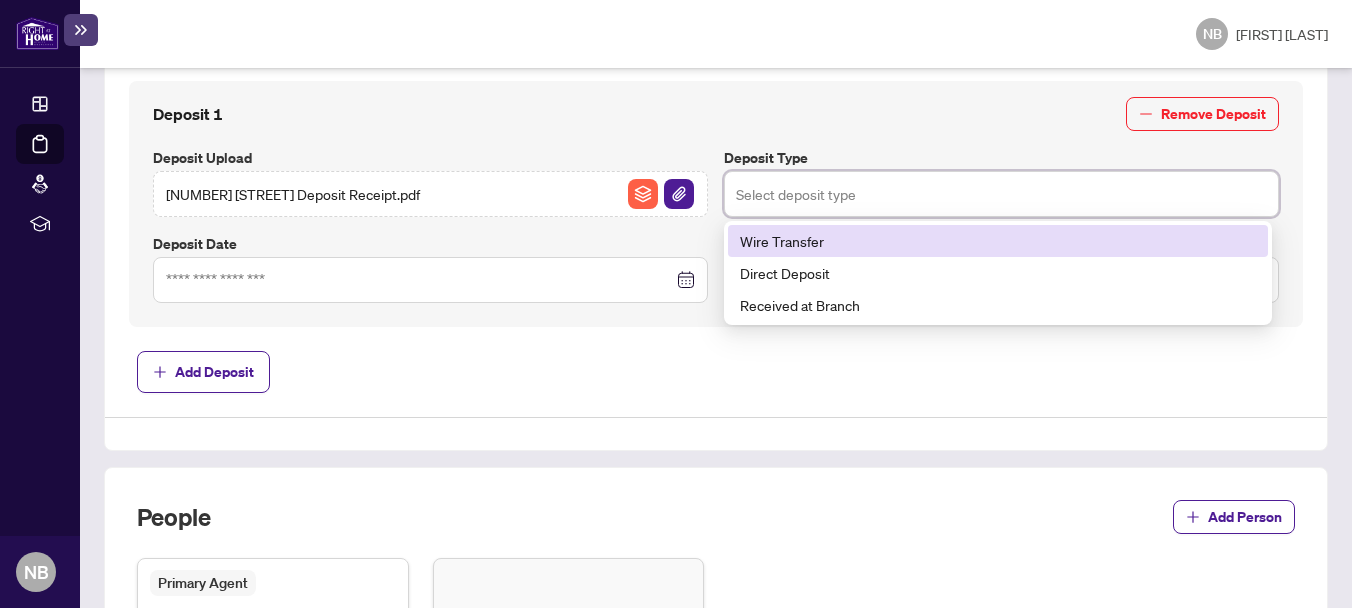 click on "Wire Transfer" at bounding box center (998, 241) 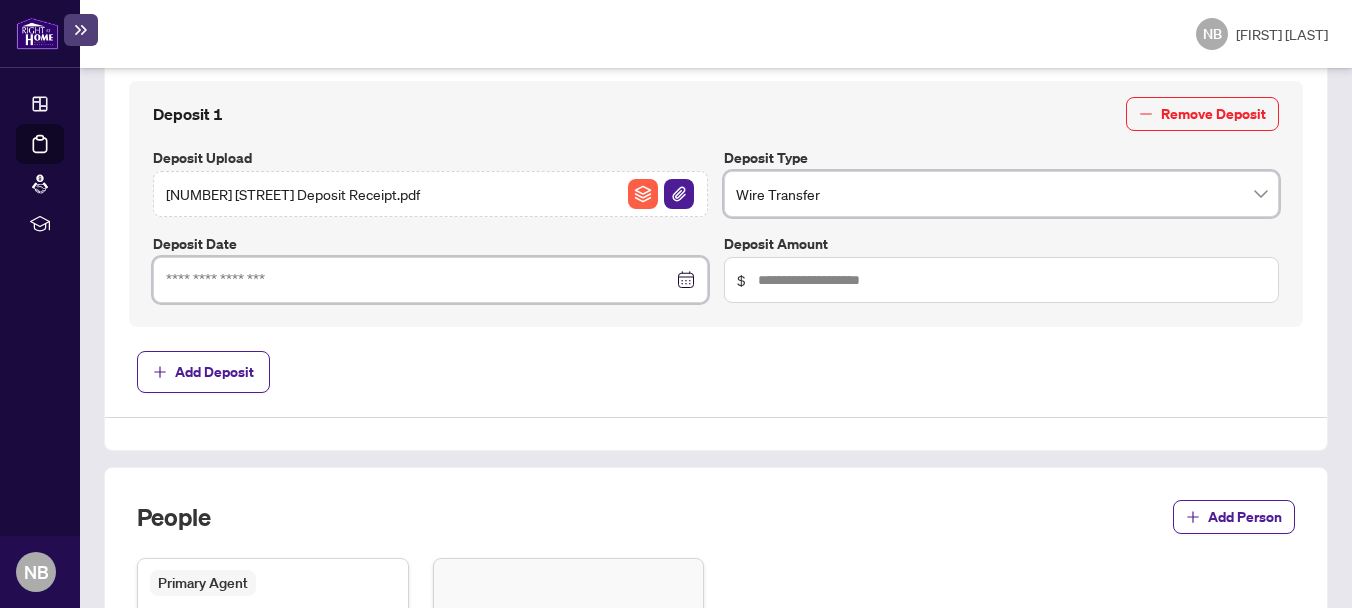 click at bounding box center (419, 280) 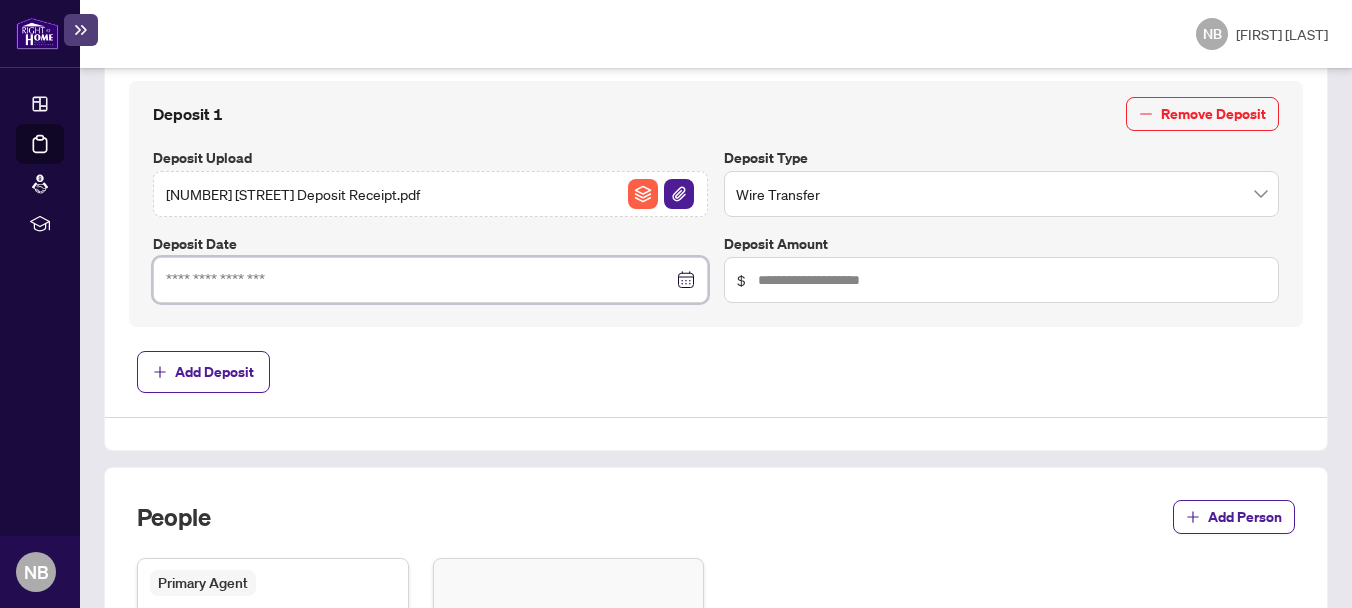 click at bounding box center [419, 280] 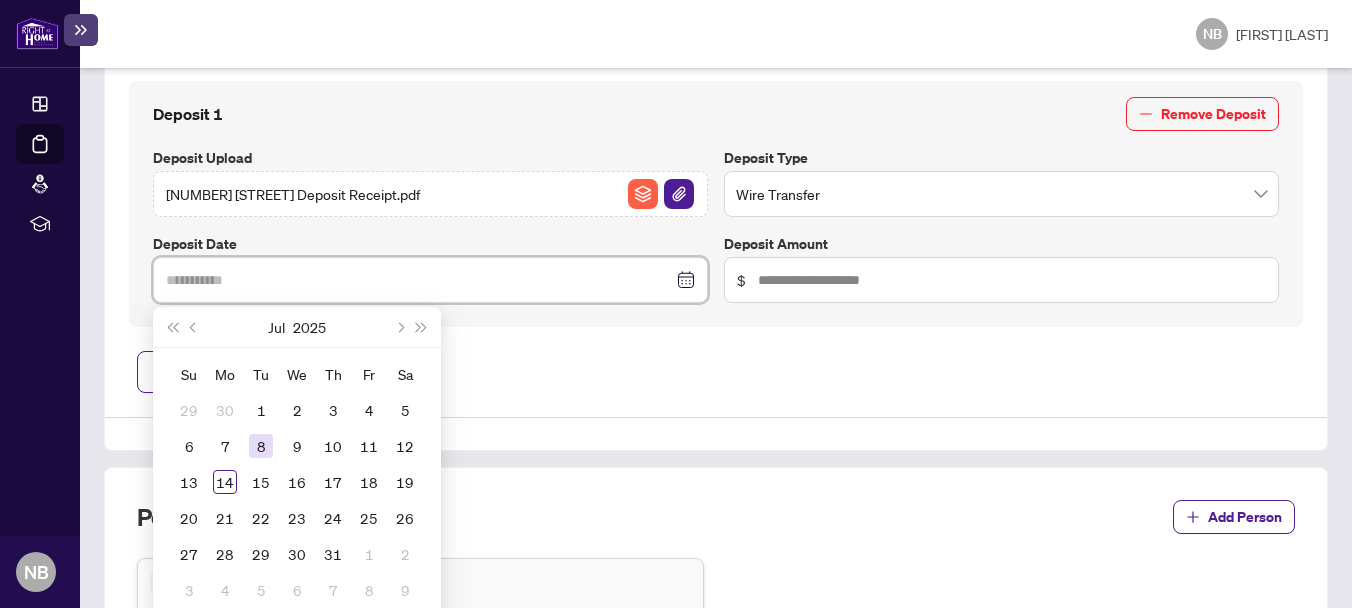 type on "**********" 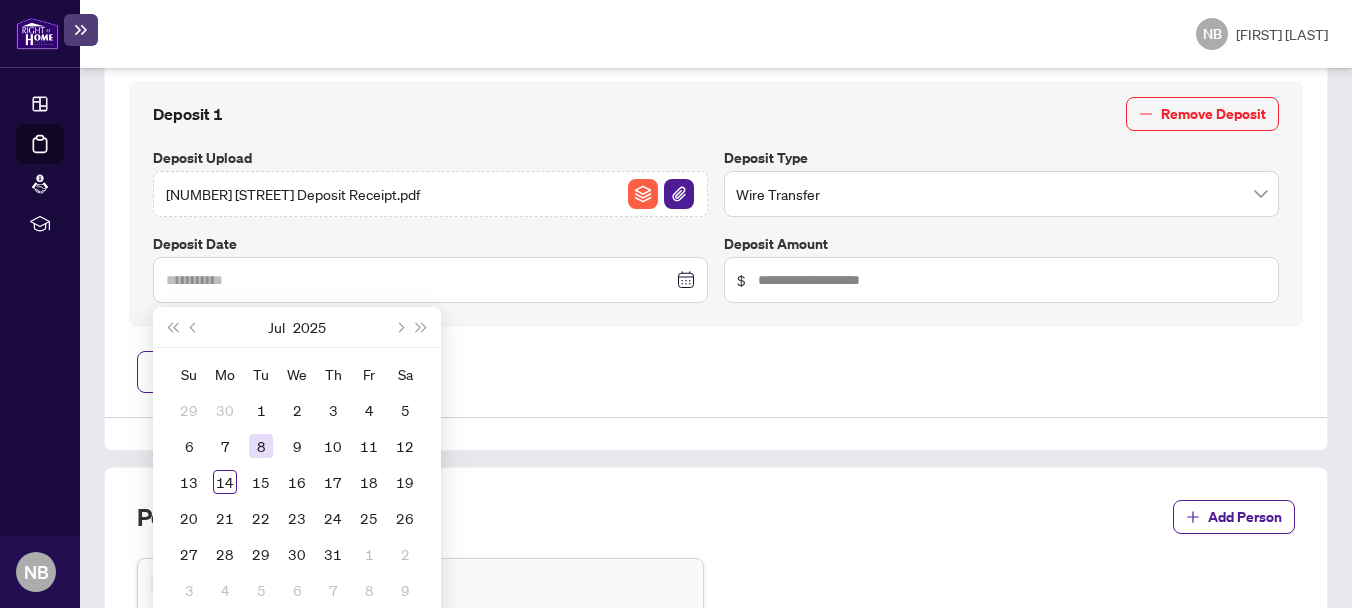 click on "8" at bounding box center (261, 446) 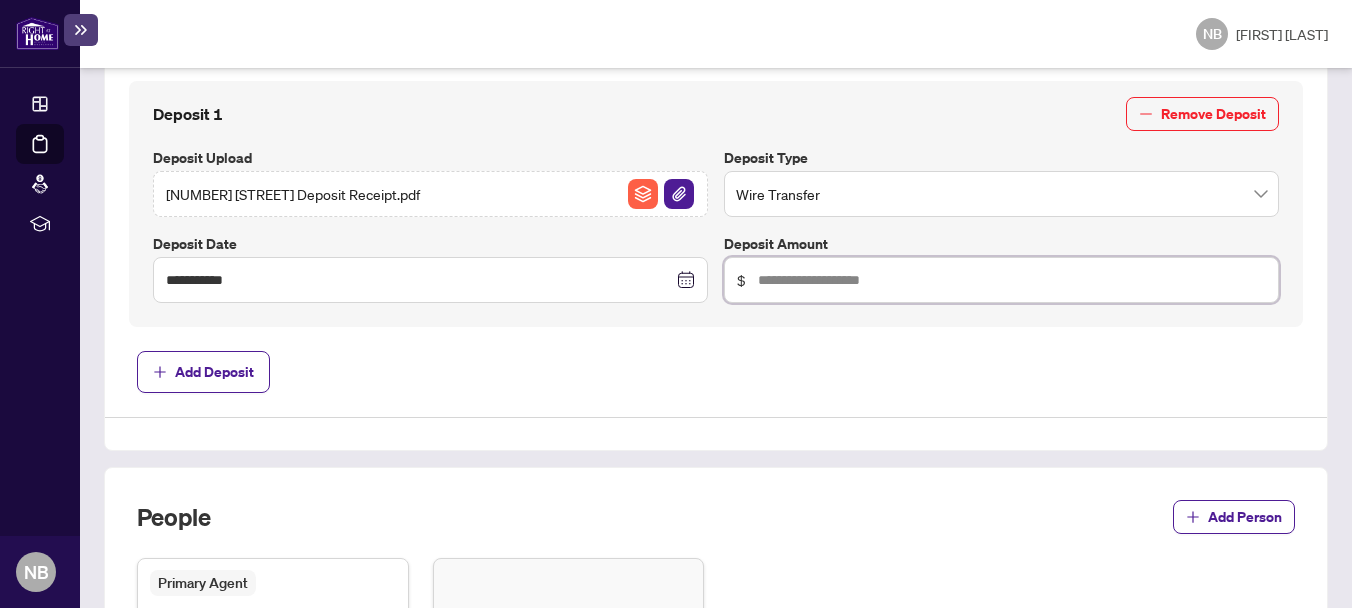 click at bounding box center [1012, 280] 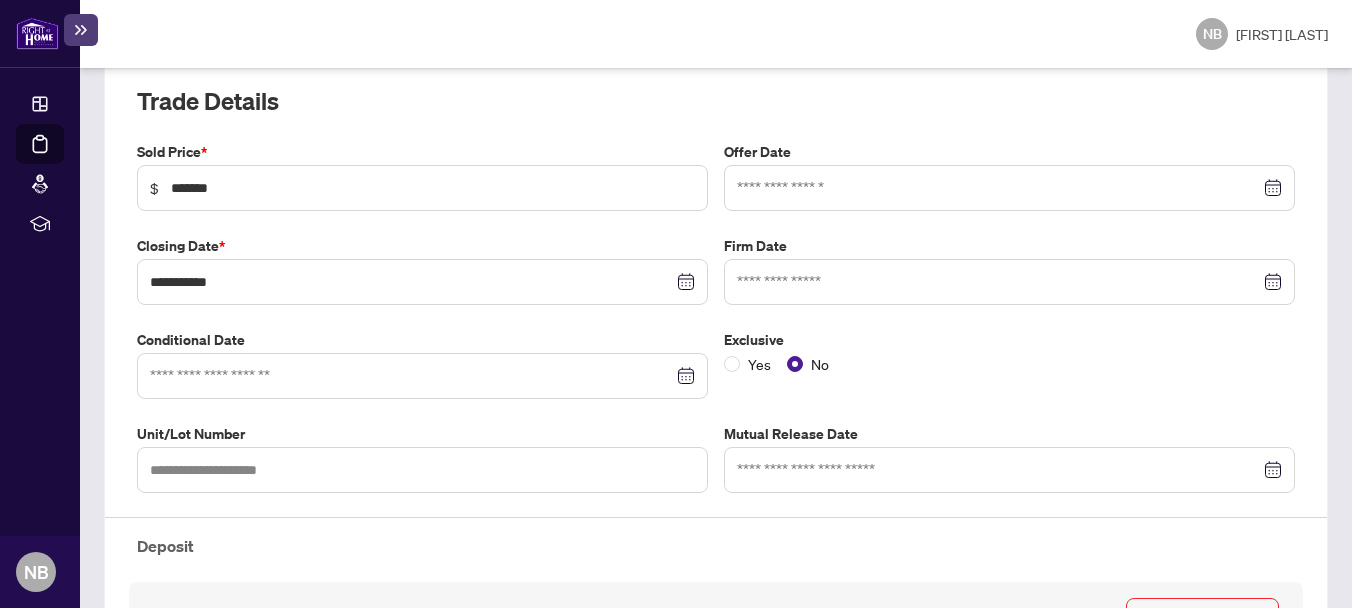 scroll, scrollTop: 259, scrollLeft: 0, axis: vertical 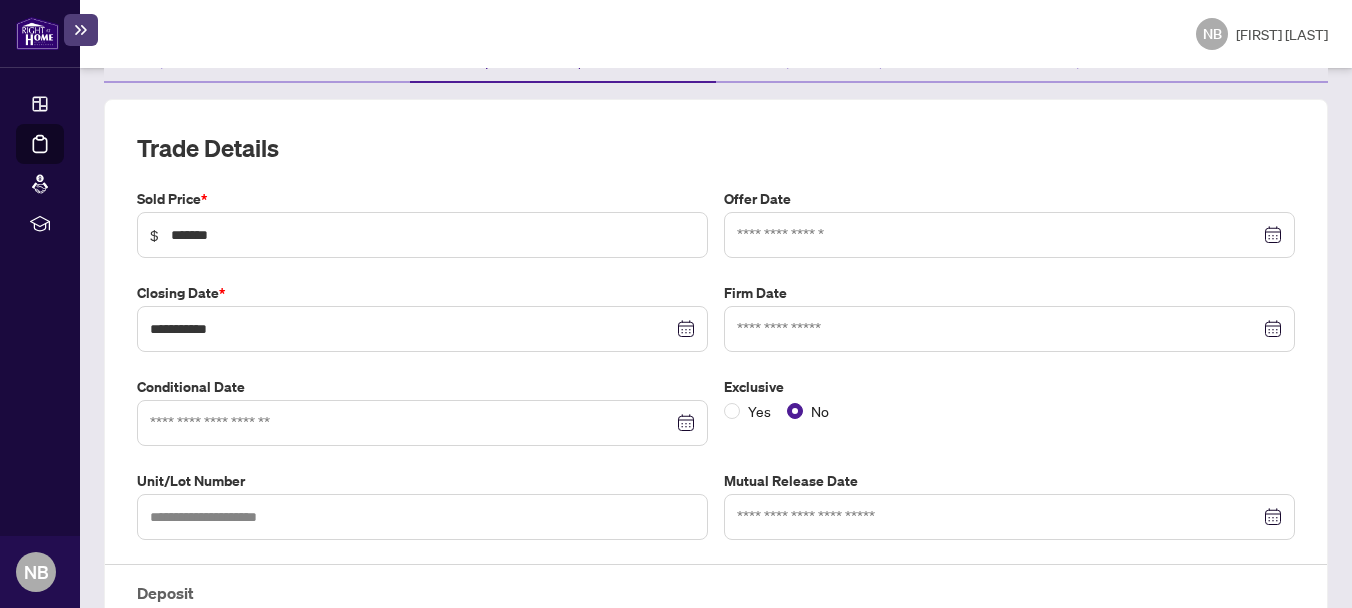 type on "******" 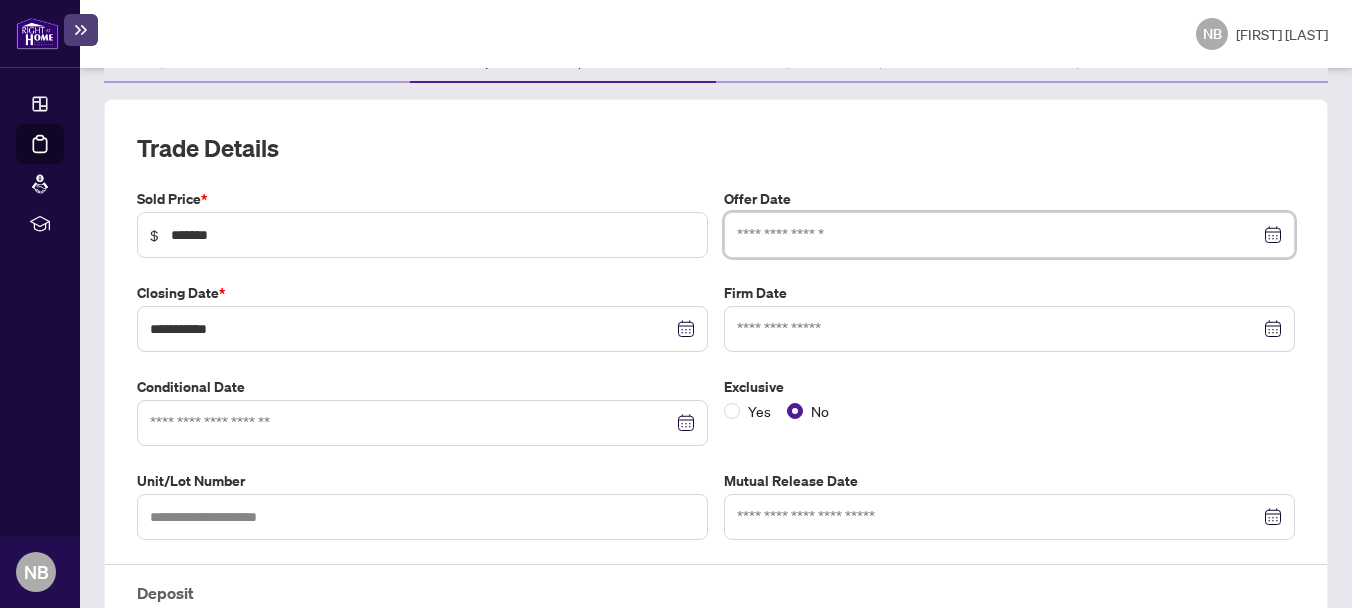 click at bounding box center [998, 235] 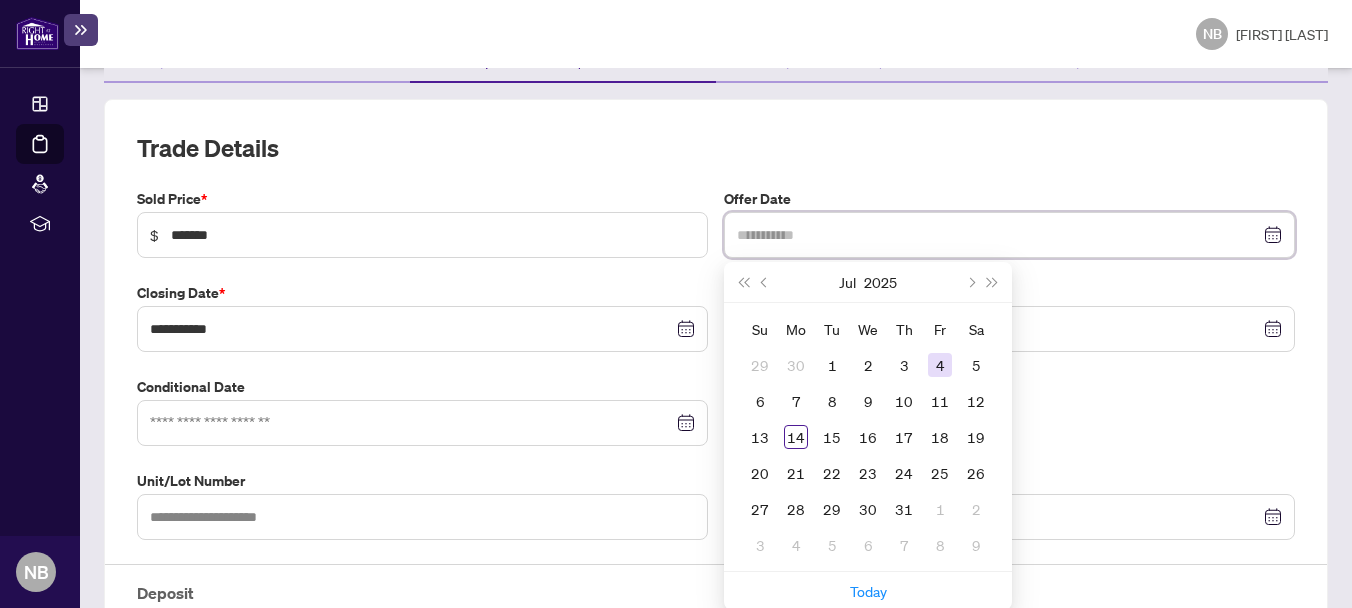type on "**********" 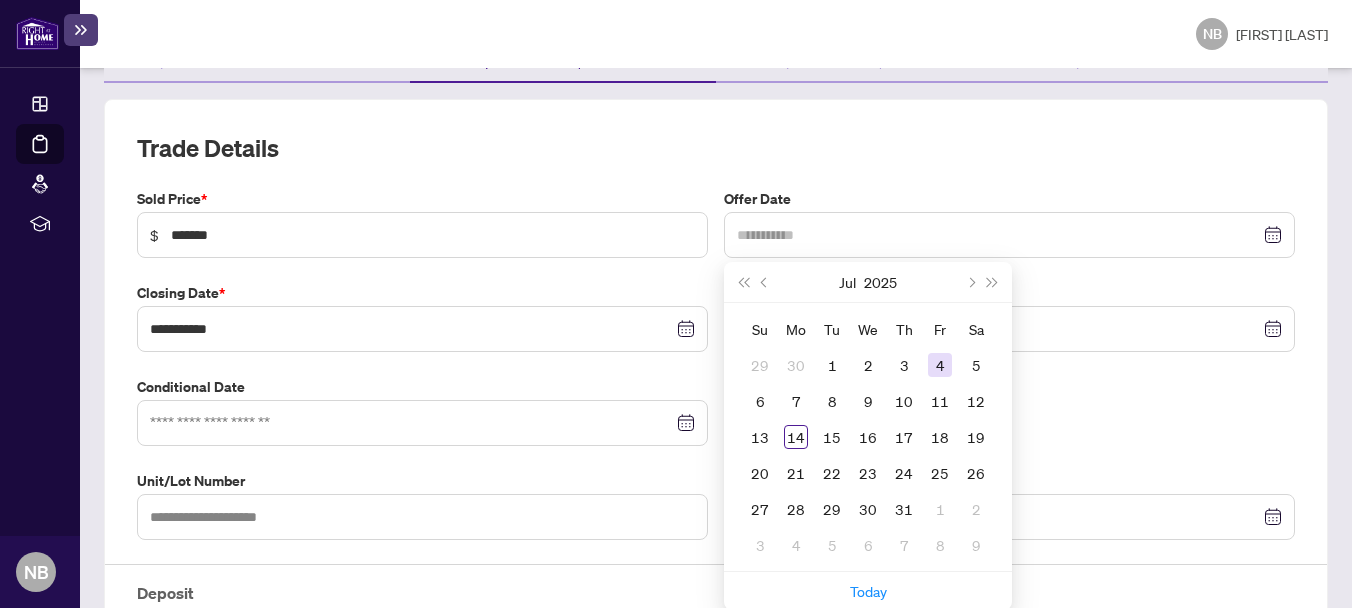 click on "4" at bounding box center [940, 365] 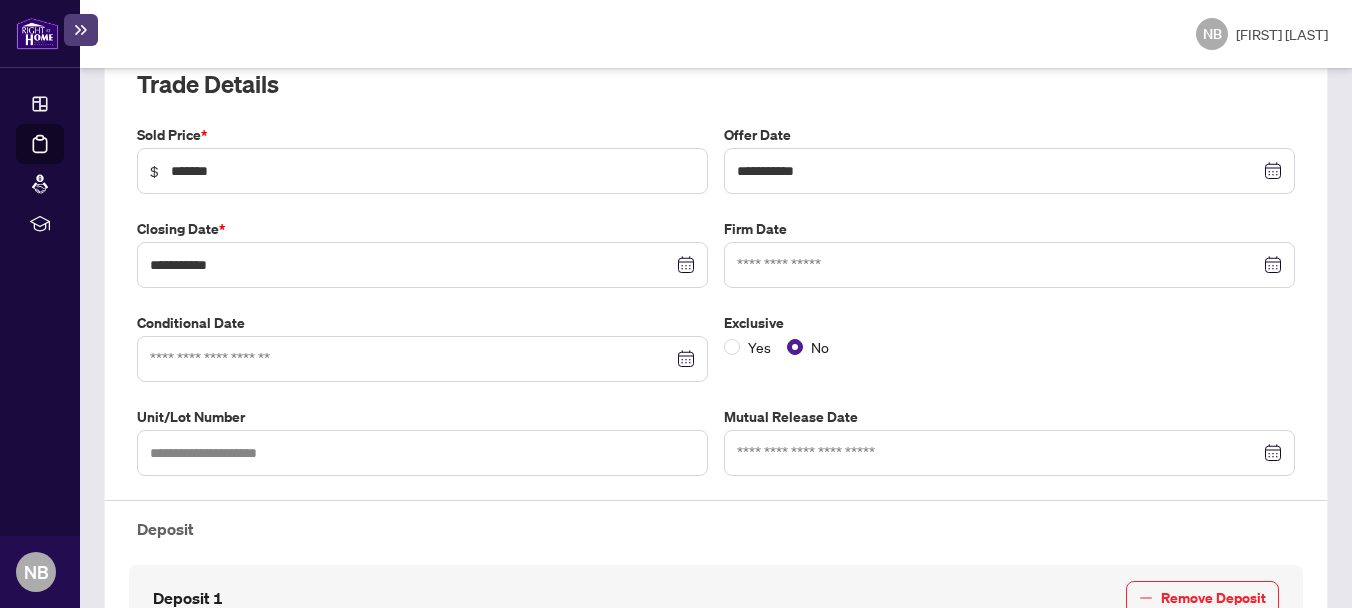 scroll, scrollTop: 329, scrollLeft: 0, axis: vertical 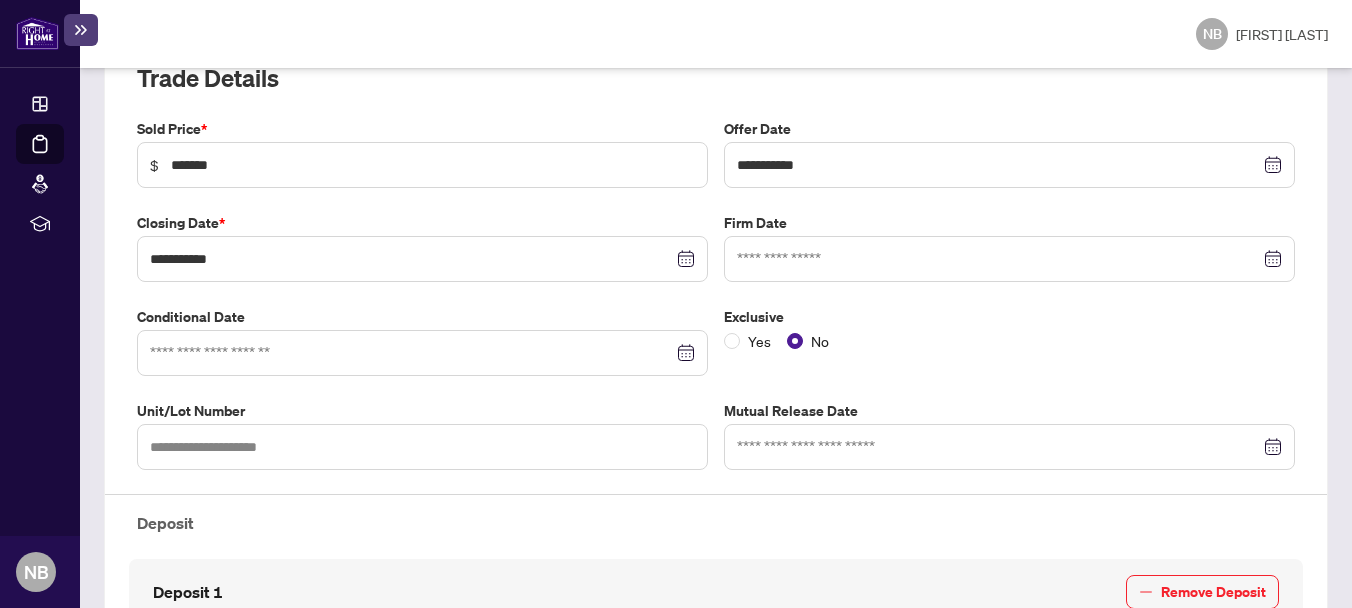 click at bounding box center (1009, 259) 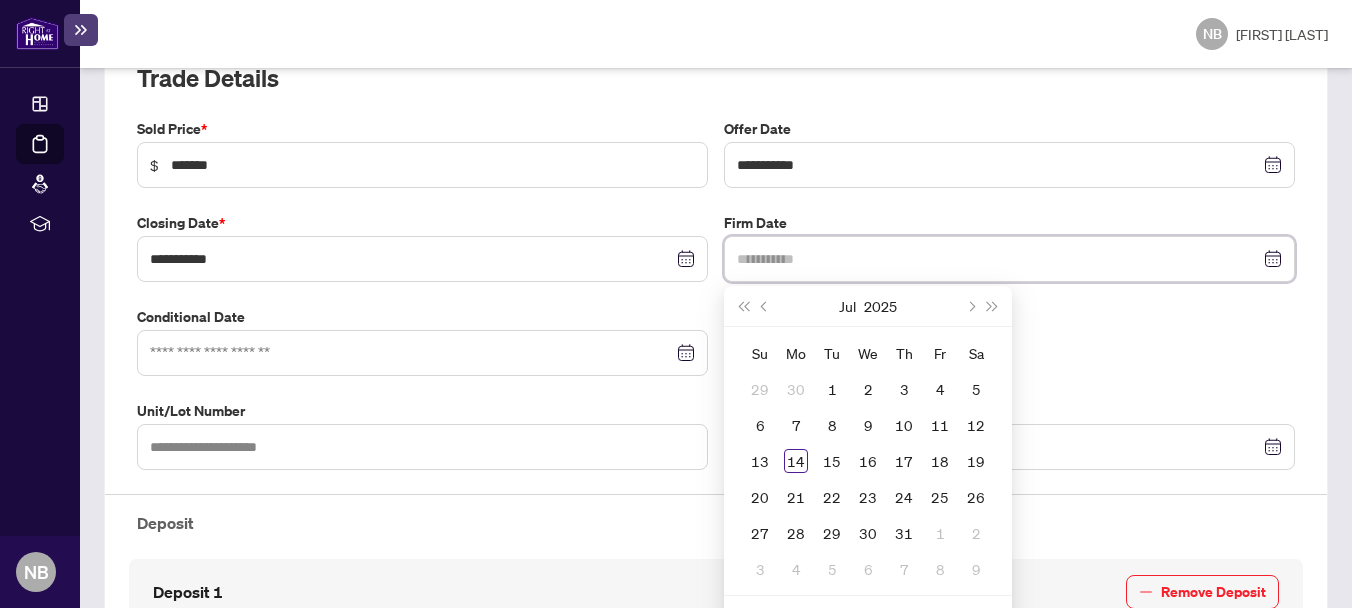 type on "**********" 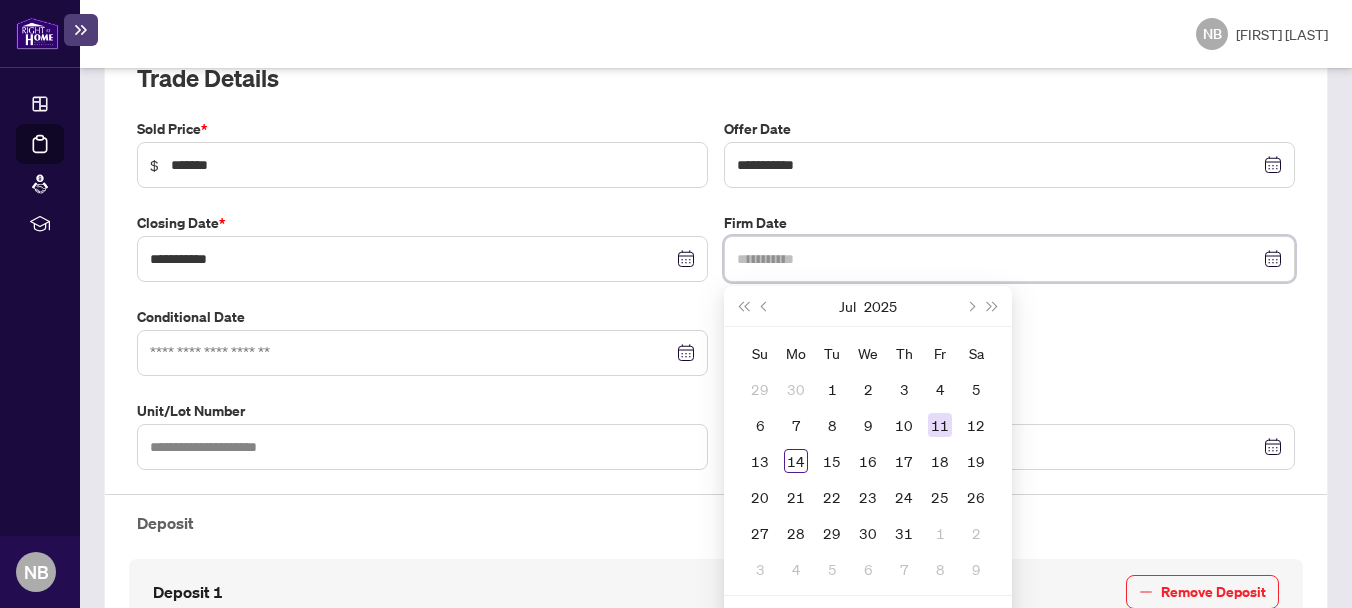 type on "**********" 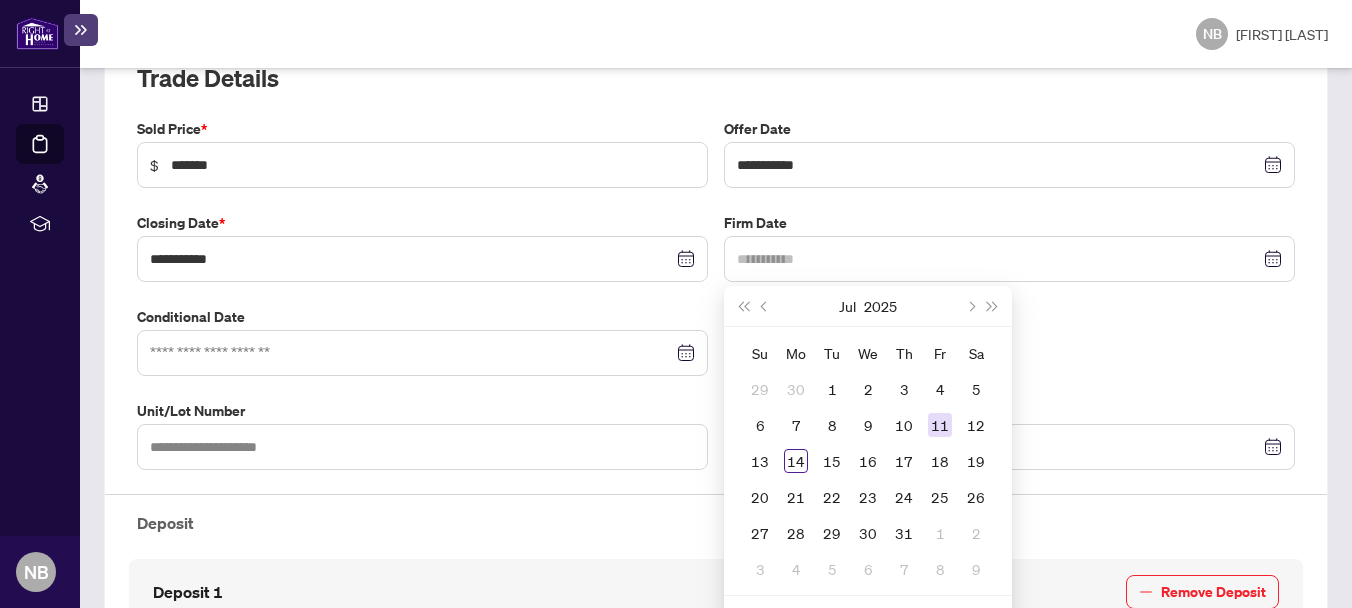 click on "11" at bounding box center (940, 425) 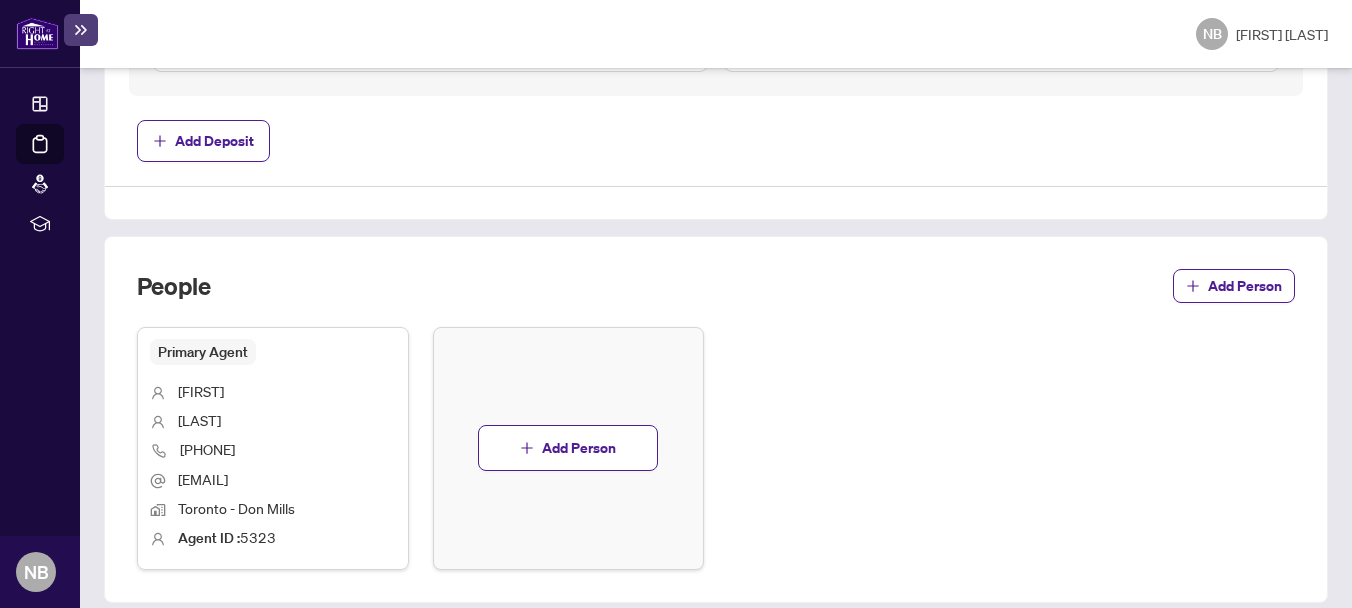 scroll, scrollTop: 1113, scrollLeft: 0, axis: vertical 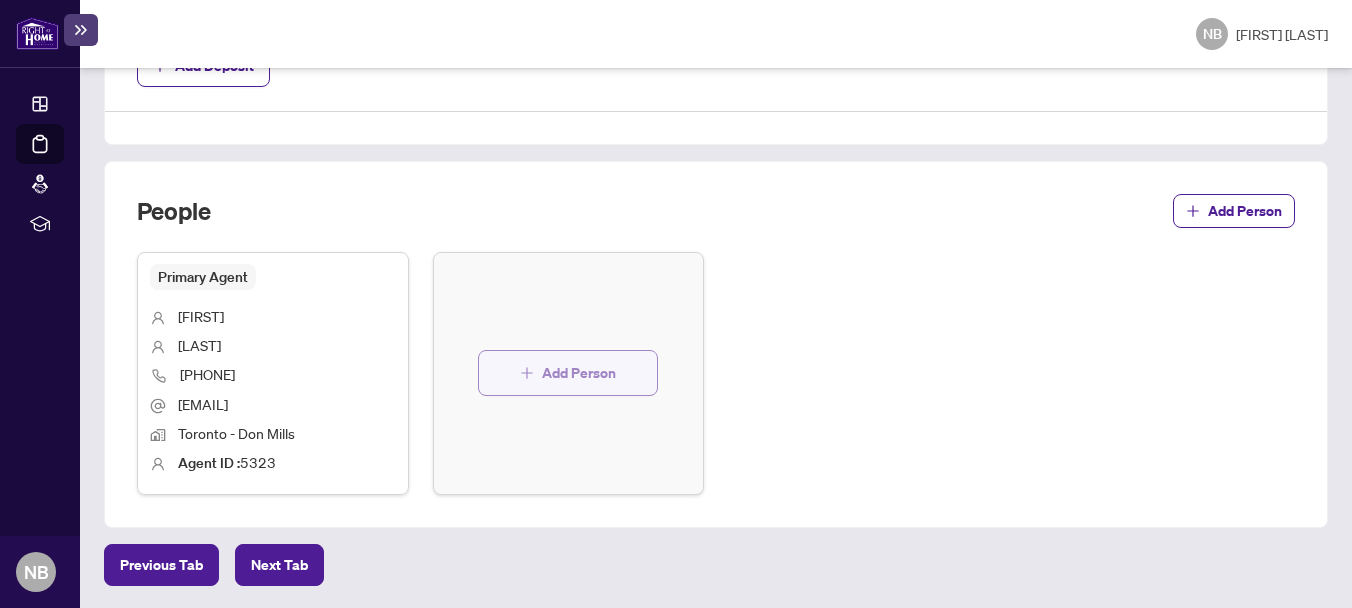 click on "Add Person" at bounding box center (579, 373) 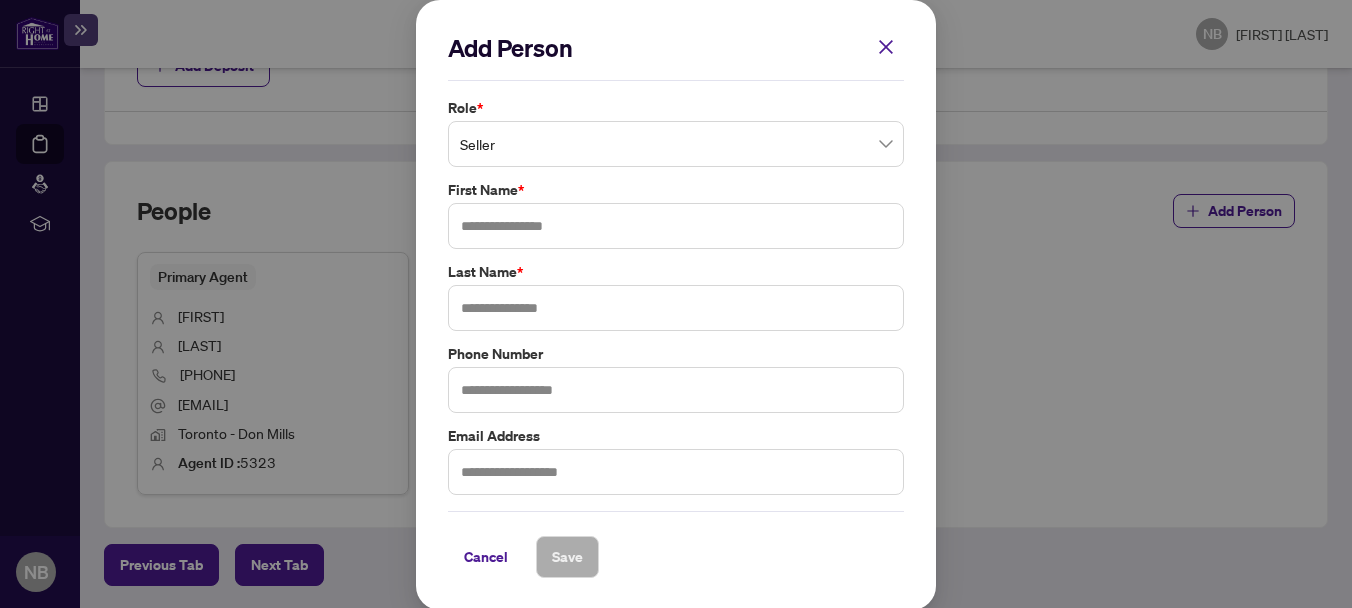 click on "Seller" at bounding box center (676, 144) 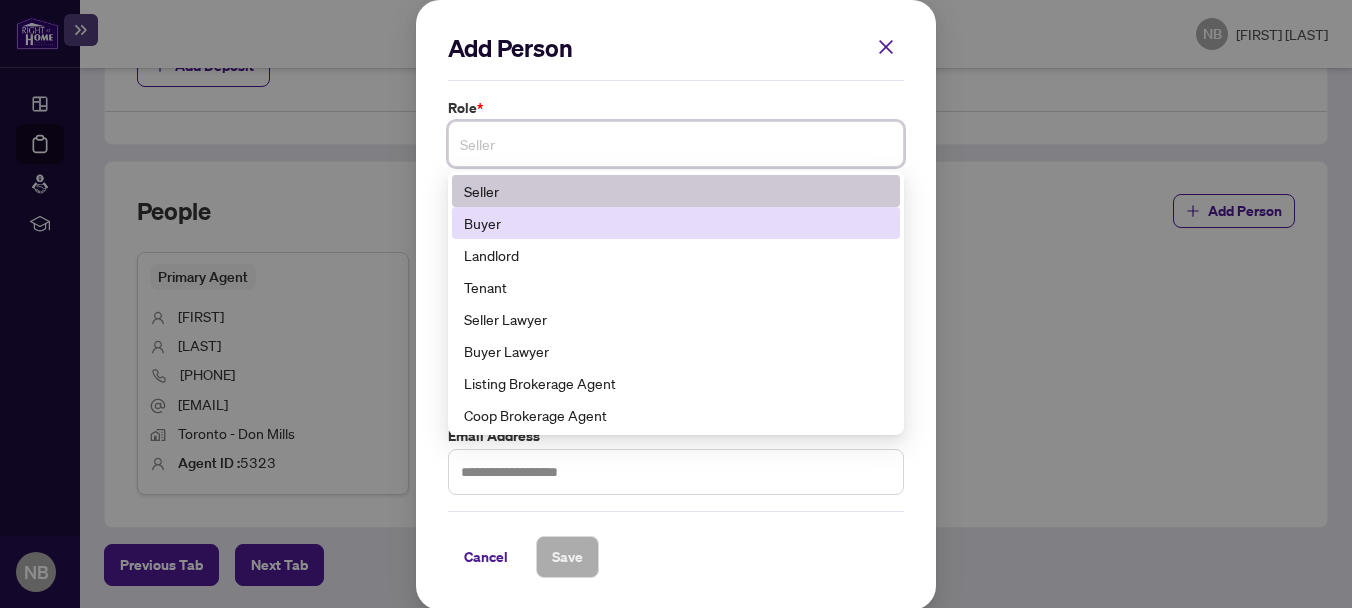 click on "Buyer" at bounding box center (676, 223) 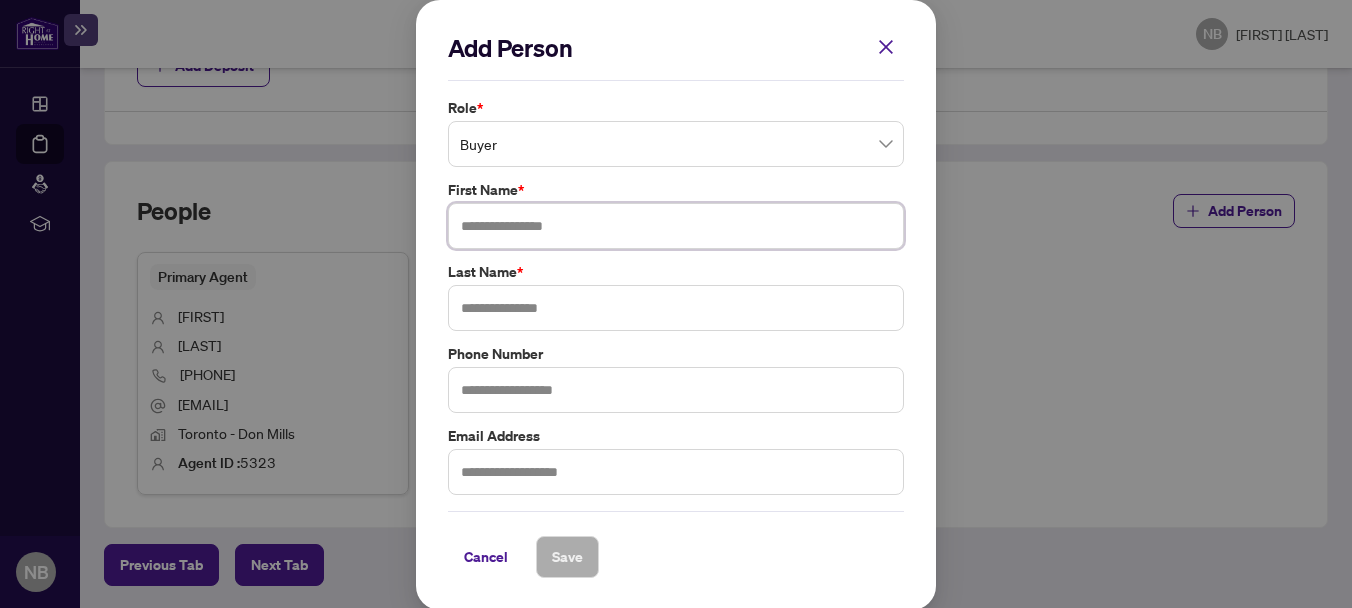 click at bounding box center [676, 226] 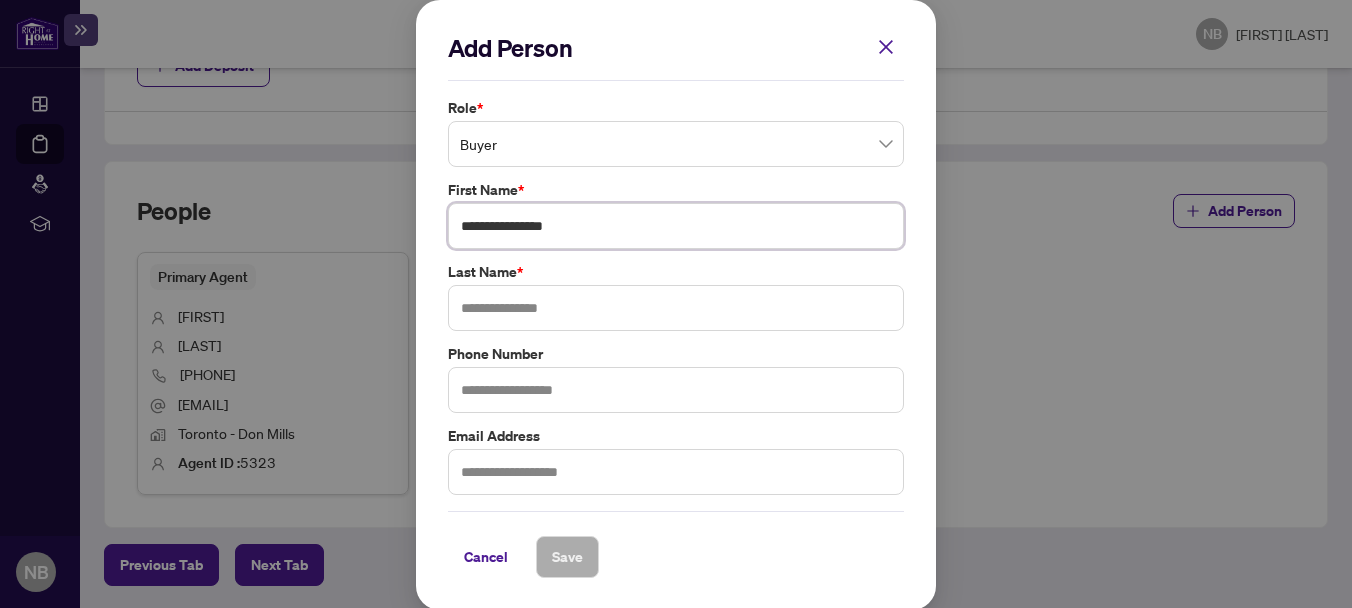 type on "**********" 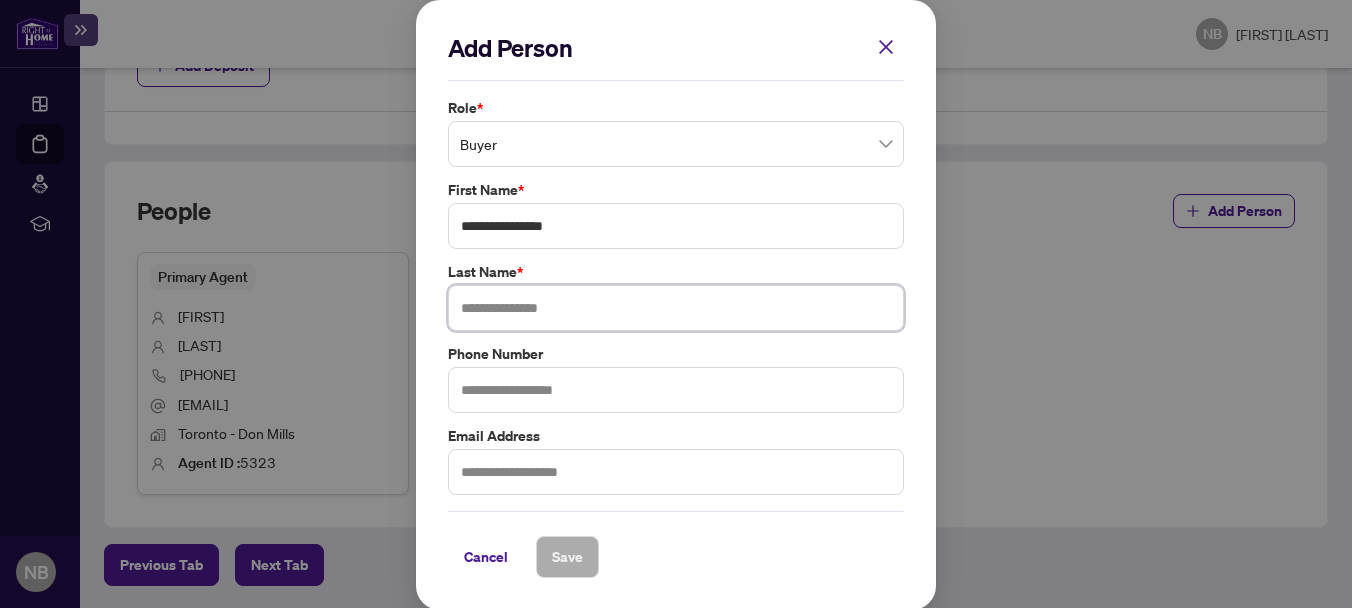 click at bounding box center (676, 308) 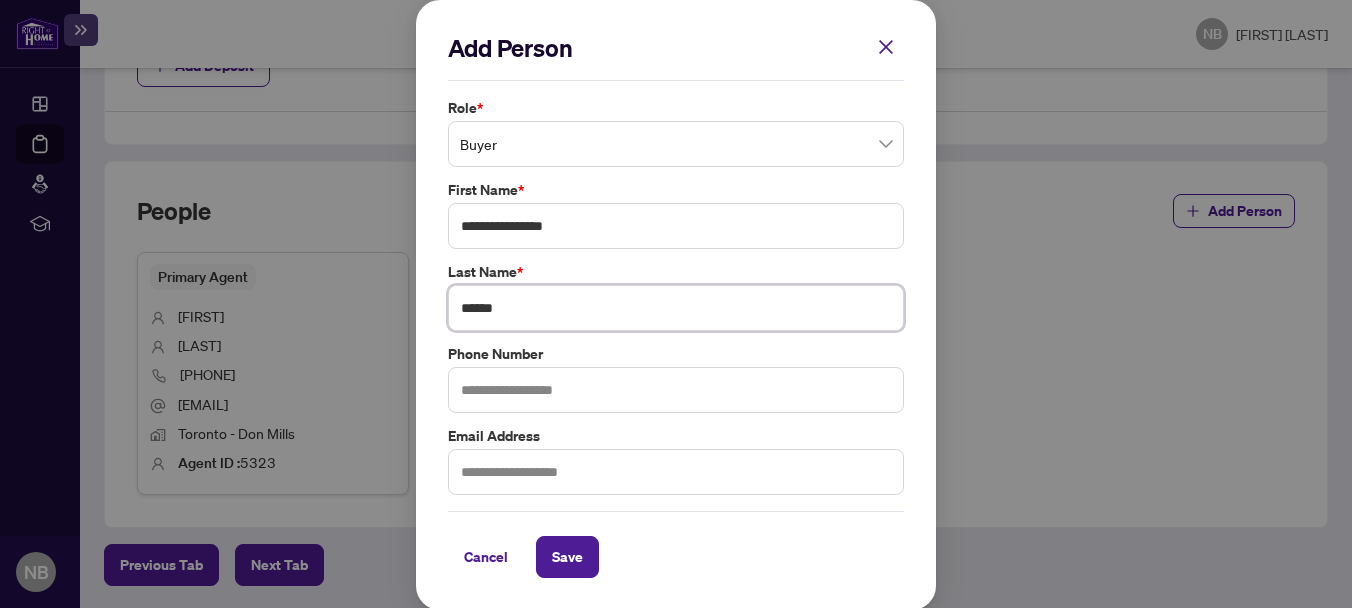 type on "******" 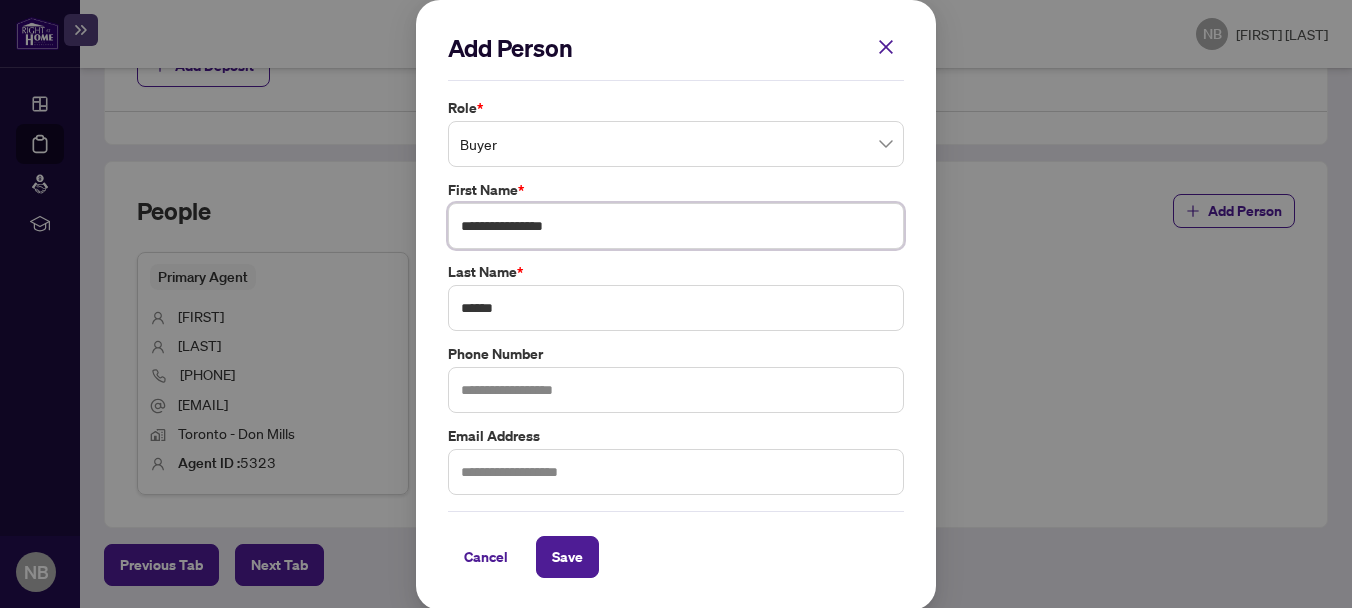 drag, startPoint x: 516, startPoint y: 228, endPoint x: 589, endPoint y: 224, distance: 73.109505 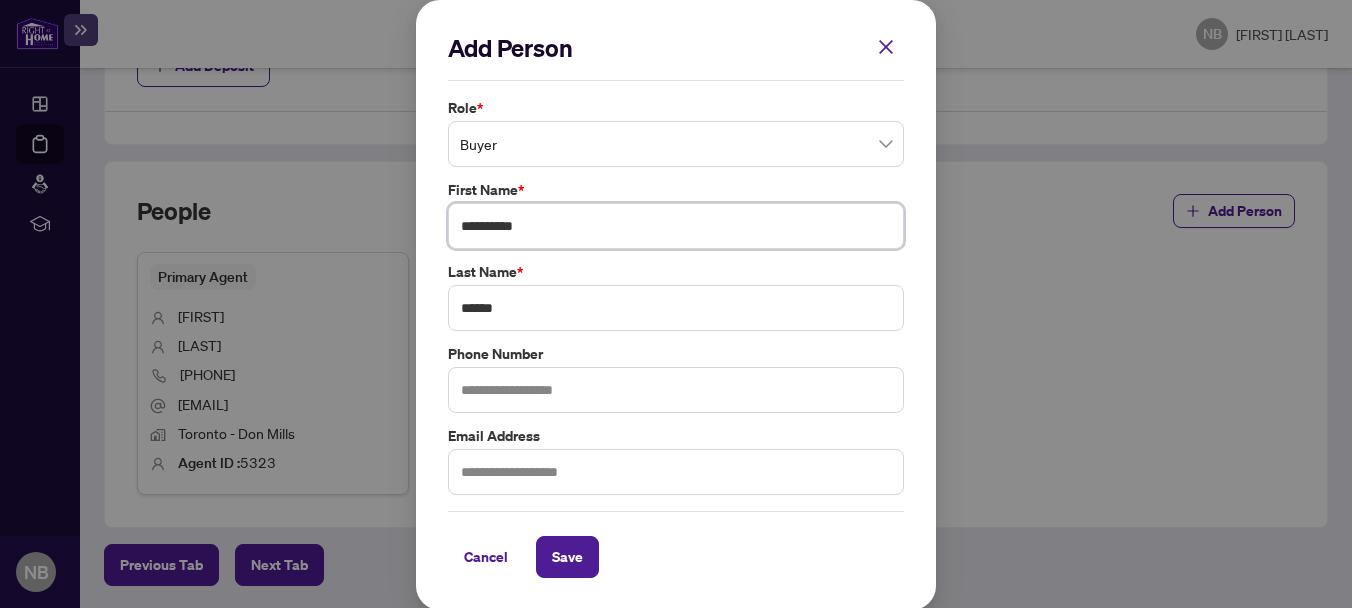 type on "*********" 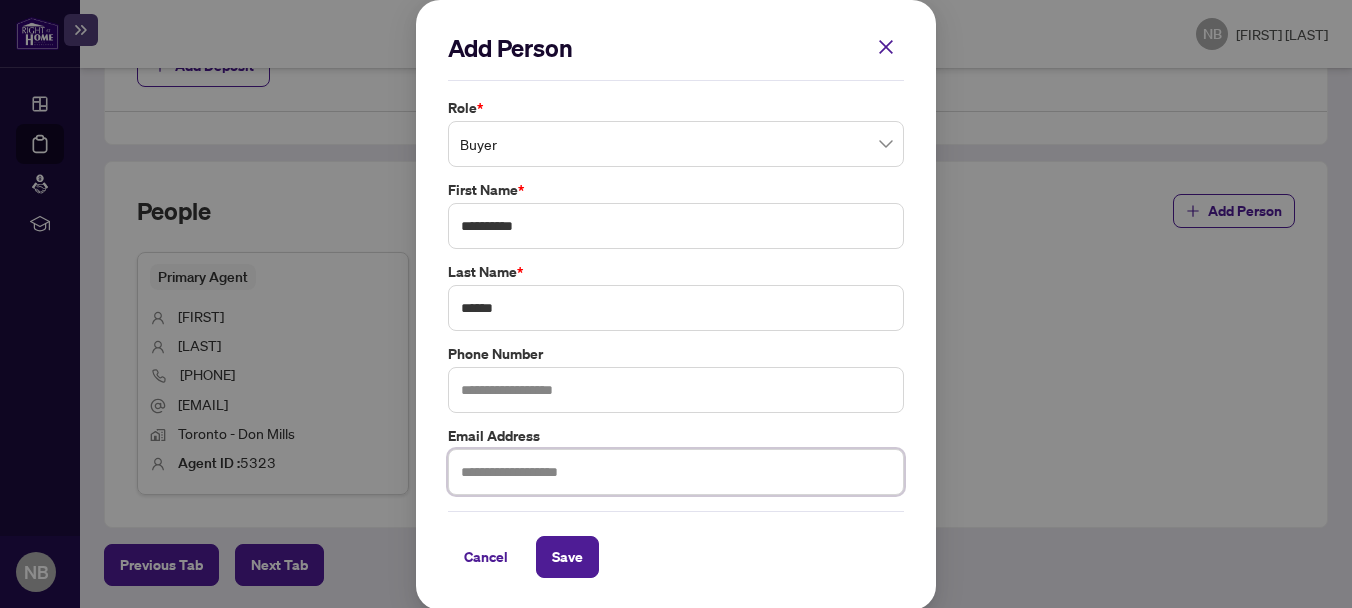 click at bounding box center (676, 472) 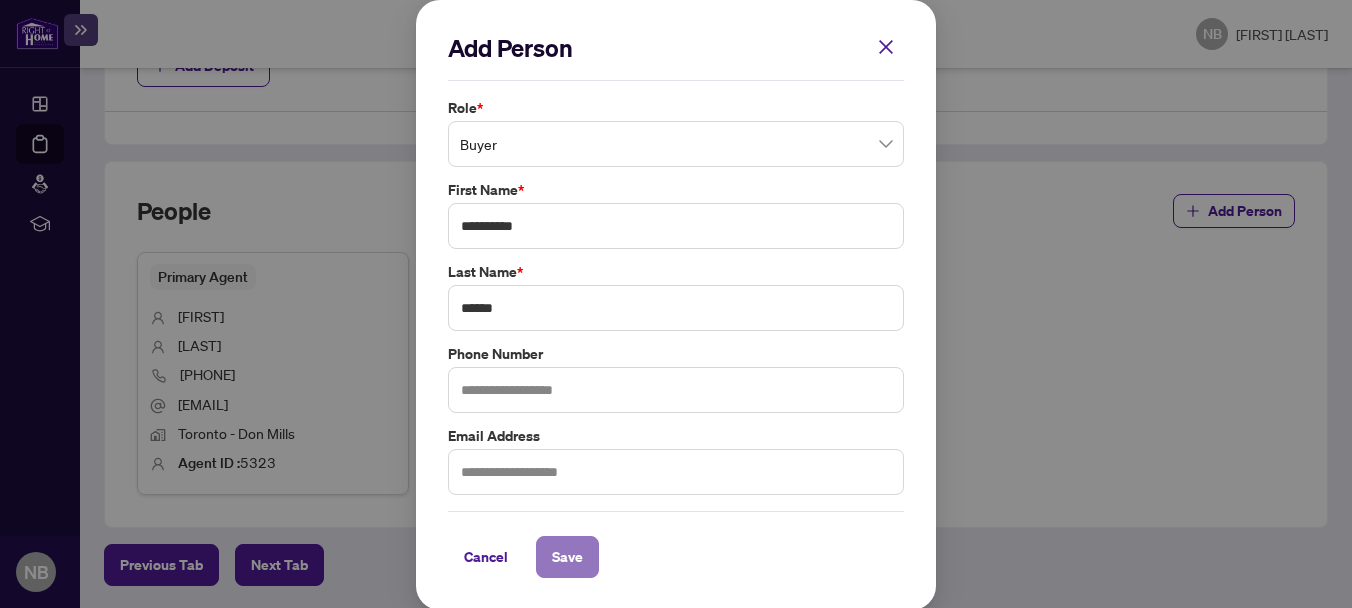 click on "Save" at bounding box center [567, 557] 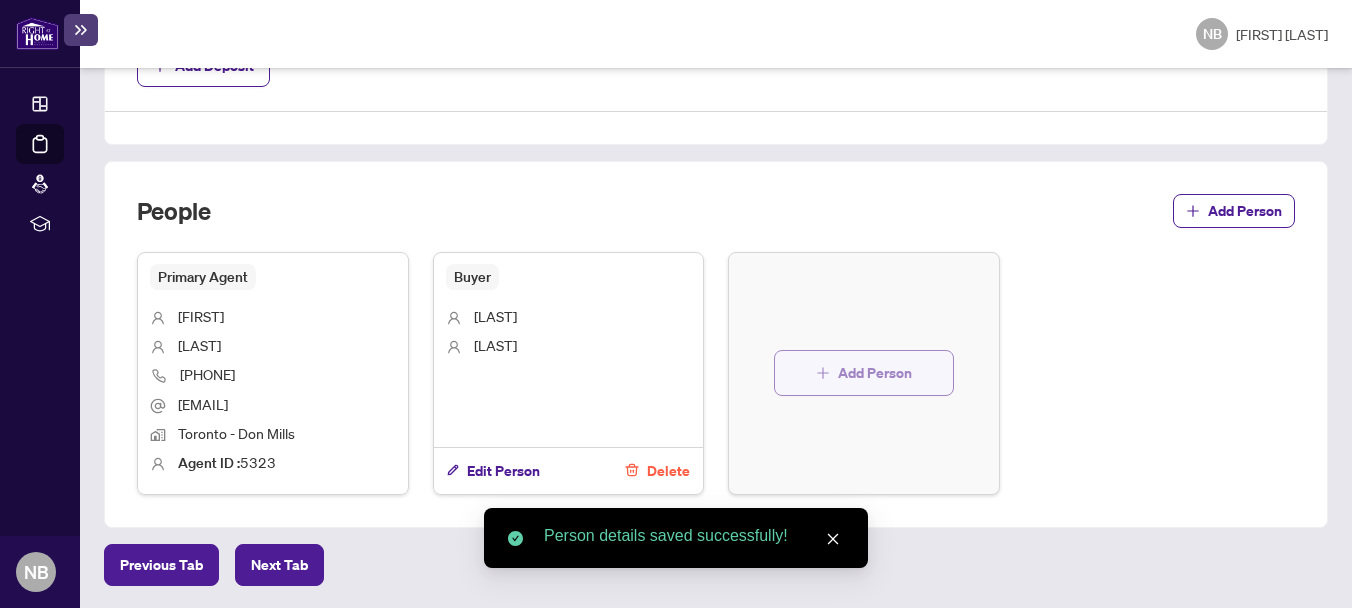 click on "Add Person" at bounding box center (875, 373) 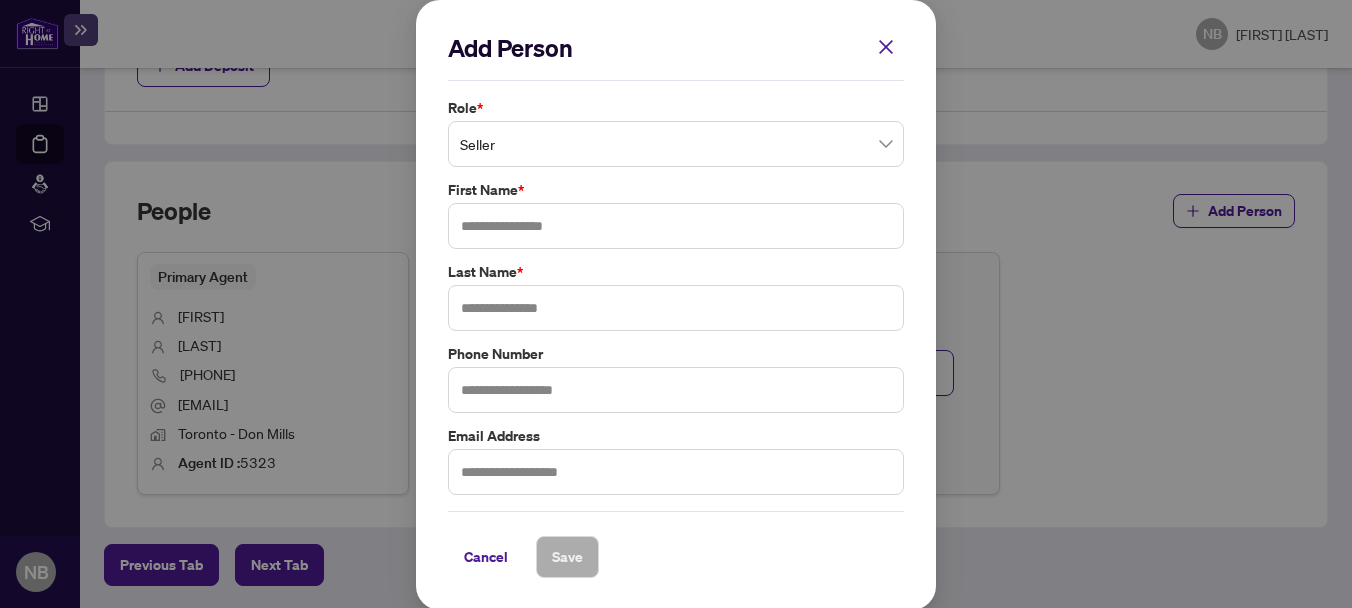scroll, scrollTop: 2, scrollLeft: 0, axis: vertical 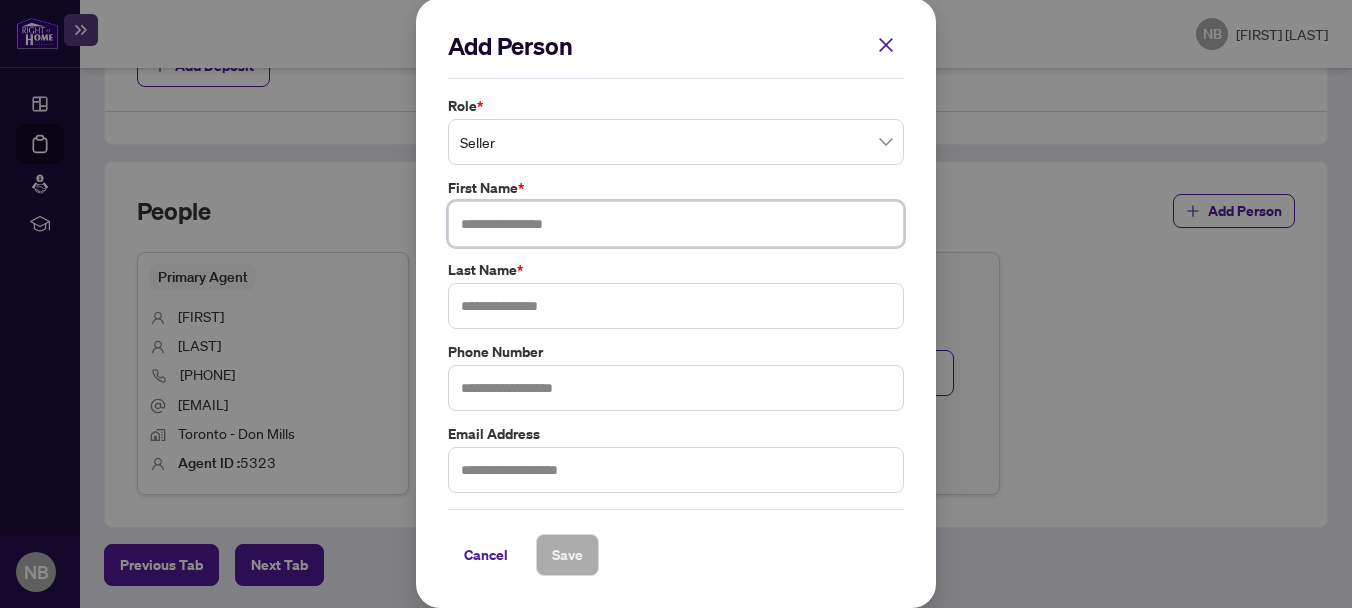 click at bounding box center [676, 224] 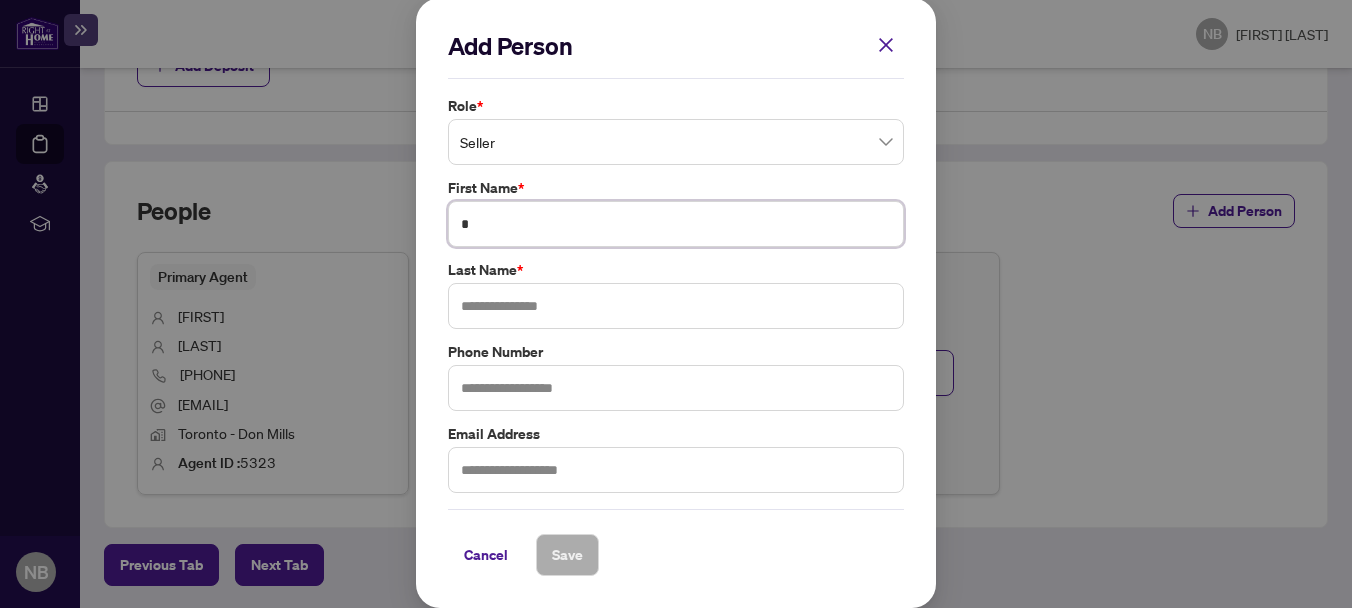 type on "*" 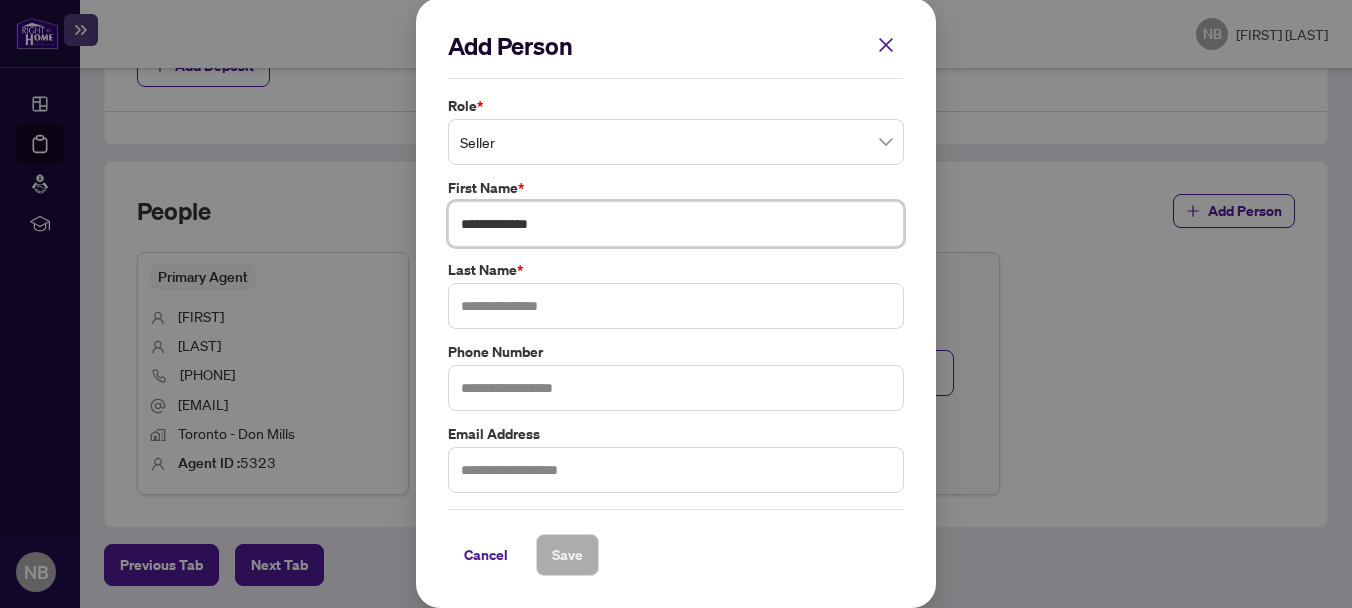 type on "**********" 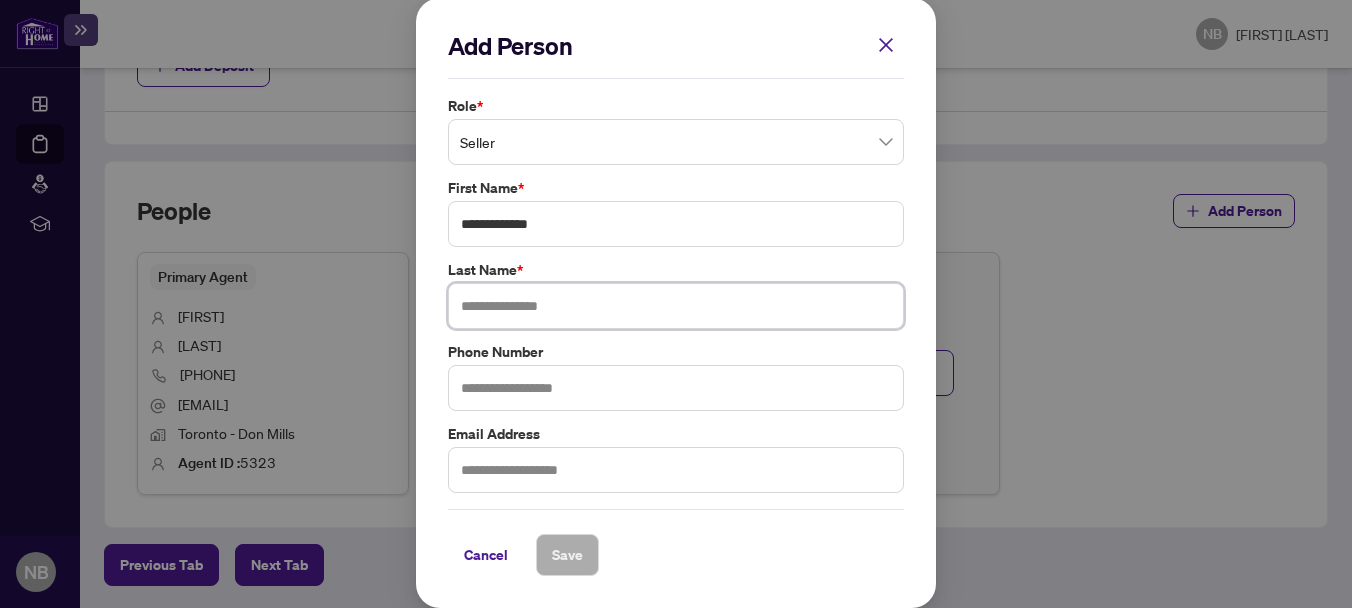 click at bounding box center (676, 306) 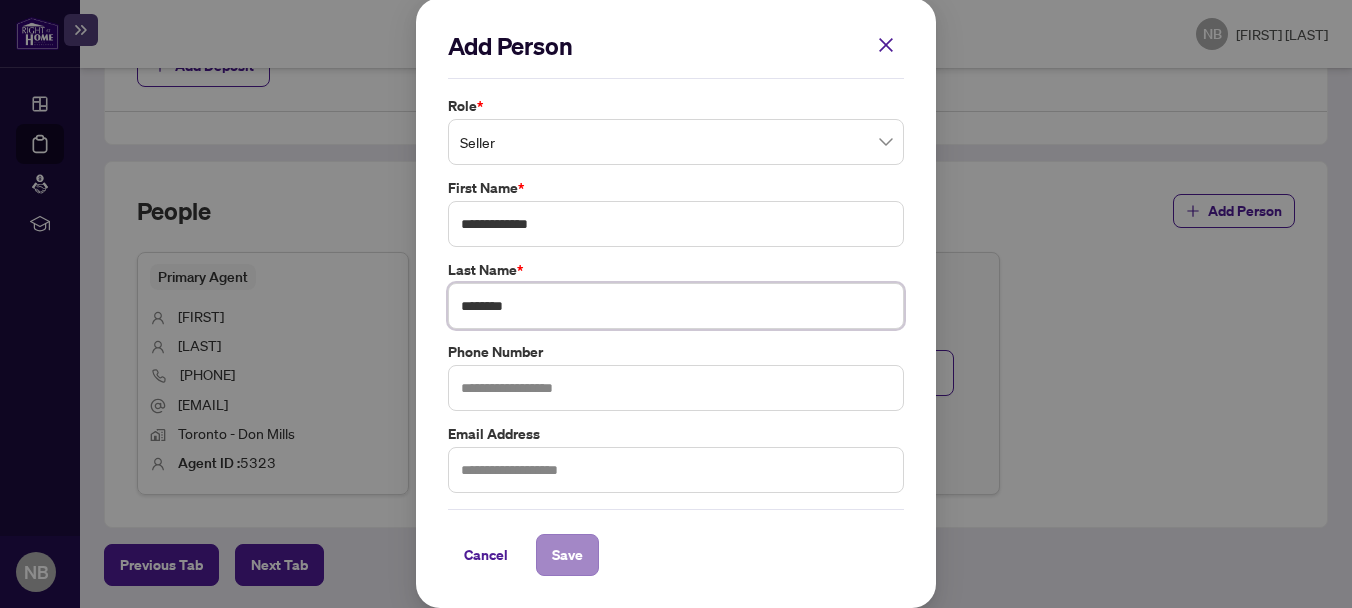type on "********" 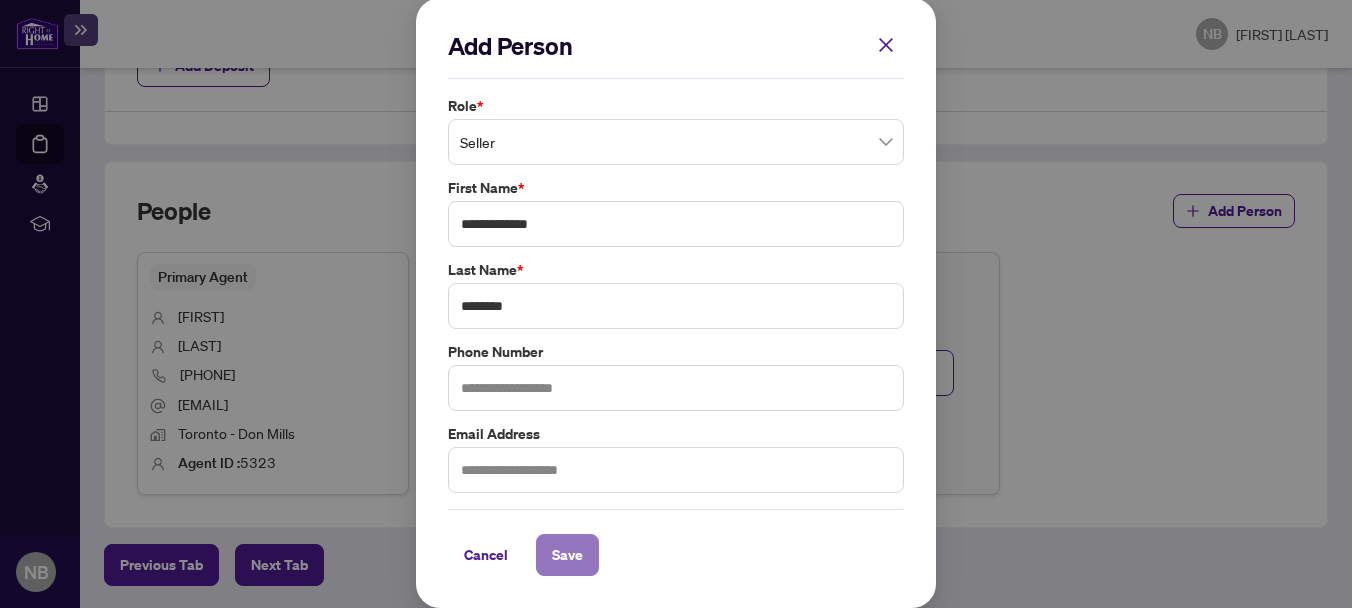 click on "Save" at bounding box center [567, 555] 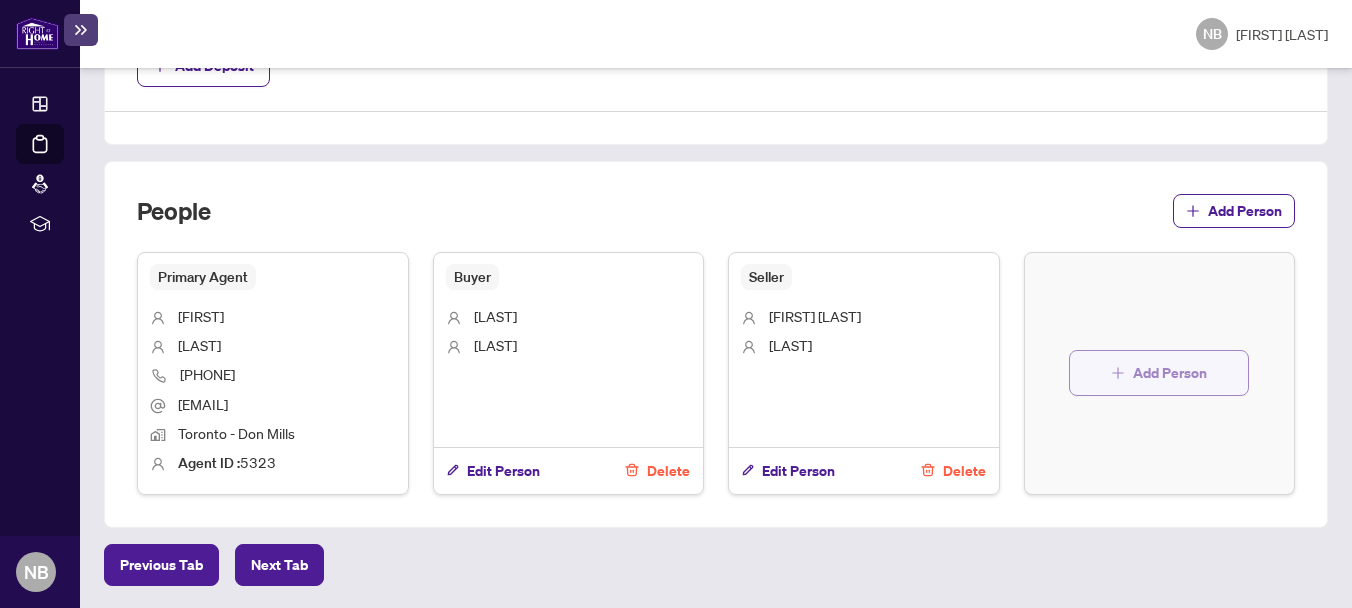 click on "Add Person" at bounding box center [1170, 373] 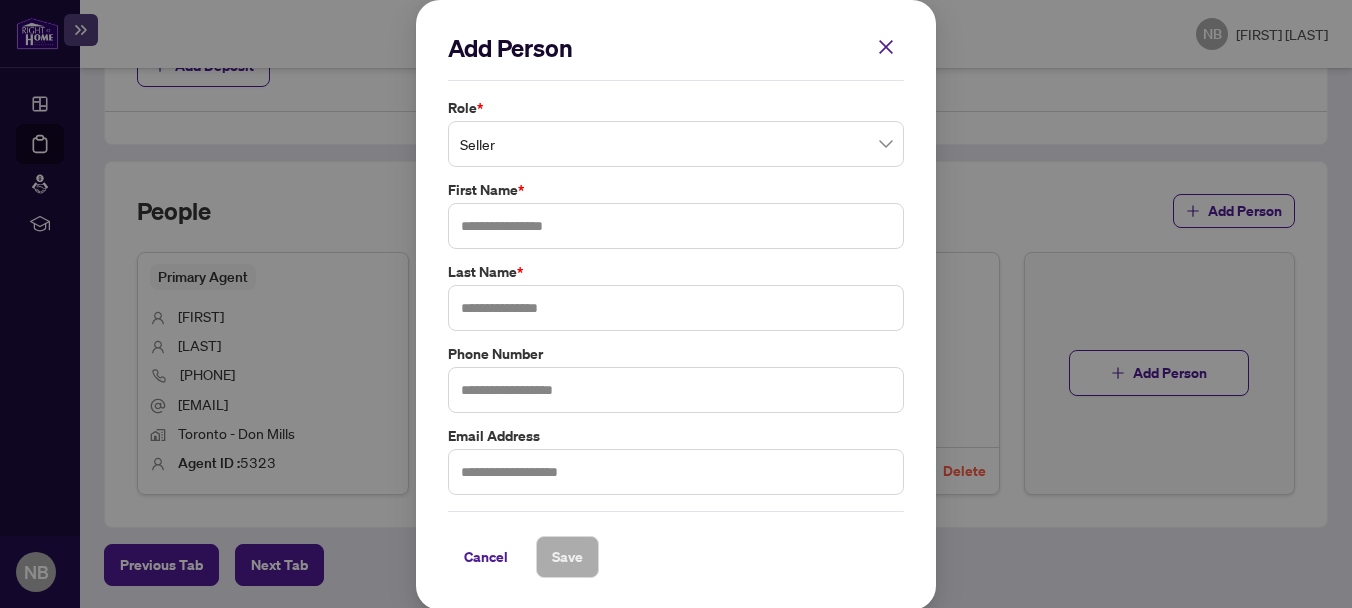 click on "Seller" at bounding box center [676, 144] 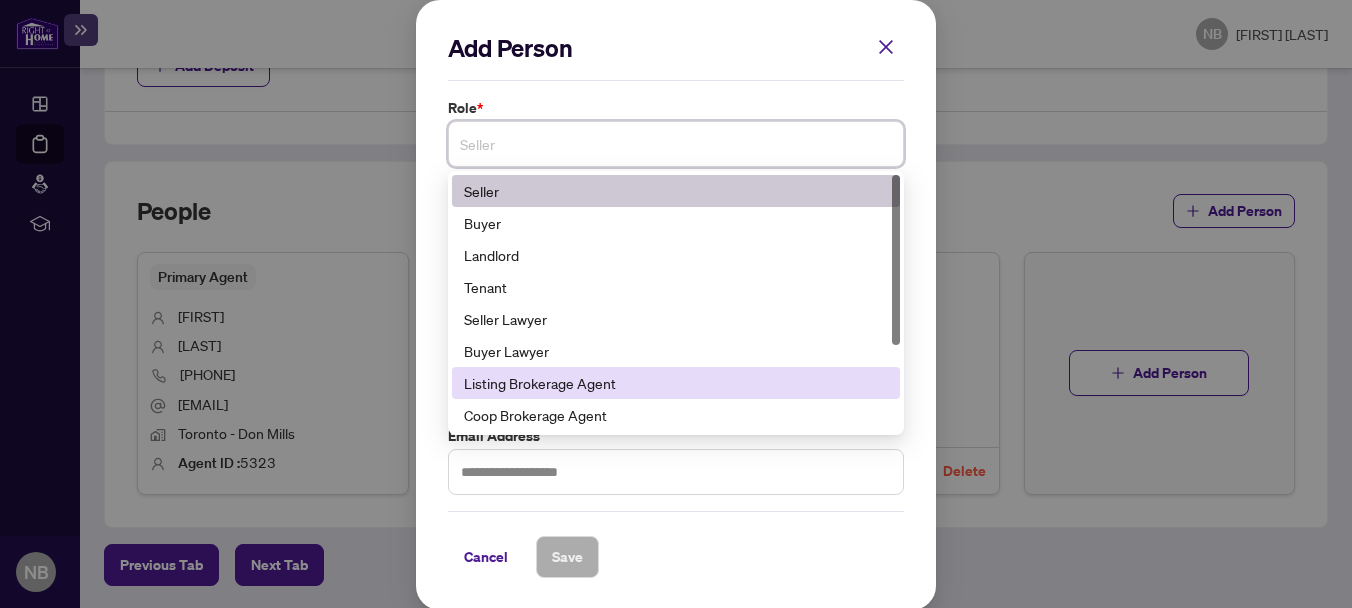 click on "Listing Brokerage Agent" at bounding box center [676, 383] 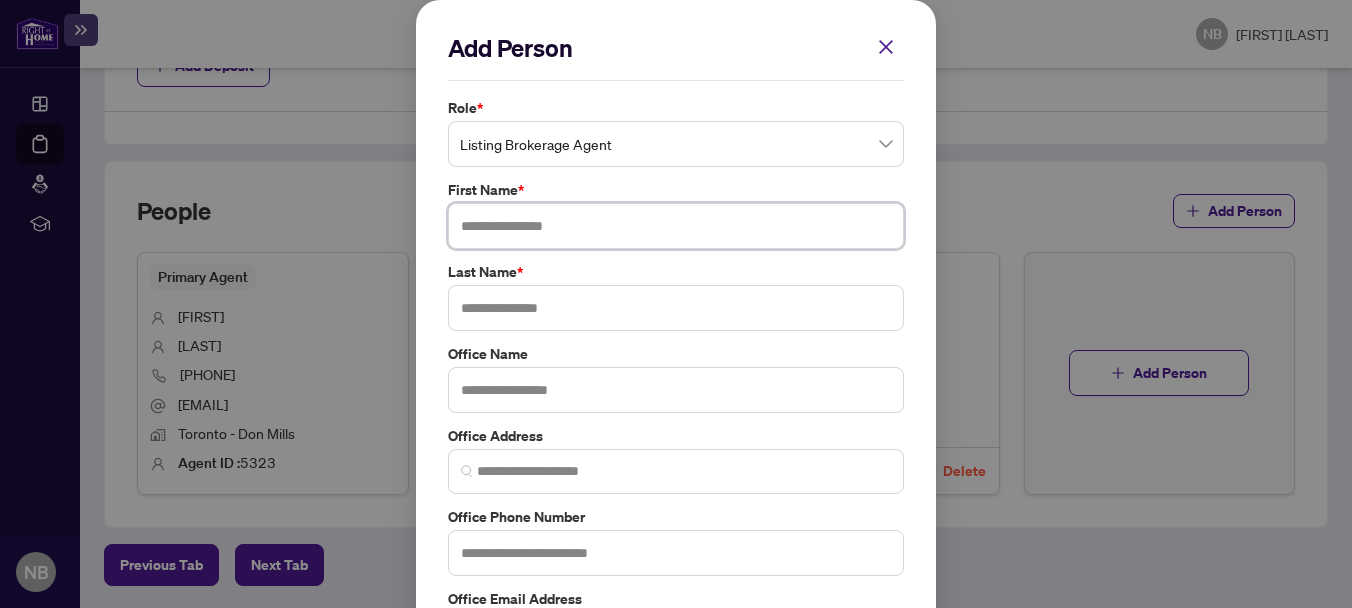 click at bounding box center [676, 226] 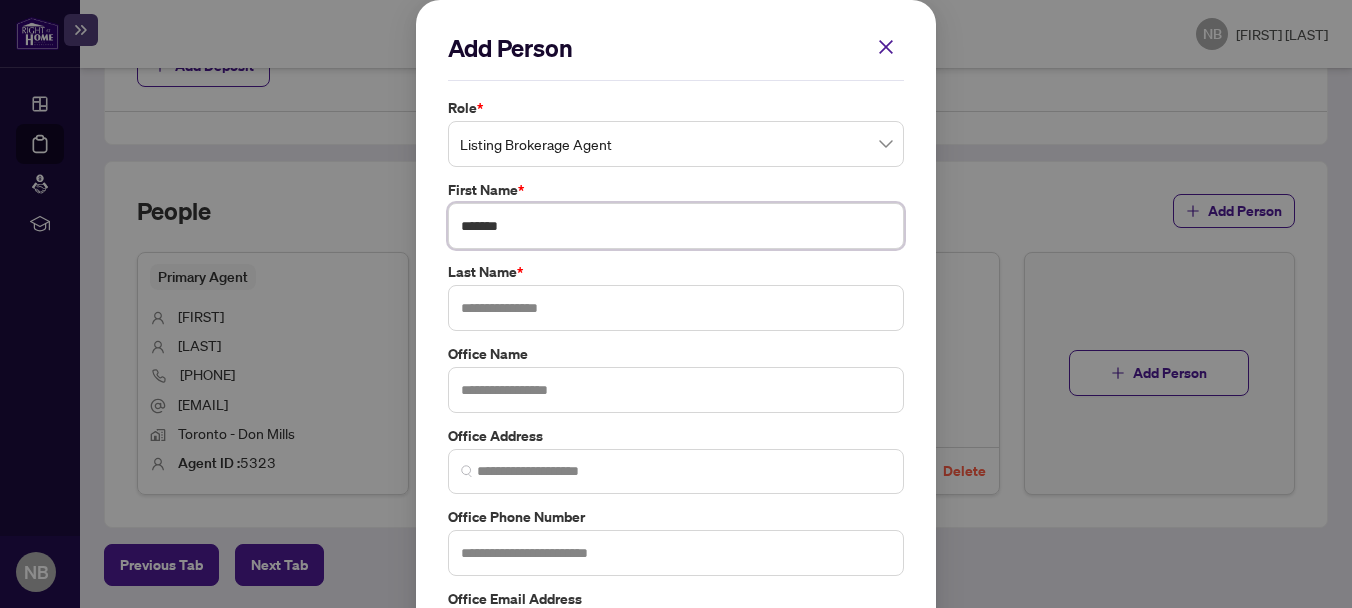 type on "*******" 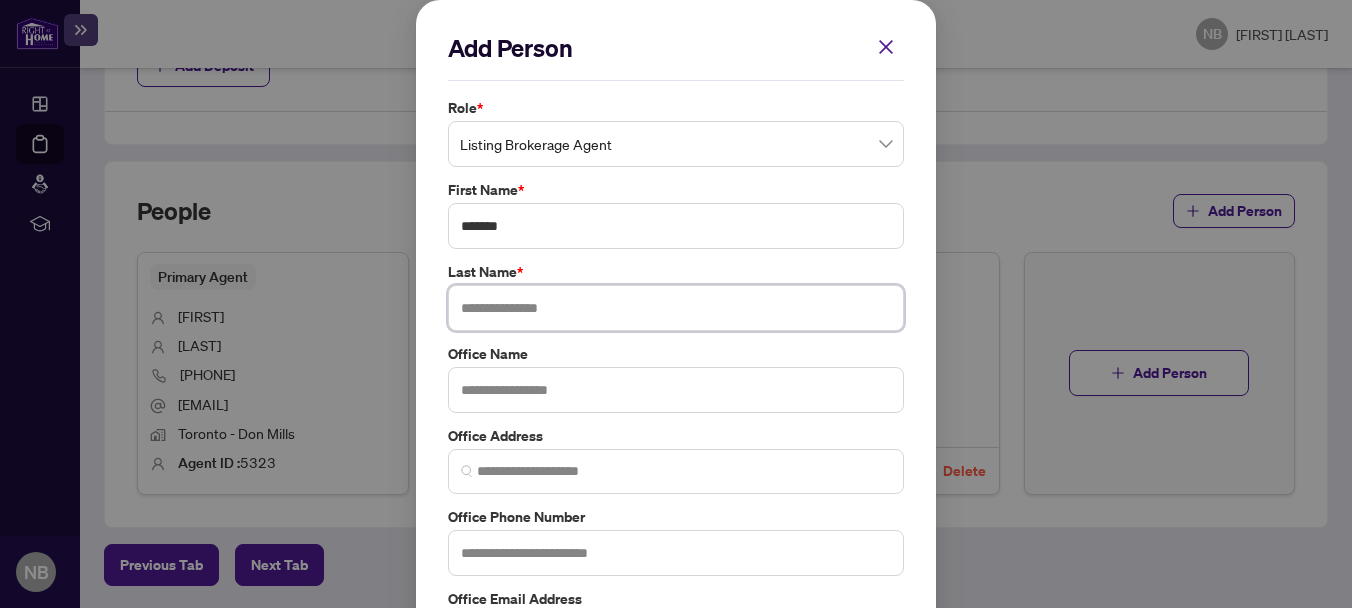 click at bounding box center (676, 308) 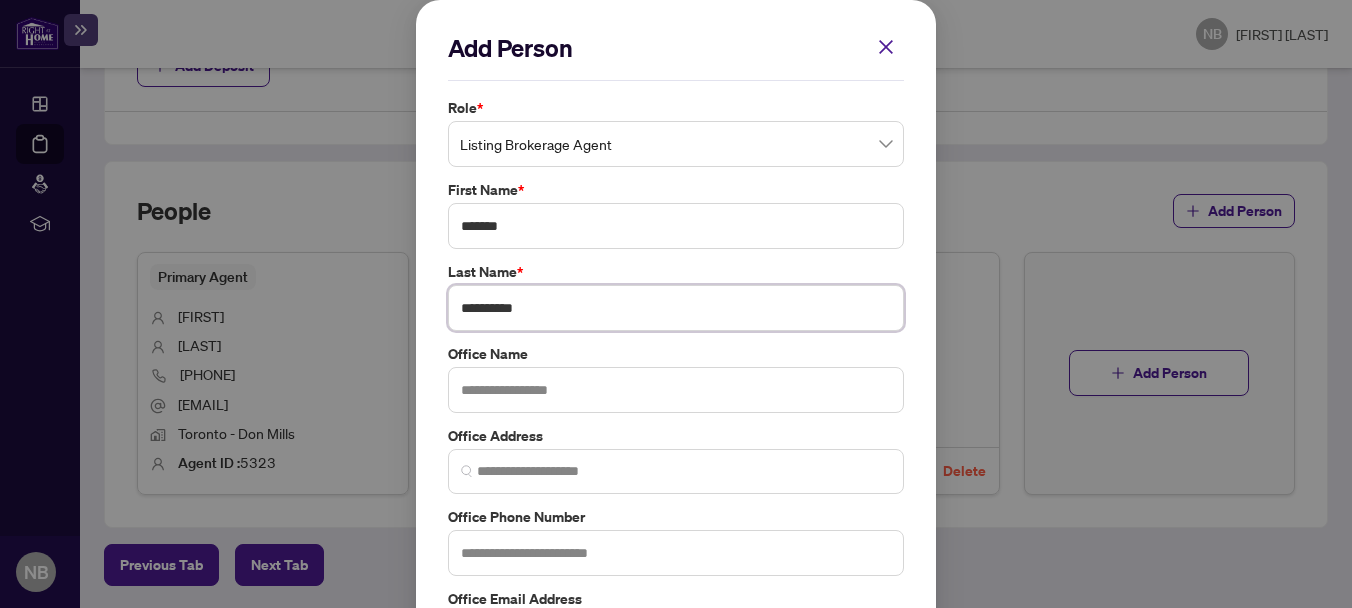 type on "**********" 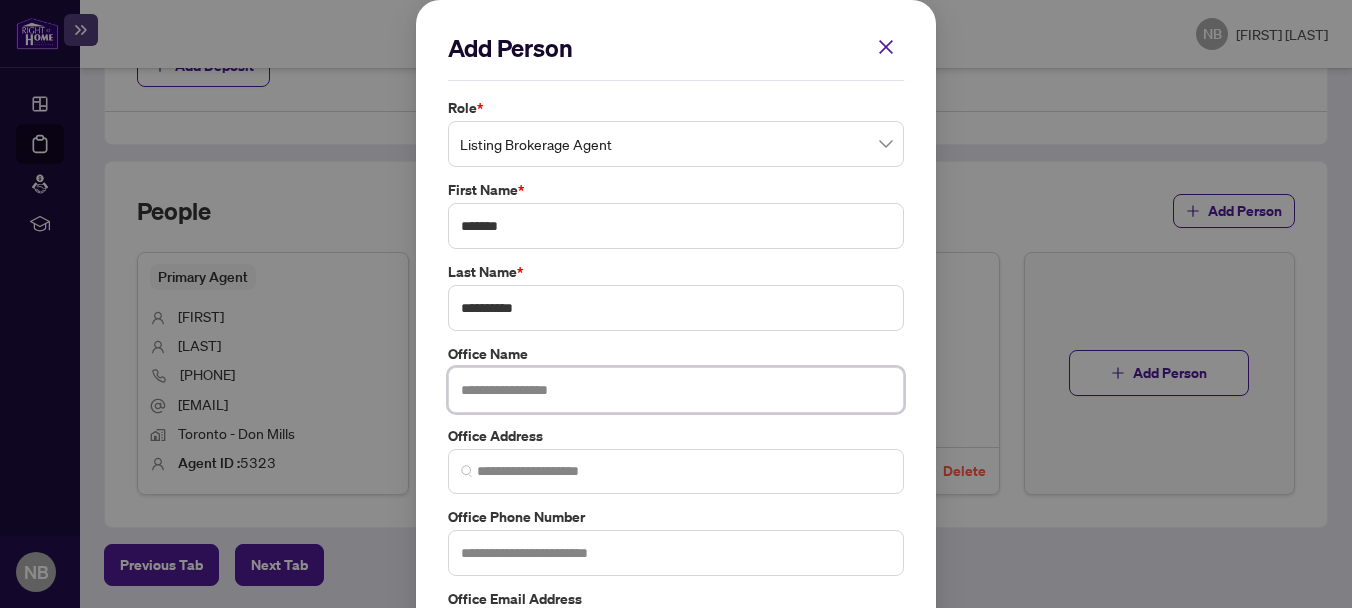 click at bounding box center (676, 390) 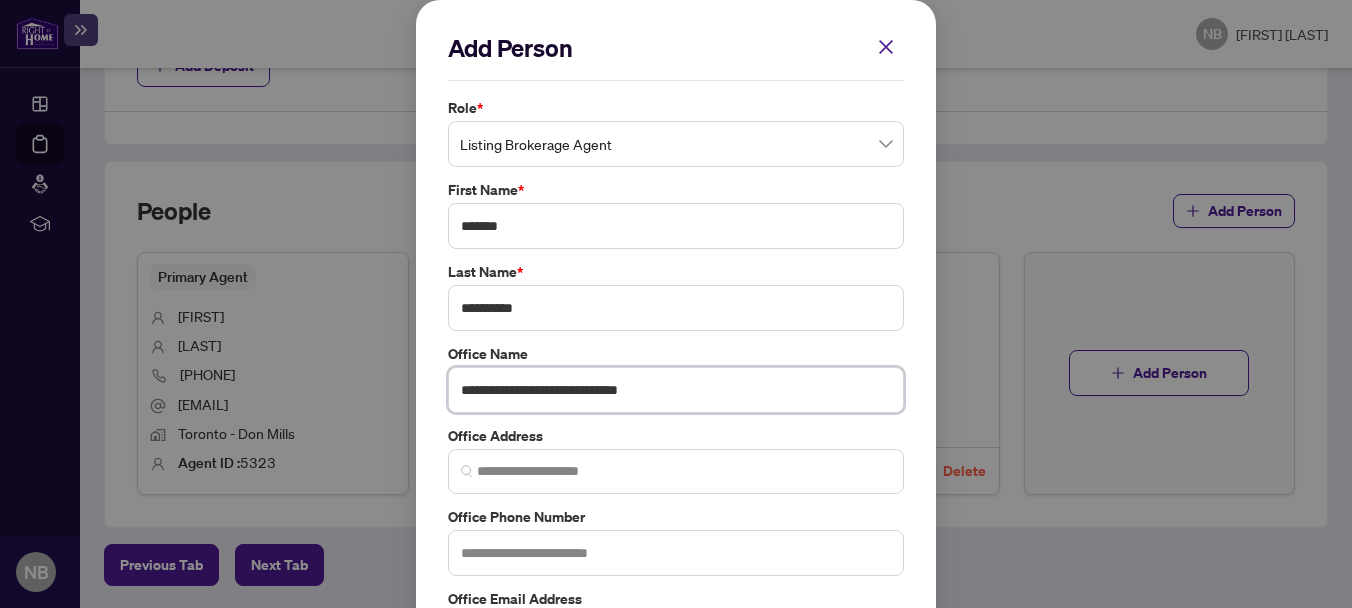 type on "**********" 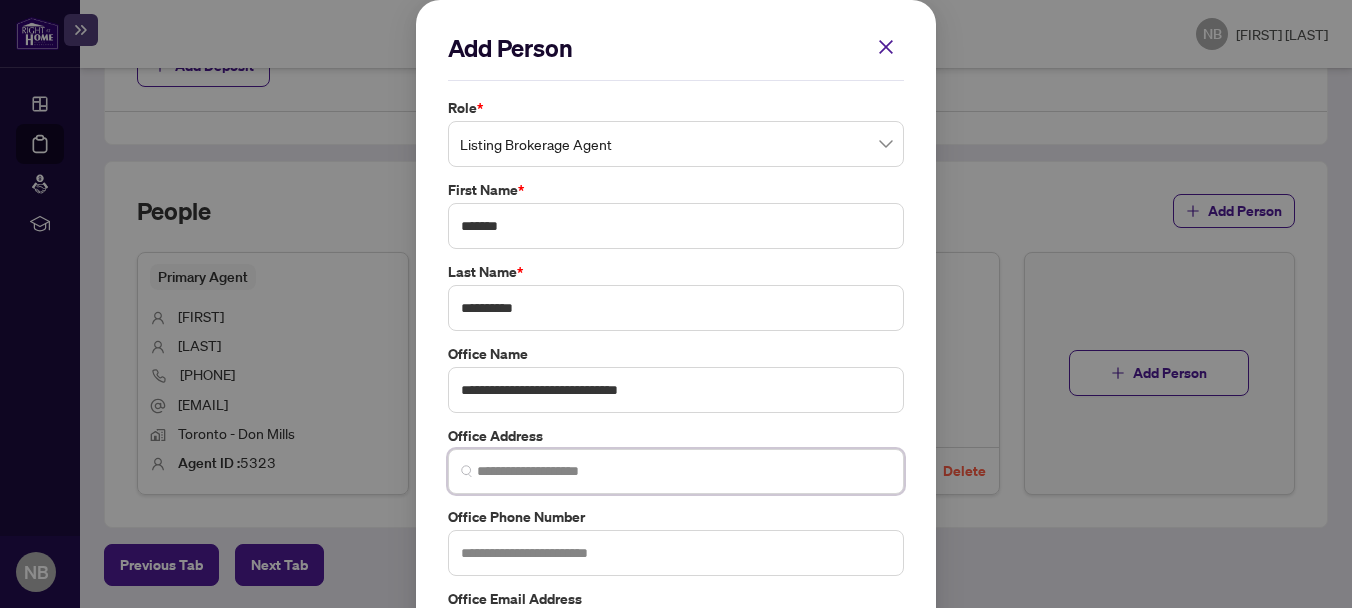 click at bounding box center [684, 471] 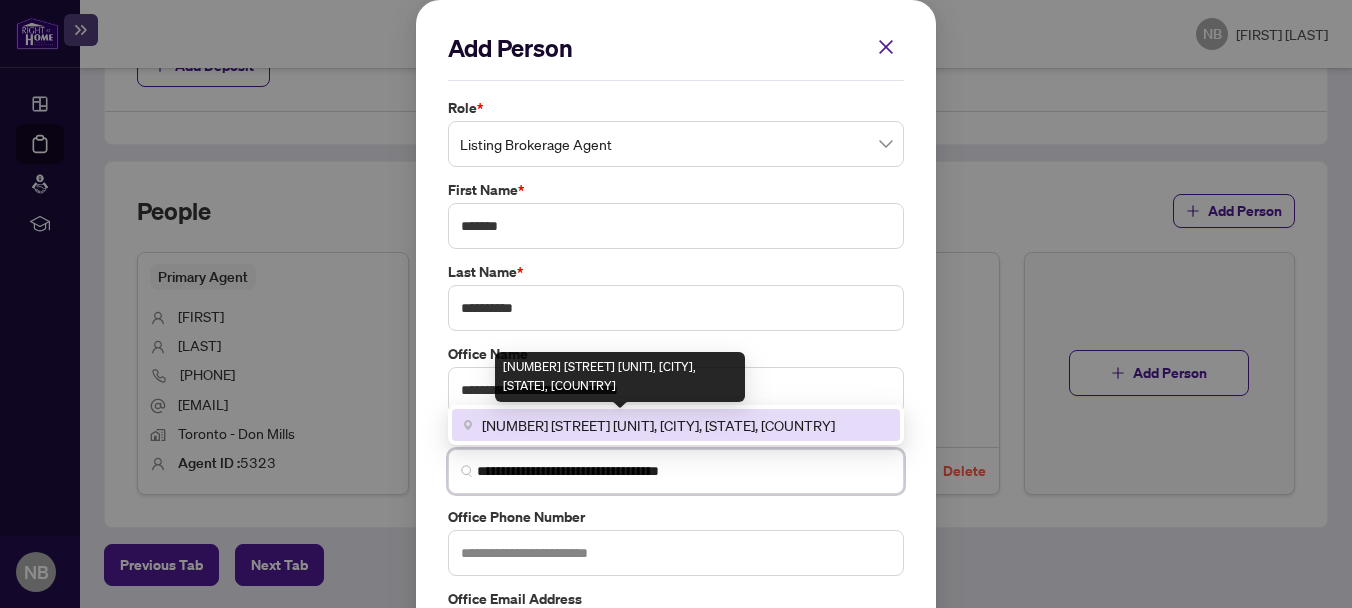 click on "[NUMBER] [STREET] [UNIT], [CITY], [STATE], [COUNTRY]" at bounding box center [658, 425] 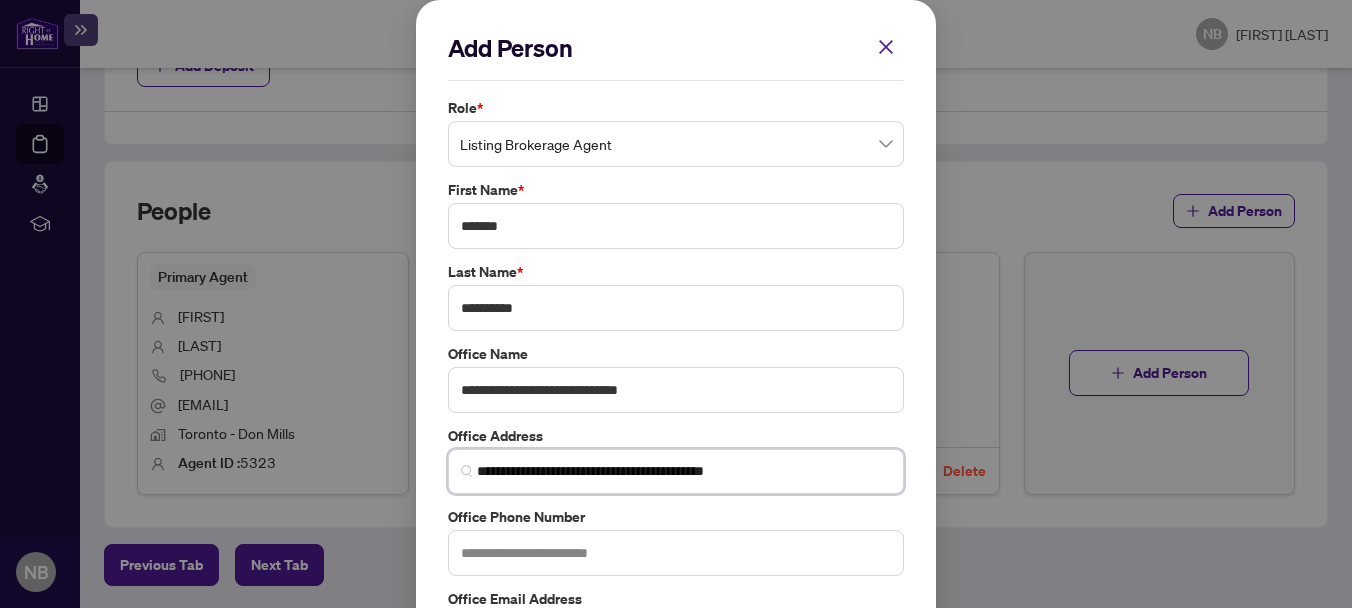 type on "**********" 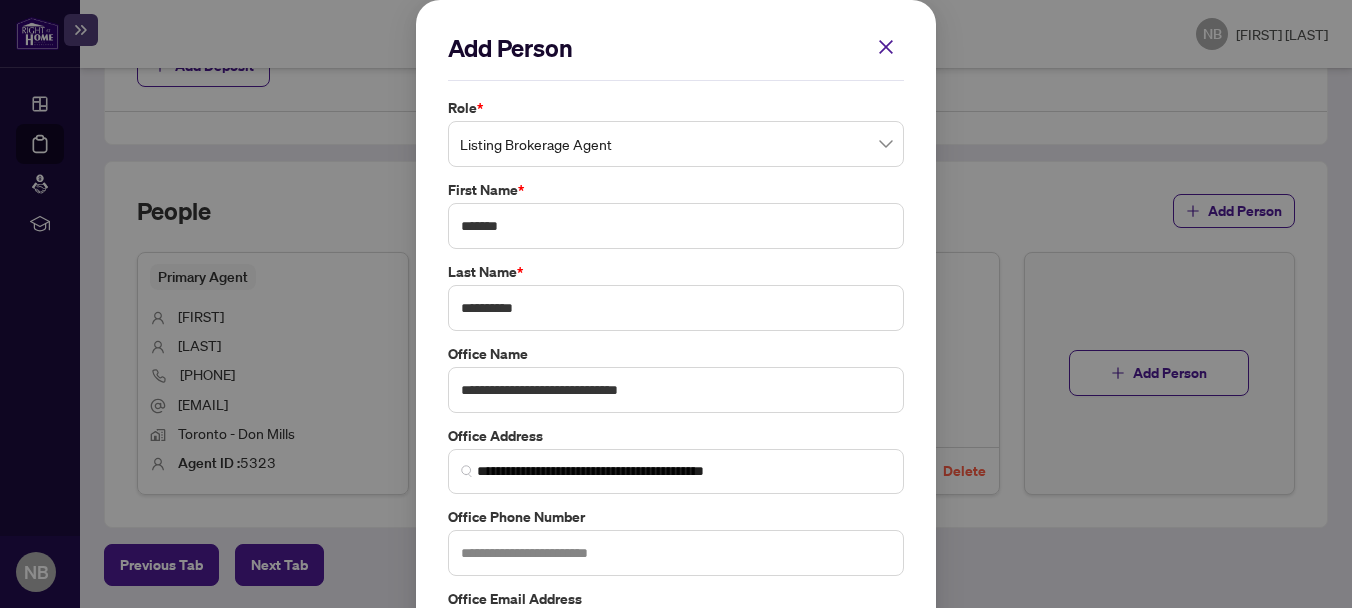 scroll, scrollTop: 165, scrollLeft: 0, axis: vertical 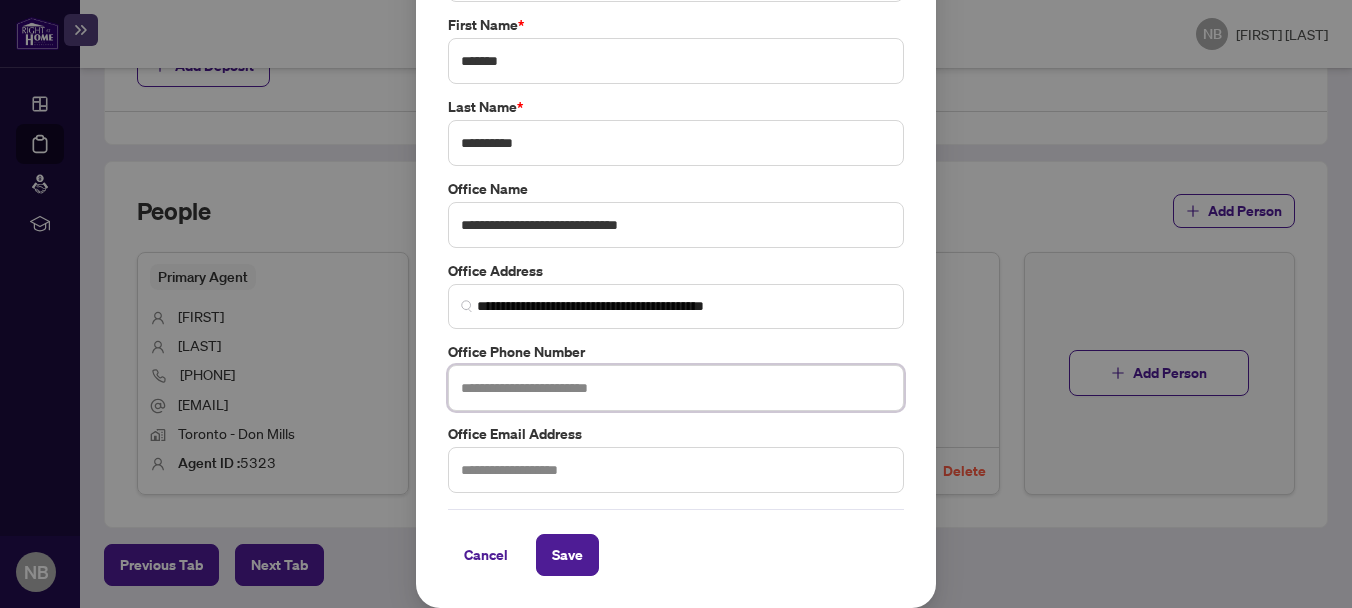 click at bounding box center [676, 388] 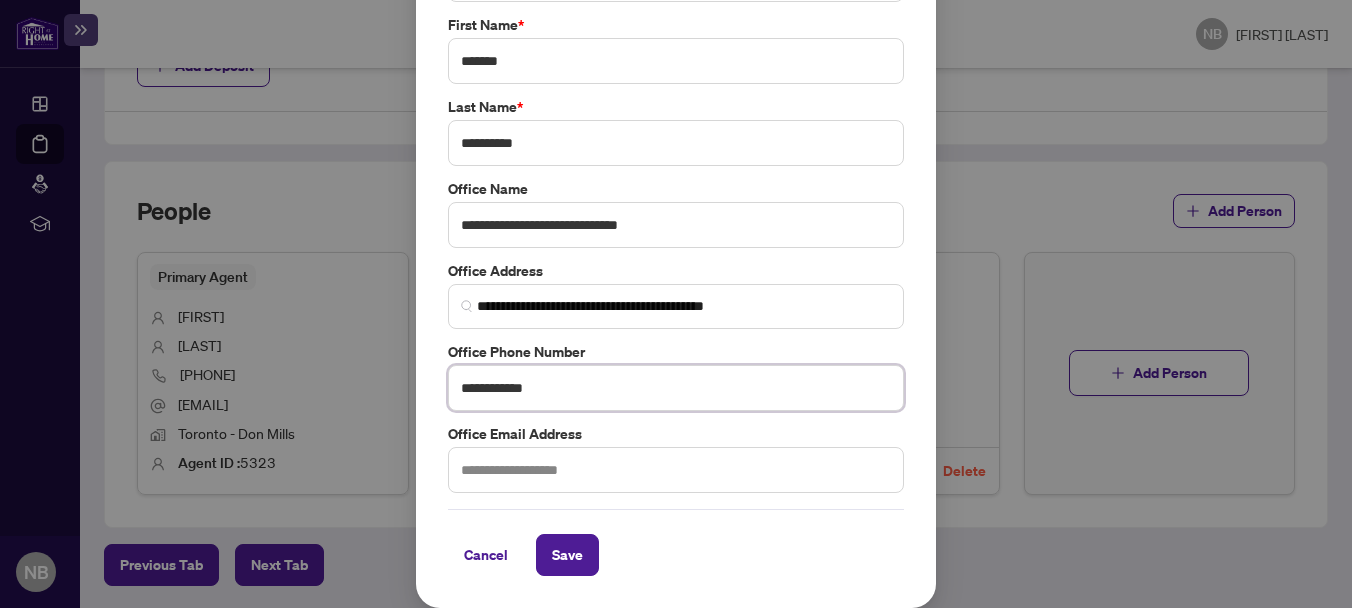 type on "**********" 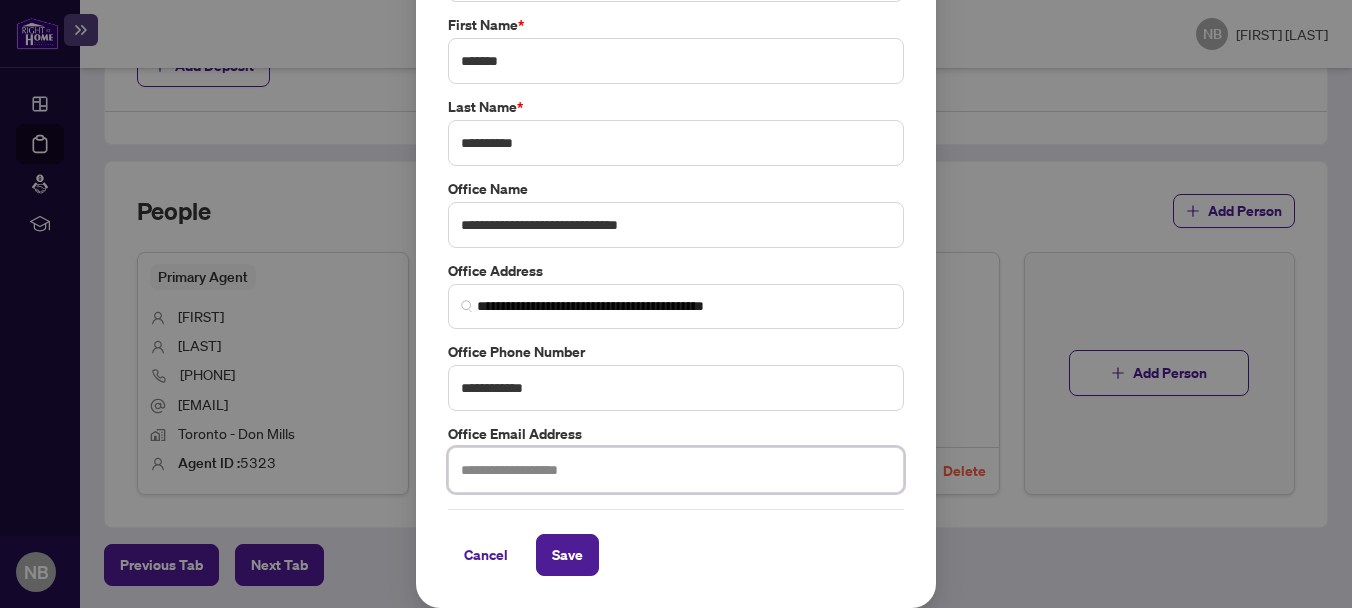 click at bounding box center (676, 470) 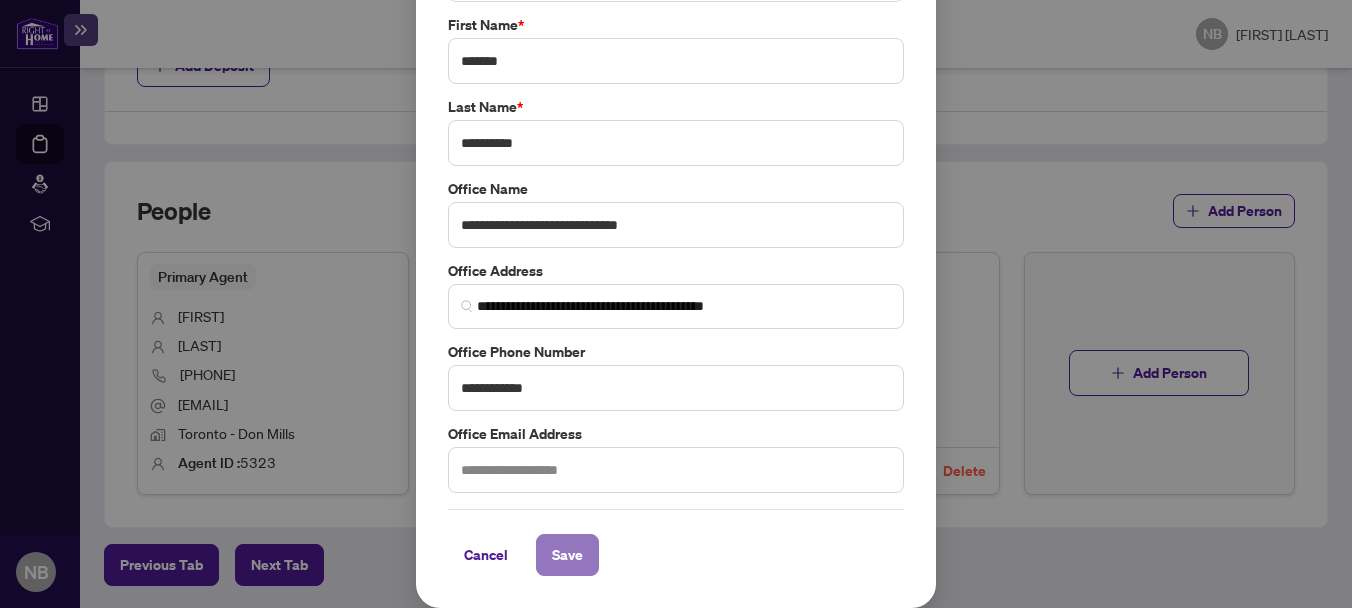click on "Save" at bounding box center [567, 555] 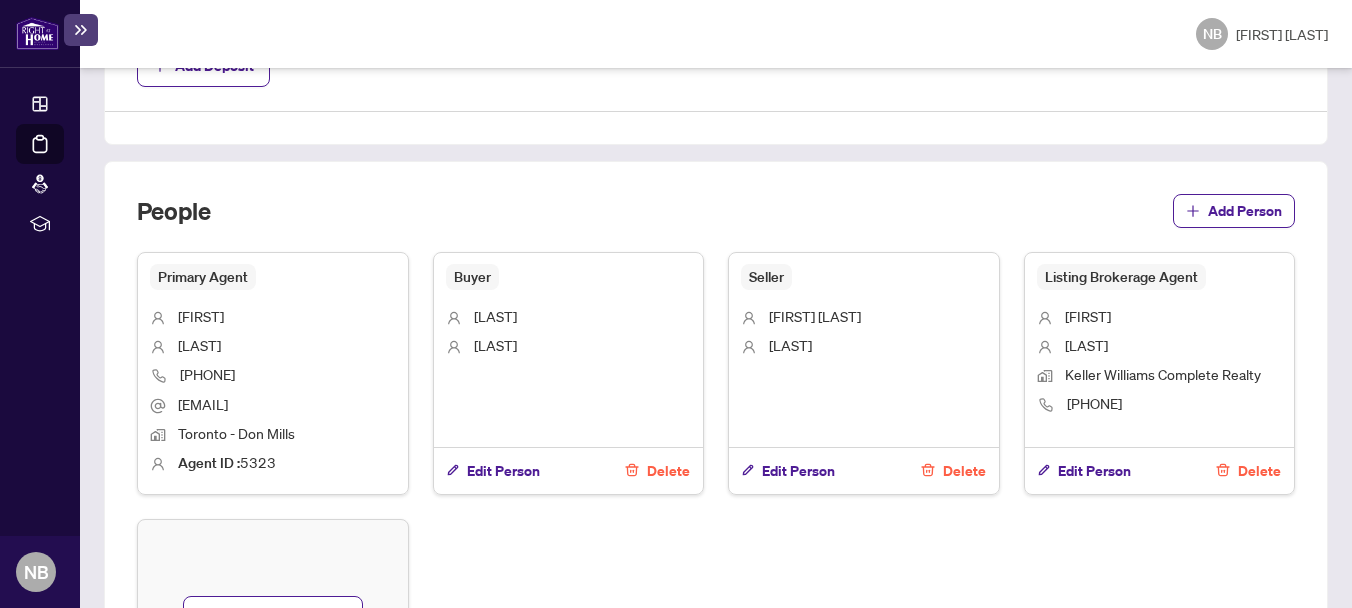 scroll, scrollTop: 1337, scrollLeft: 0, axis: vertical 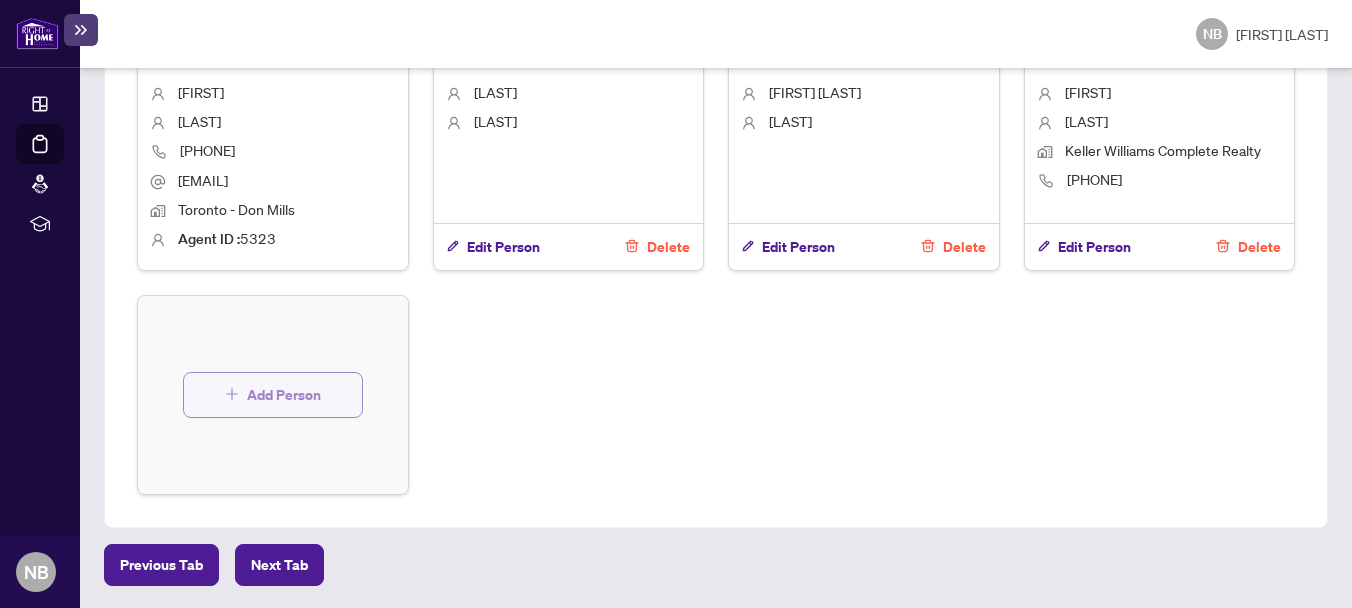 click on "Add Person" at bounding box center [273, 395] 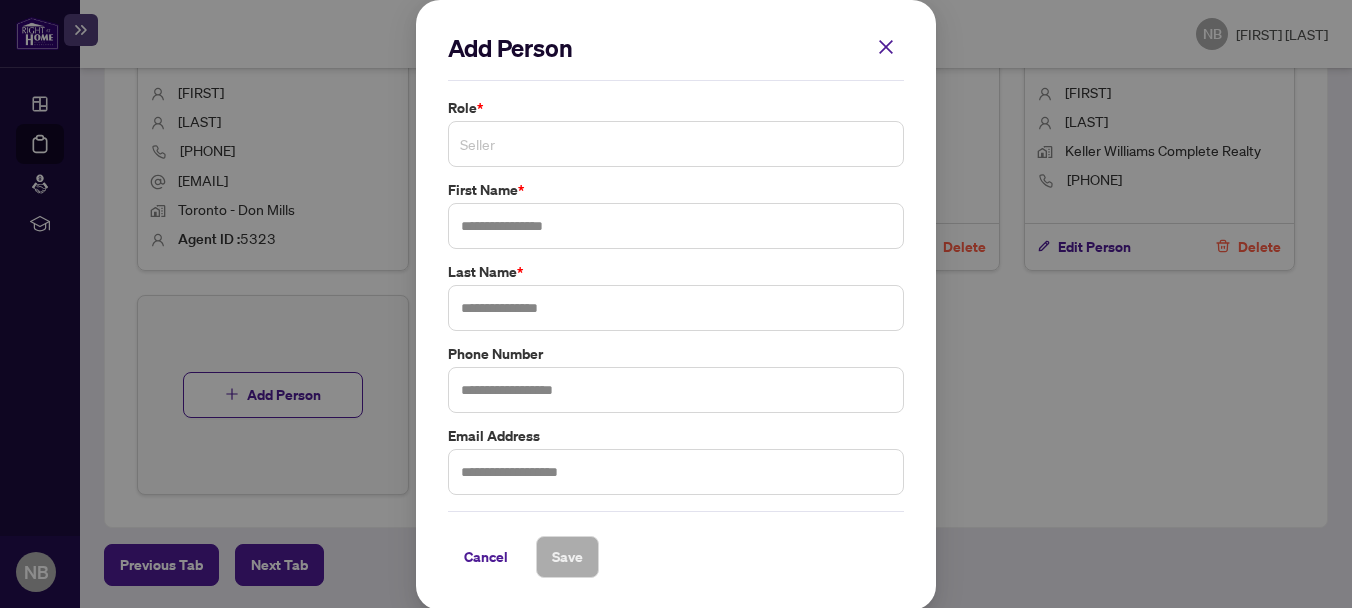 click on "Seller" at bounding box center [676, 144] 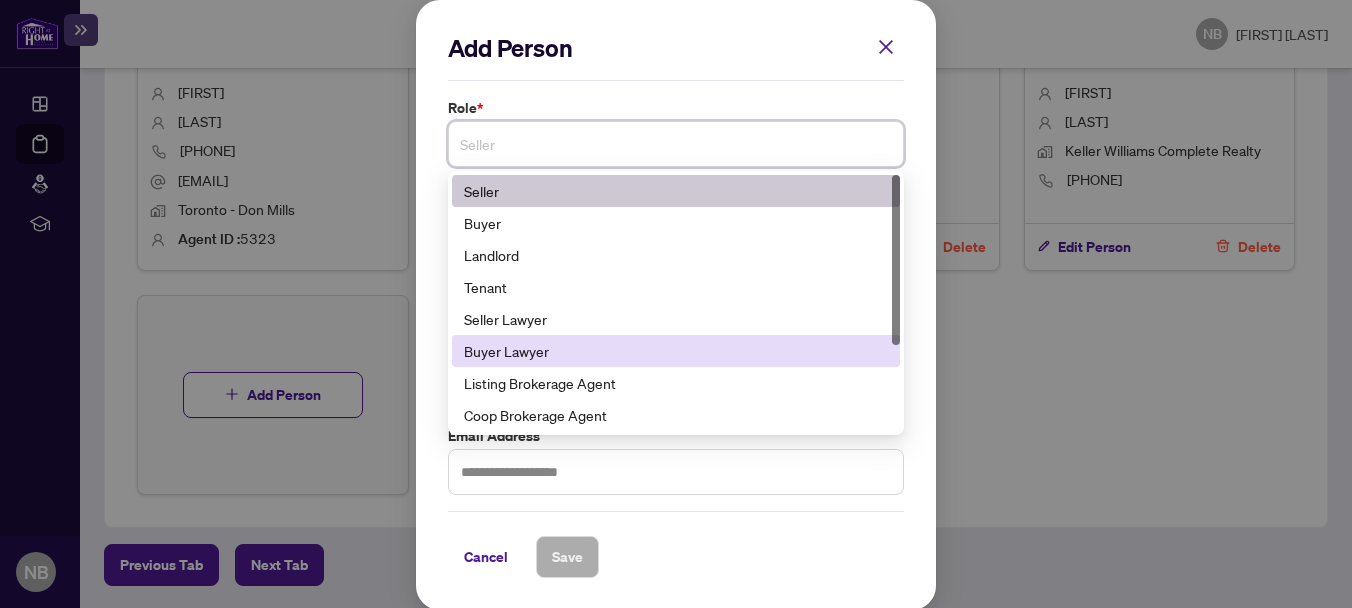 click on "Buyer Lawyer" at bounding box center [676, 351] 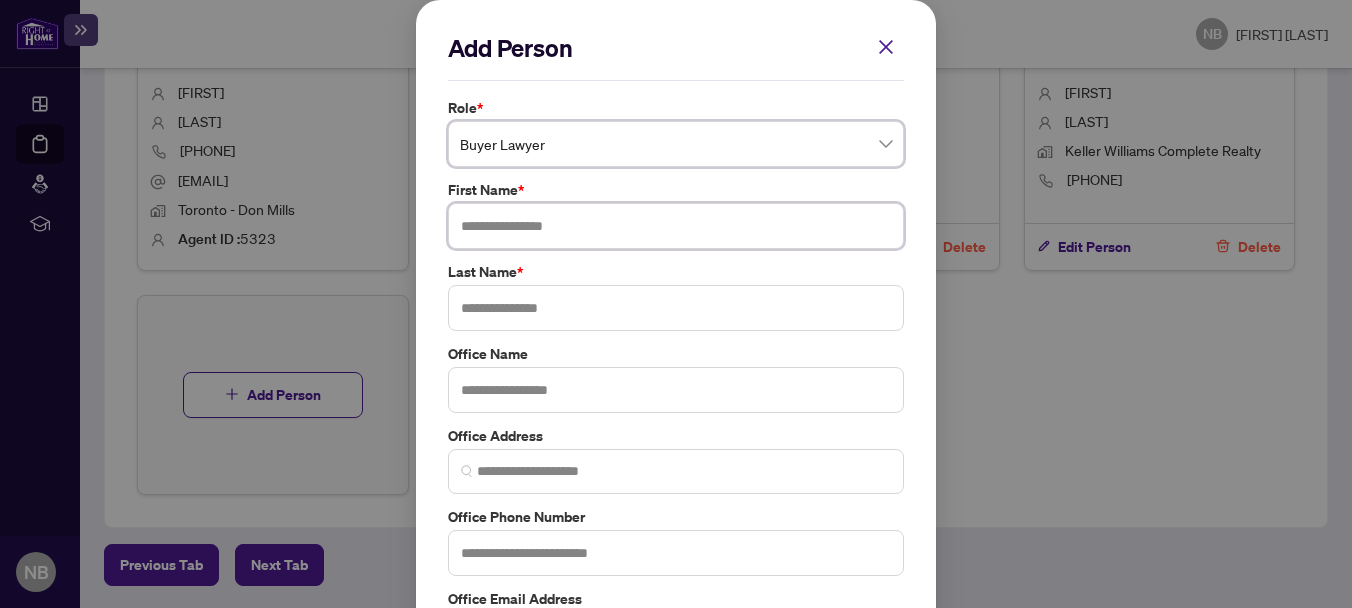 click at bounding box center (676, 226) 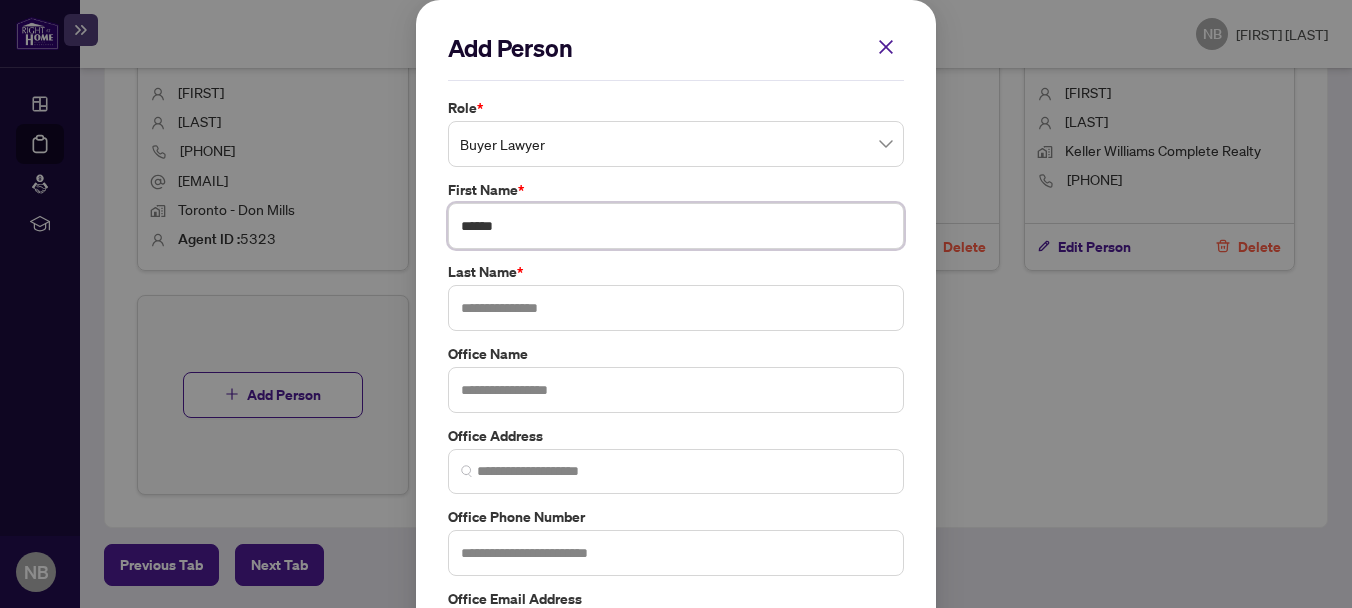 type on "*****" 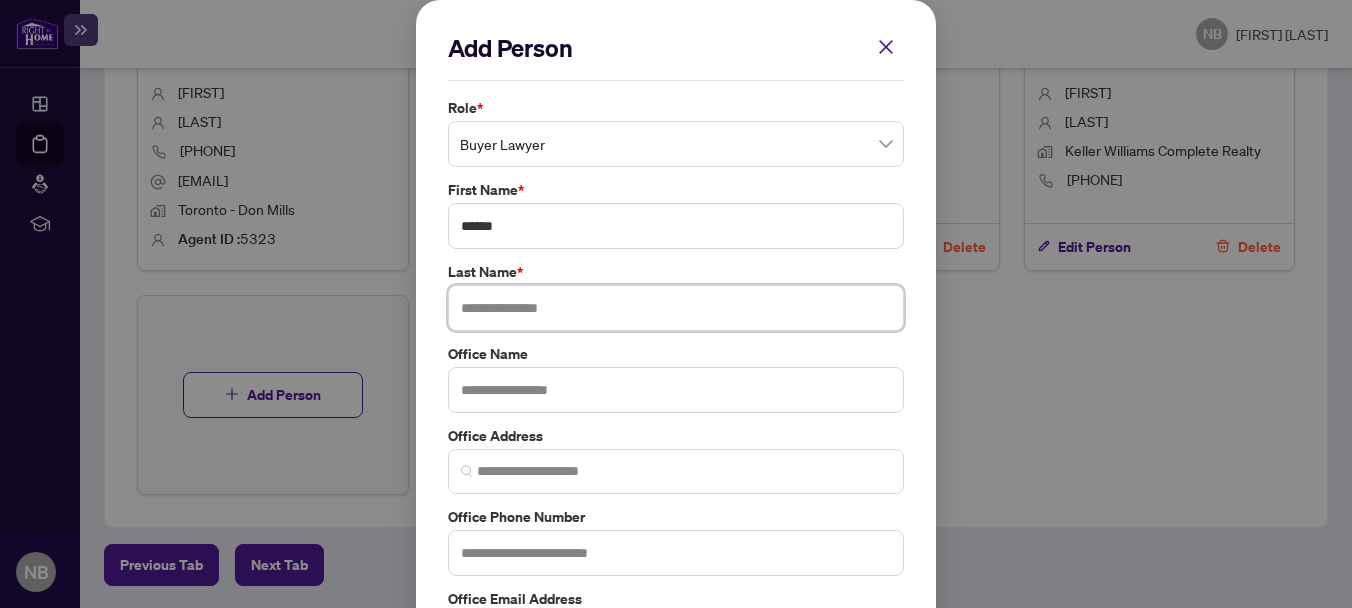 click at bounding box center (676, 308) 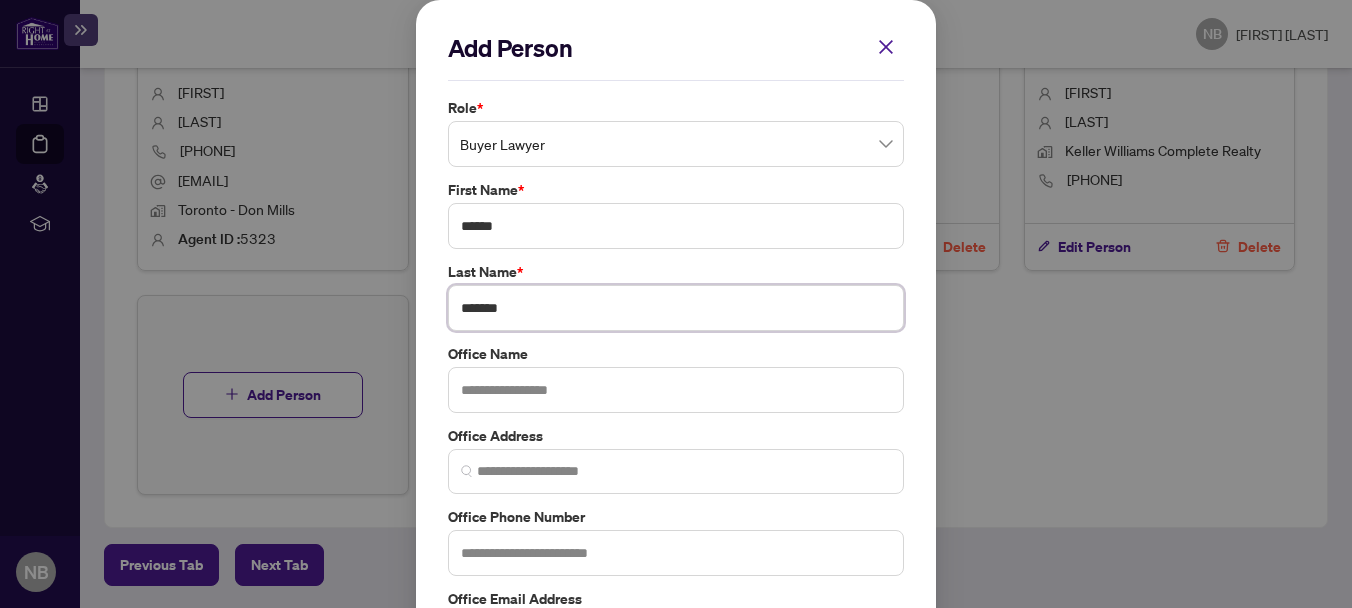 type on "*******" 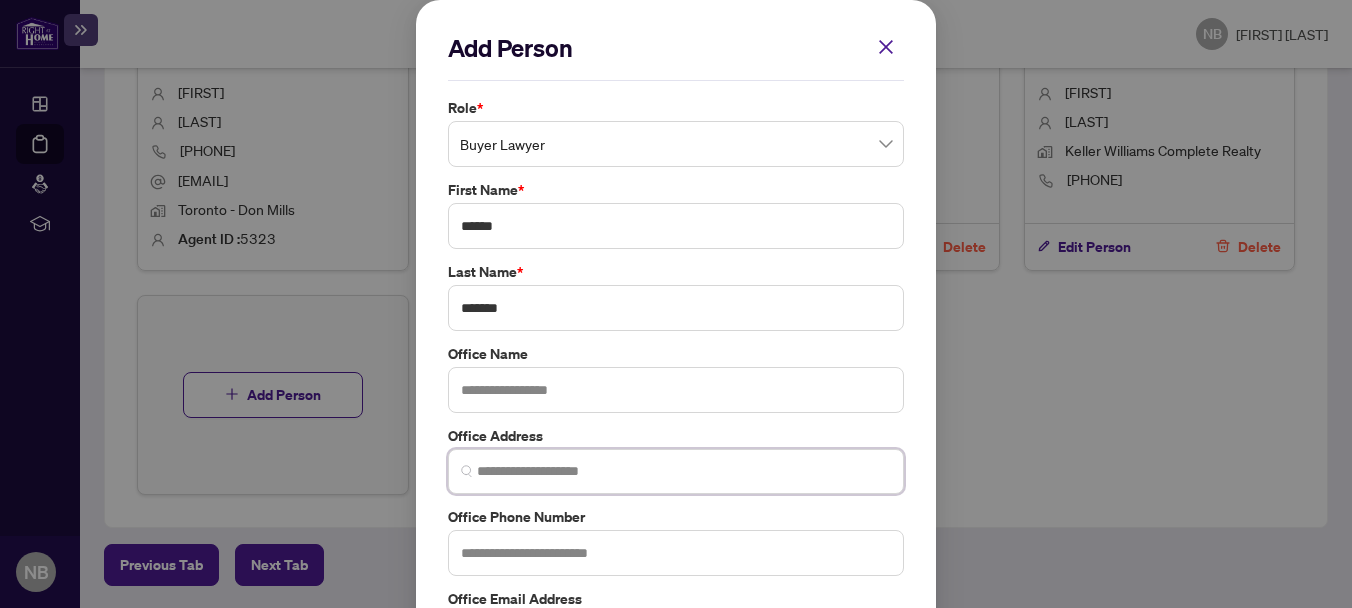 click at bounding box center (684, 471) 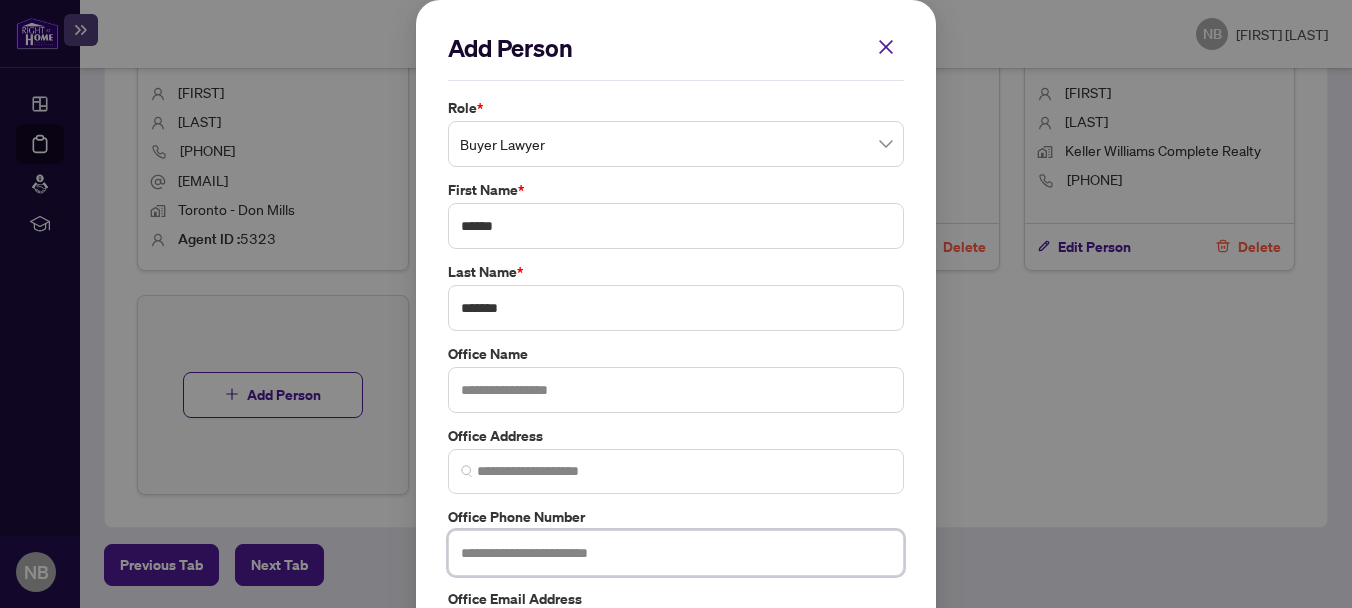 click at bounding box center (676, 553) 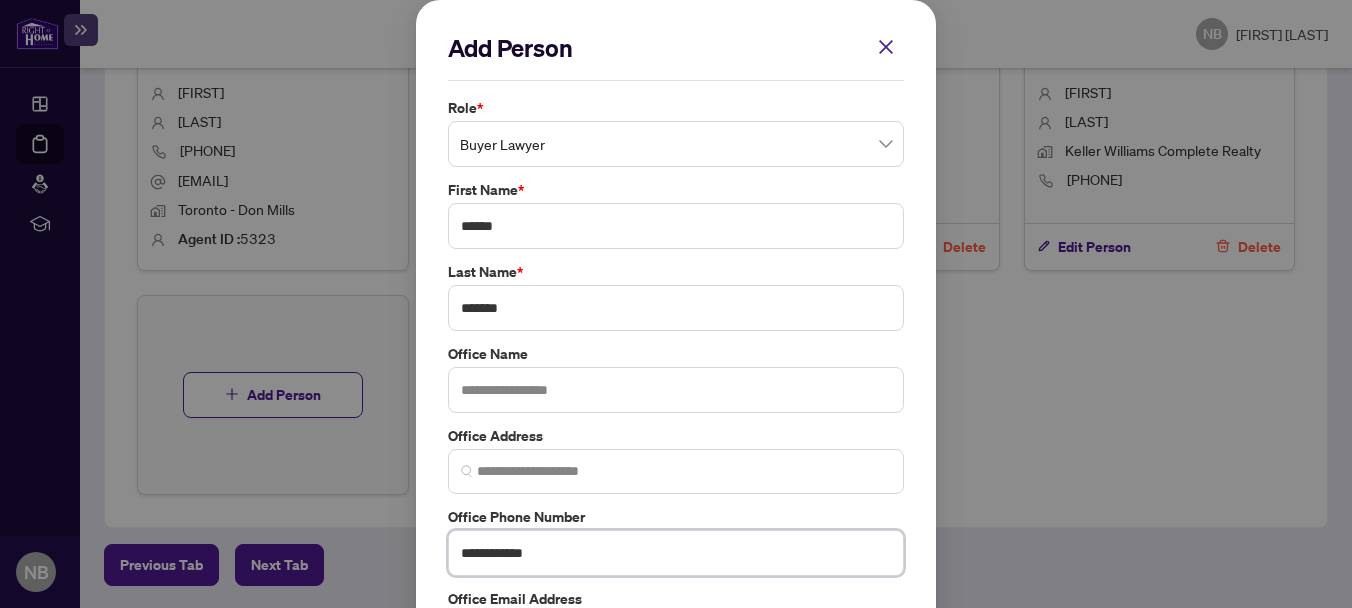 type on "**********" 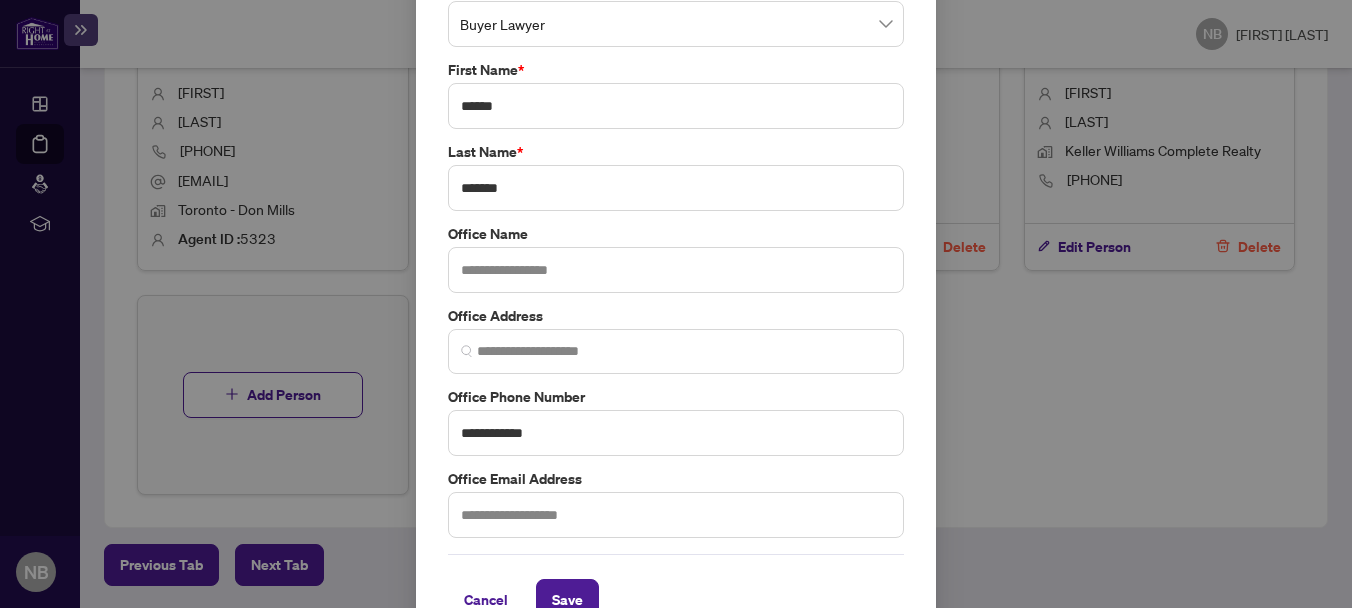 scroll, scrollTop: 165, scrollLeft: 0, axis: vertical 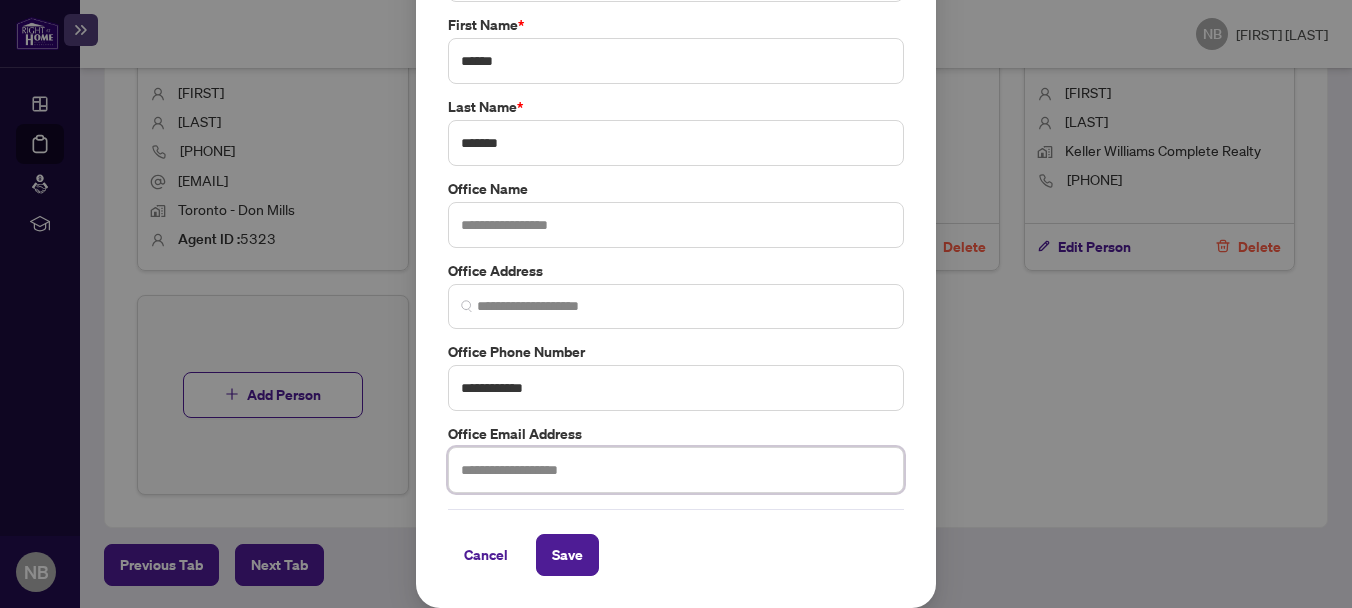 click at bounding box center (676, 470) 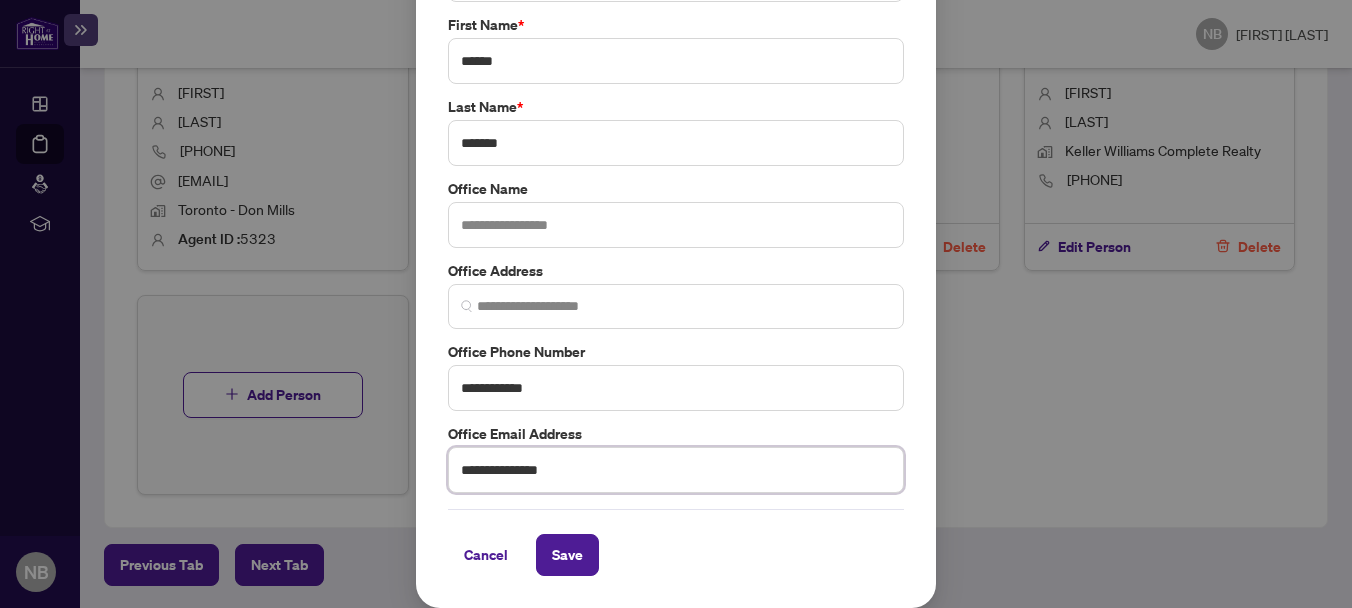 type on "**********" 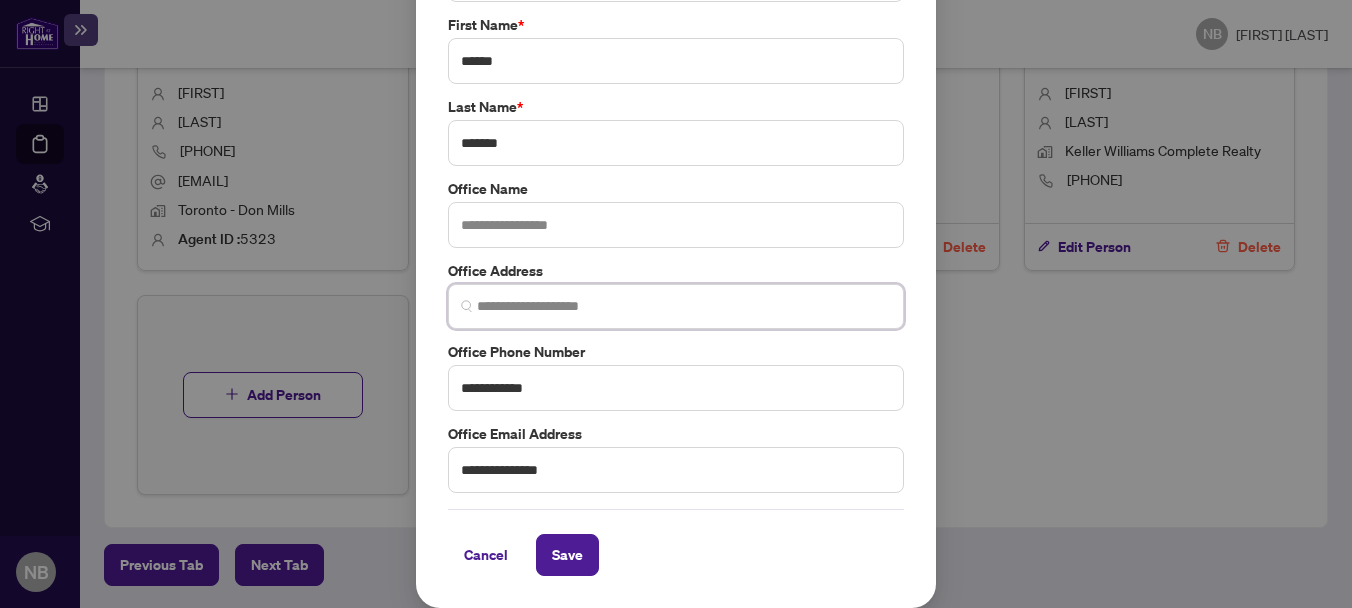 click at bounding box center (684, 306) 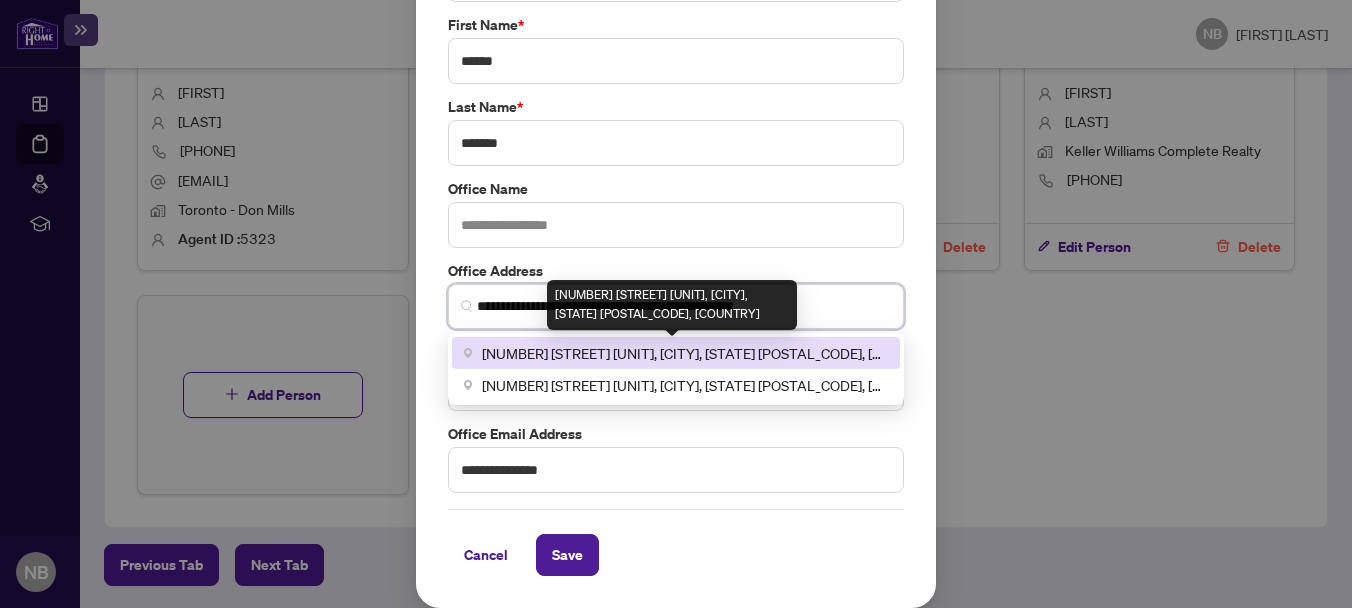 click on "[NUMBER] [STREET] [UNIT], [CITY], [STATE] [POSTAL_CODE], [COUNTRY]" at bounding box center (685, 353) 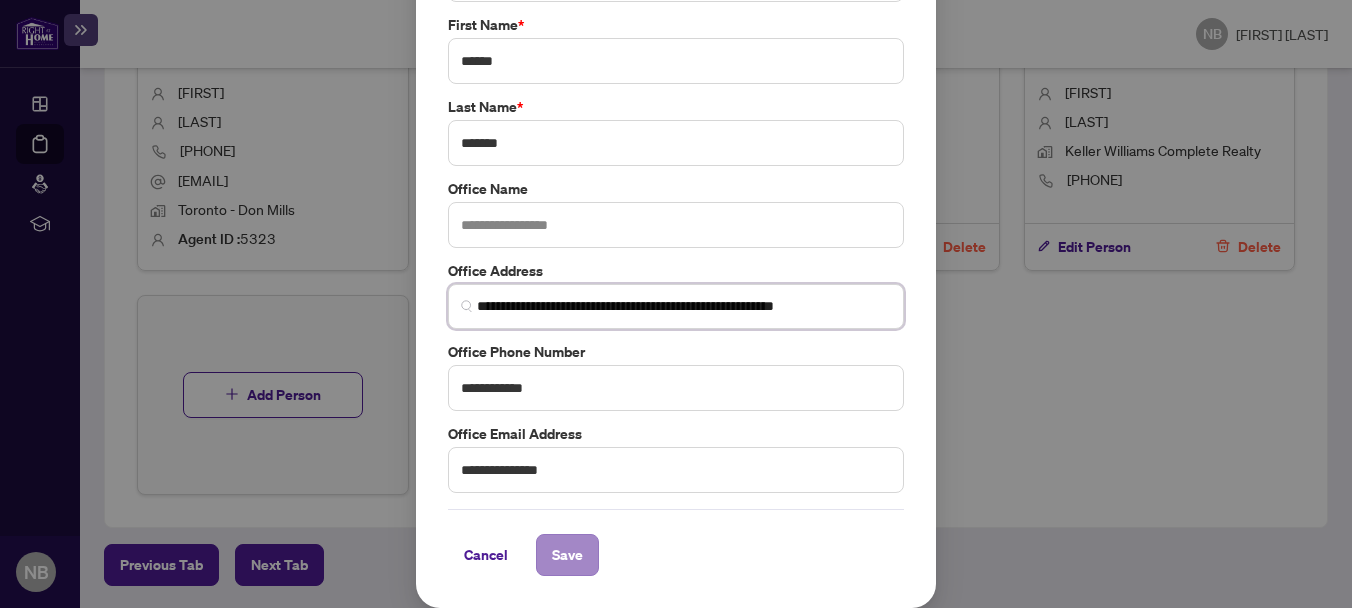 type on "**********" 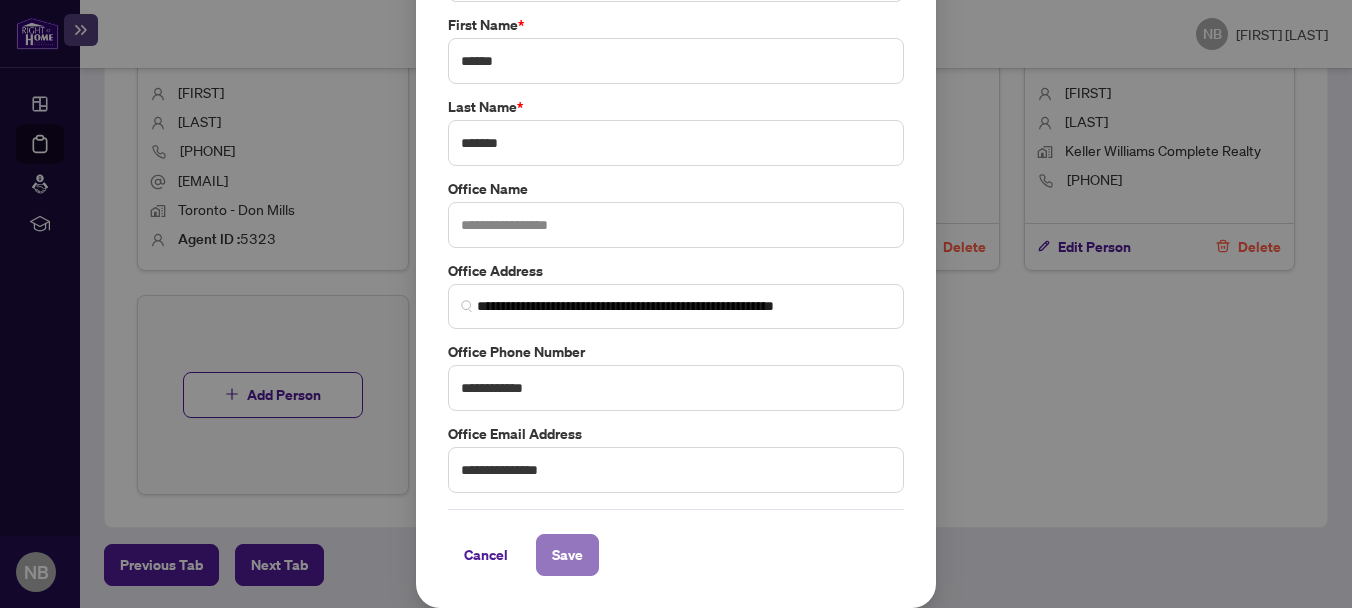 click on "Save" at bounding box center [567, 555] 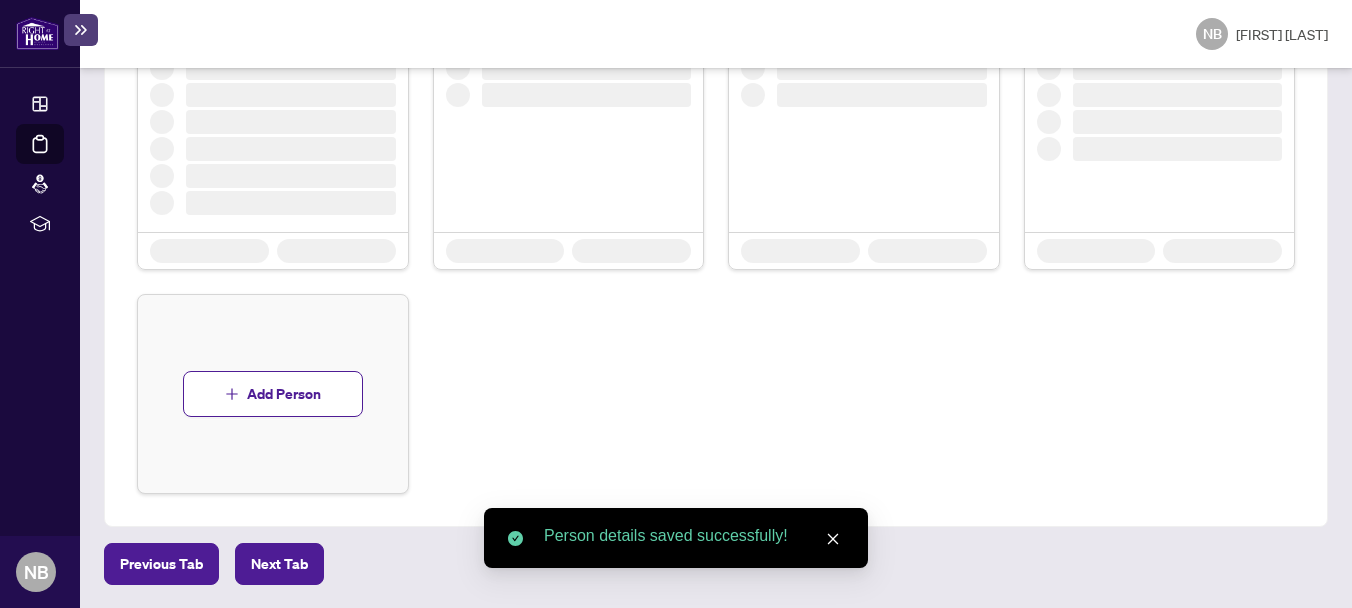 scroll, scrollTop: 1337, scrollLeft: 0, axis: vertical 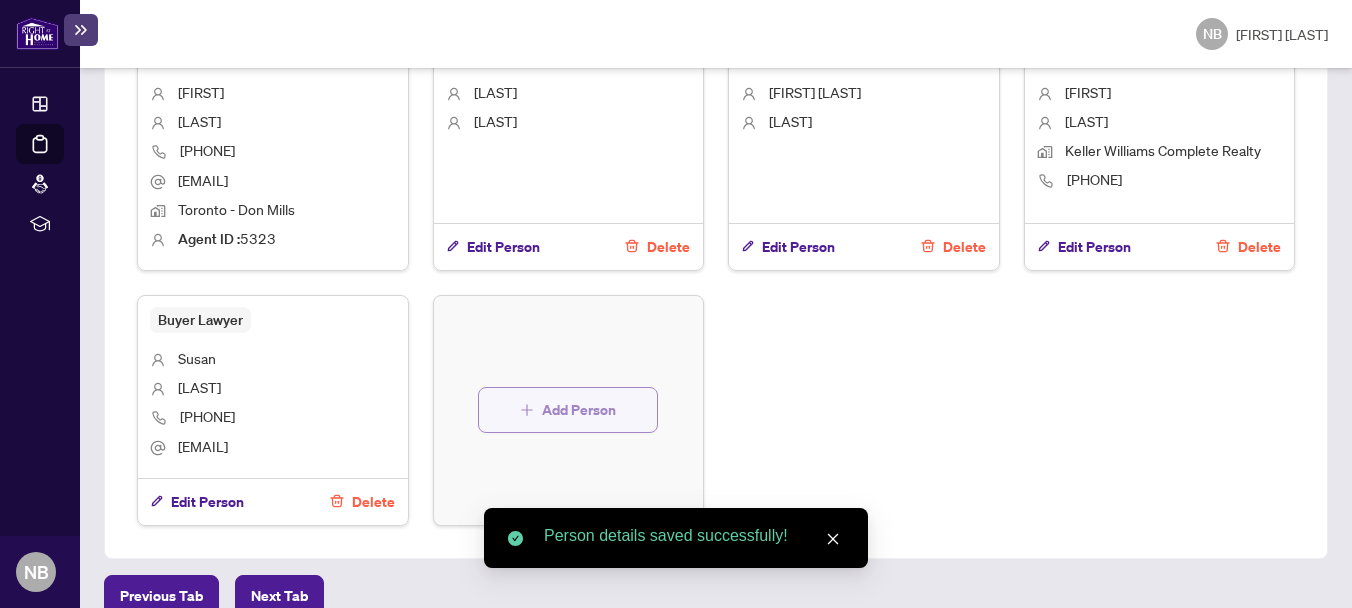 click on "Add Person" at bounding box center [579, 410] 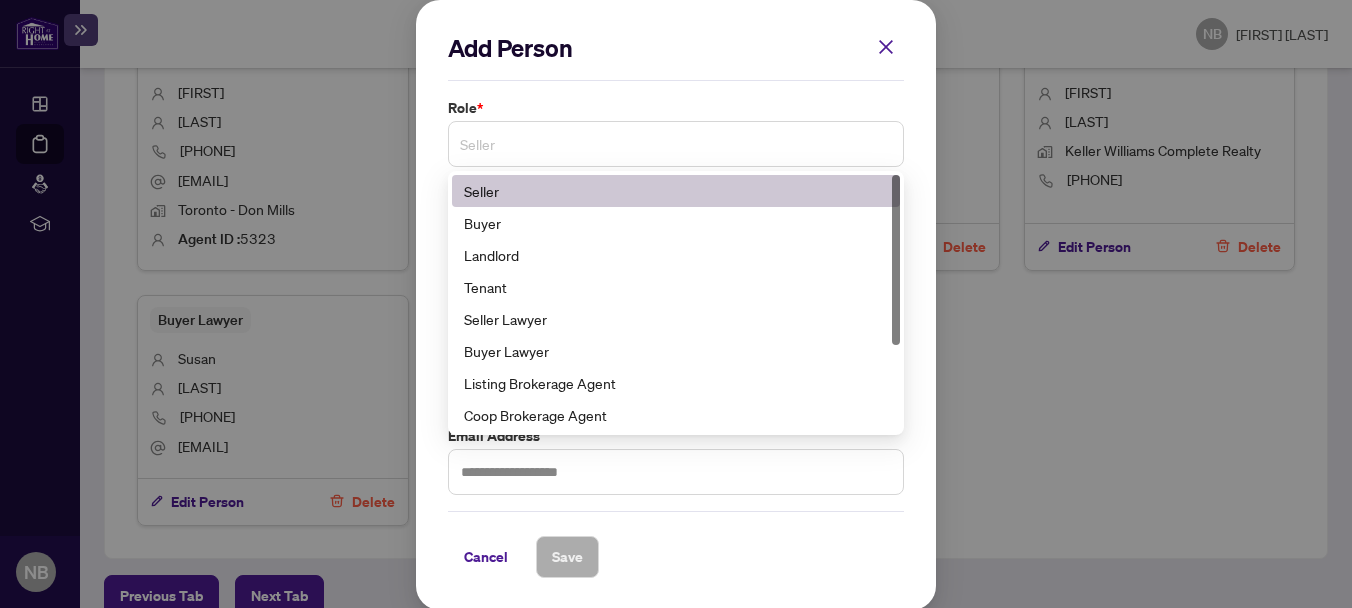 click on "Seller" at bounding box center [676, 144] 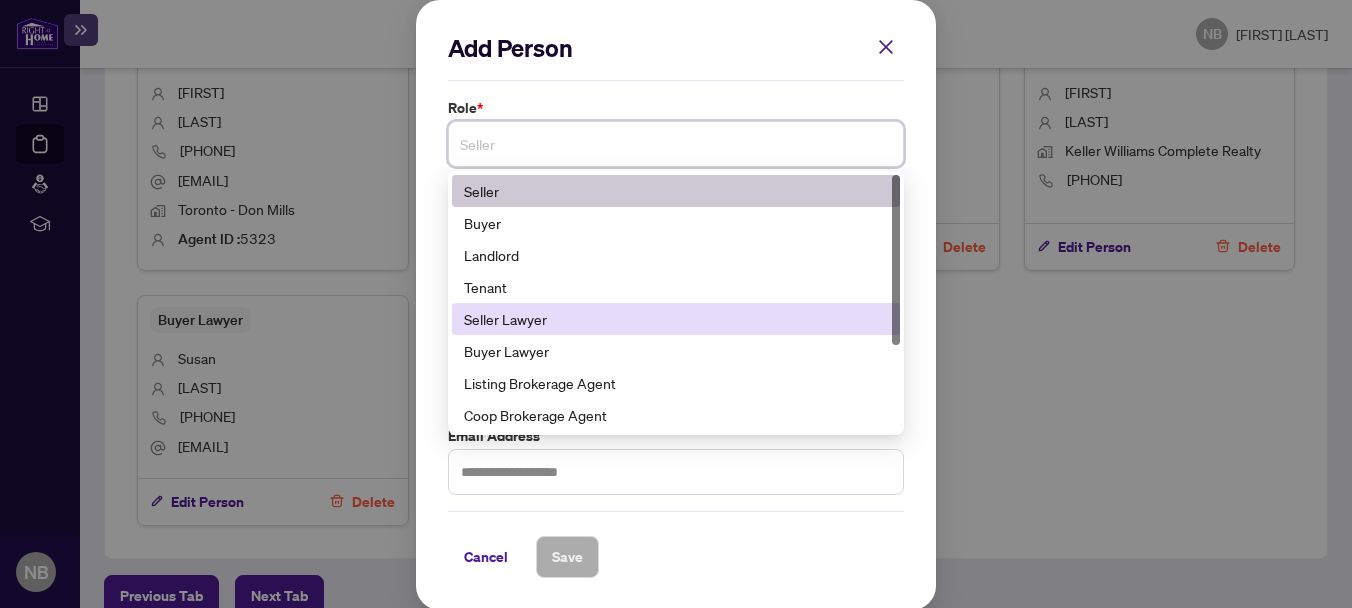 click on "Seller Lawyer" at bounding box center [676, 319] 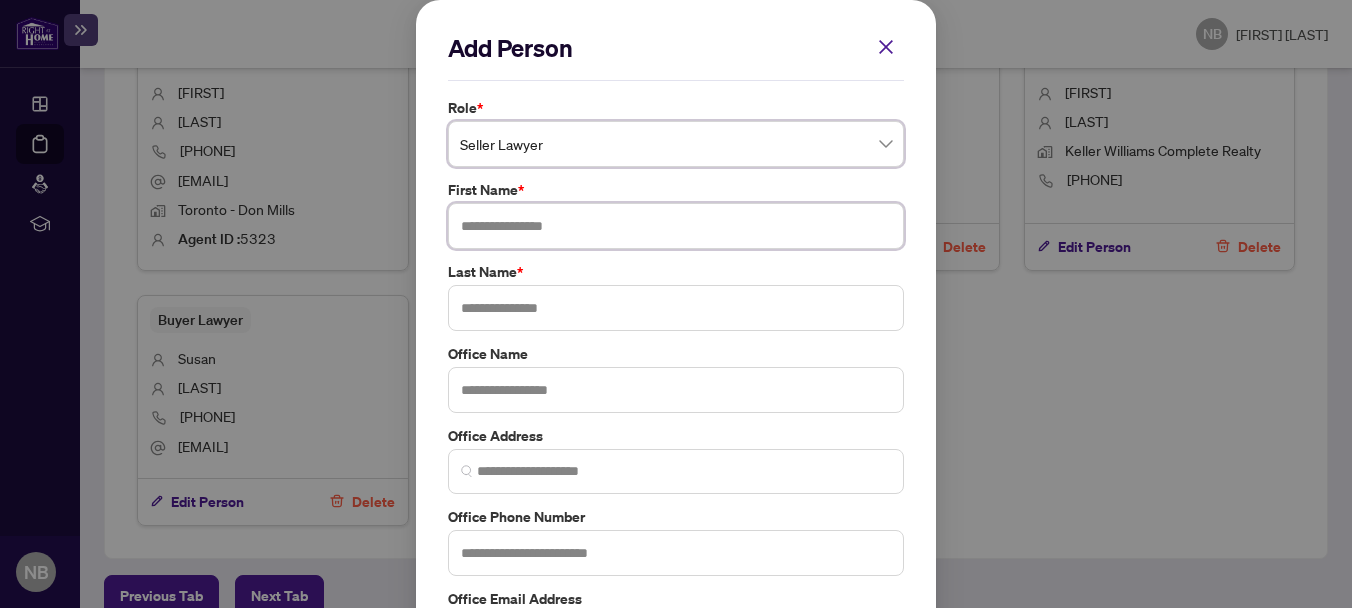click at bounding box center [676, 226] 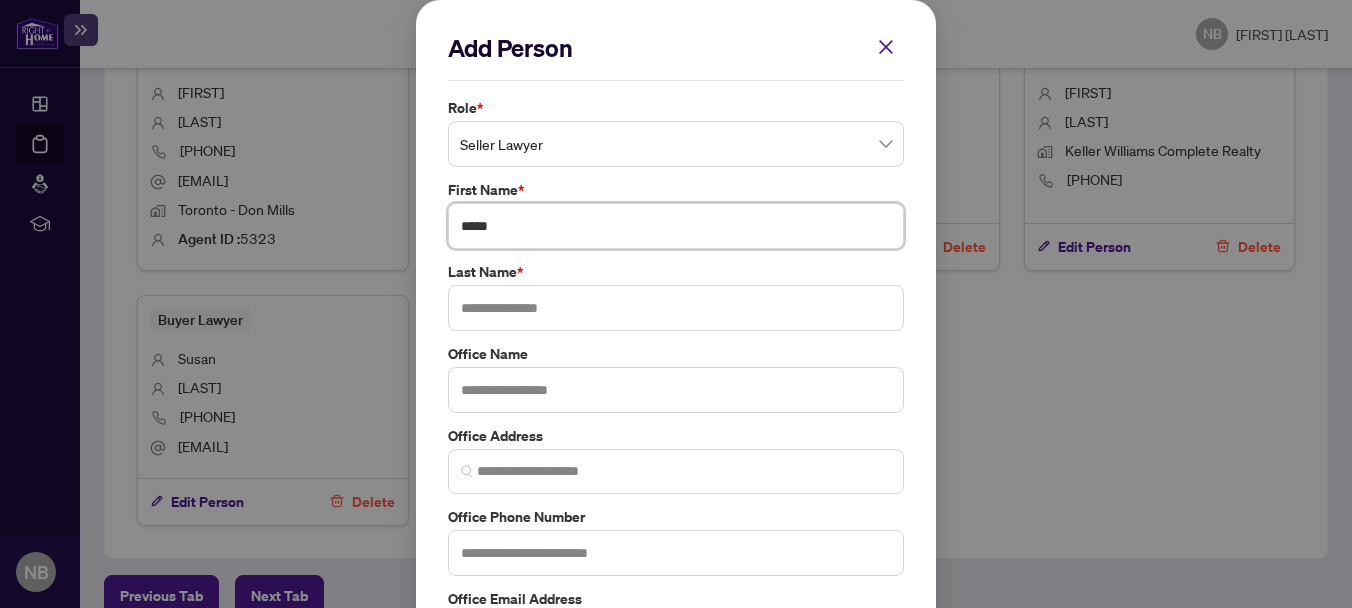 type on "*****" 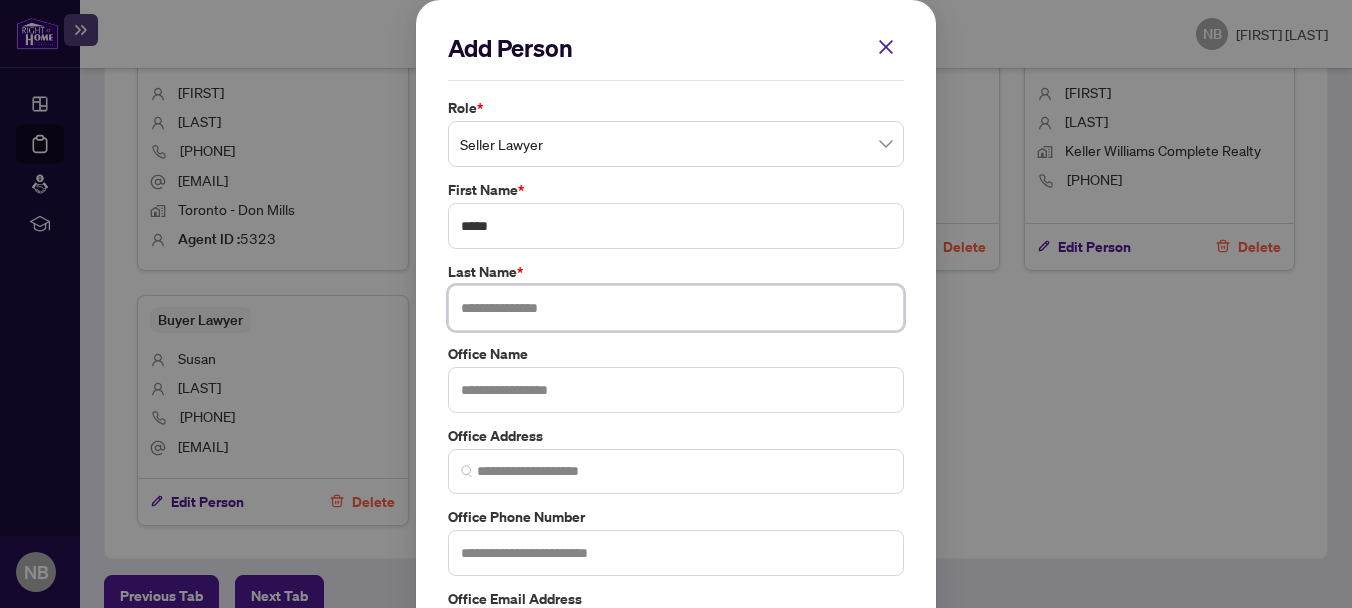click at bounding box center (676, 308) 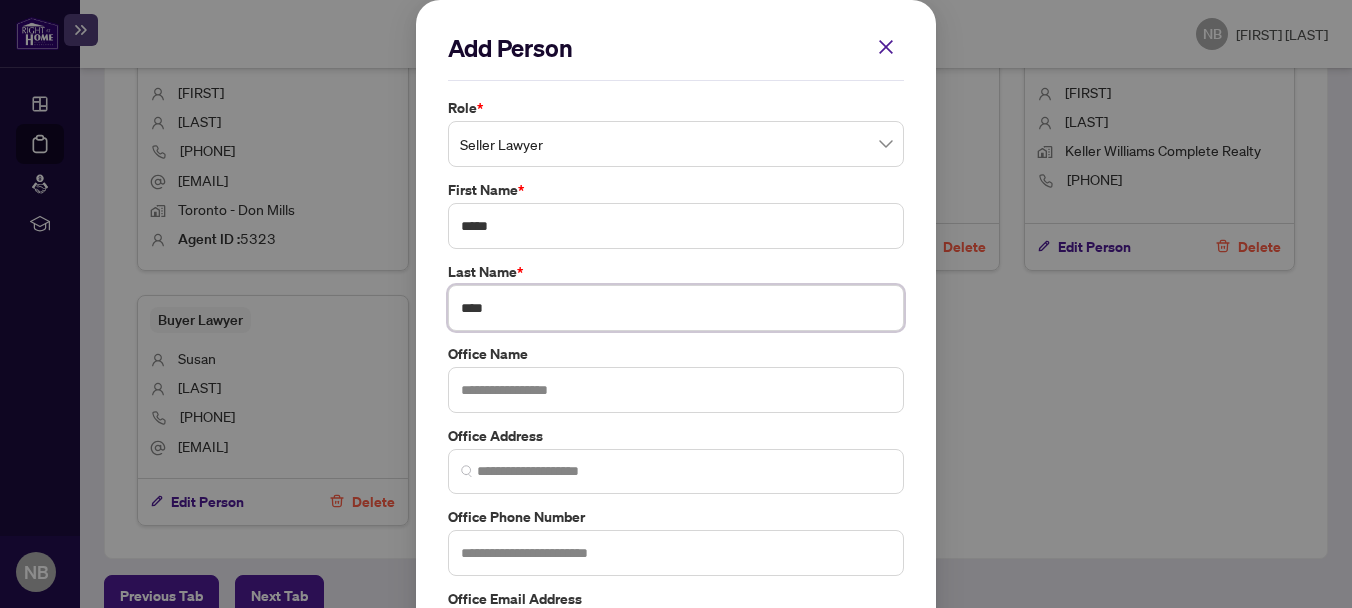 type on "****" 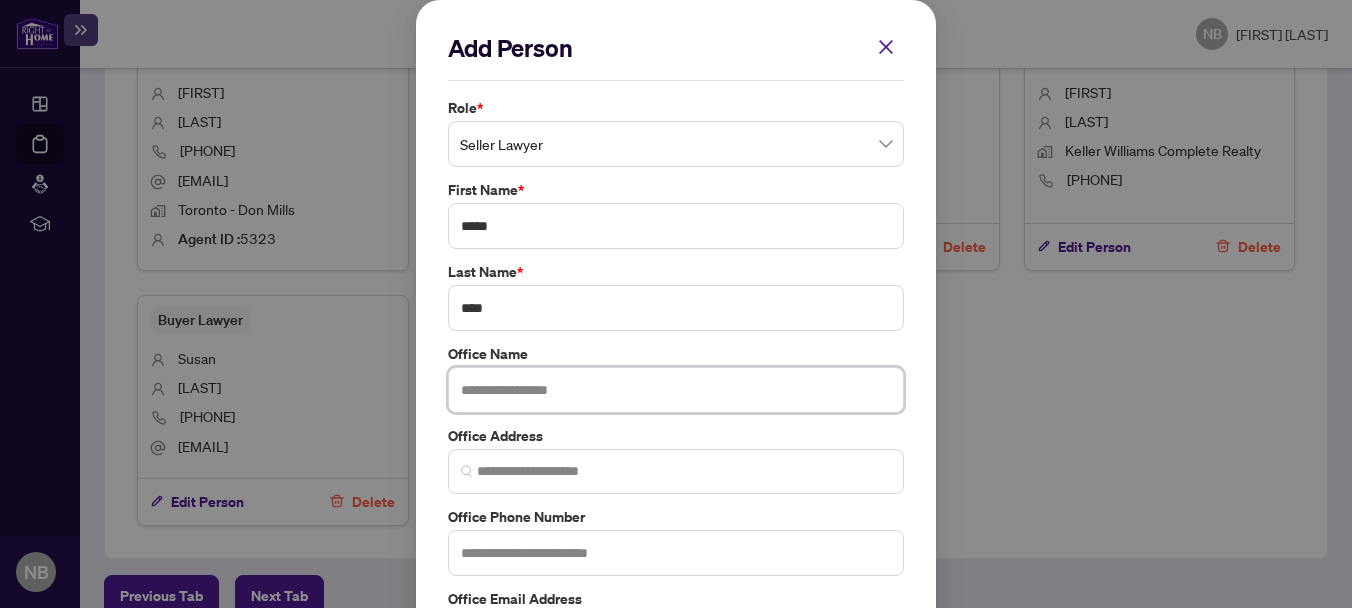 click at bounding box center (676, 390) 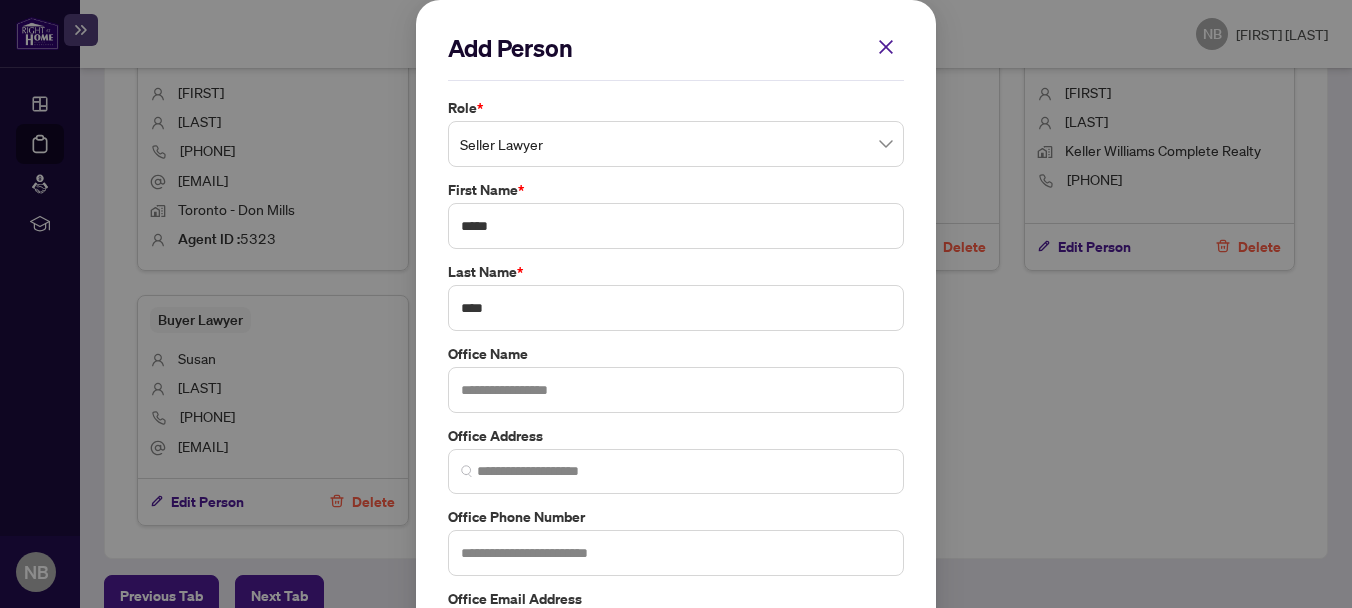 scroll, scrollTop: 165, scrollLeft: 0, axis: vertical 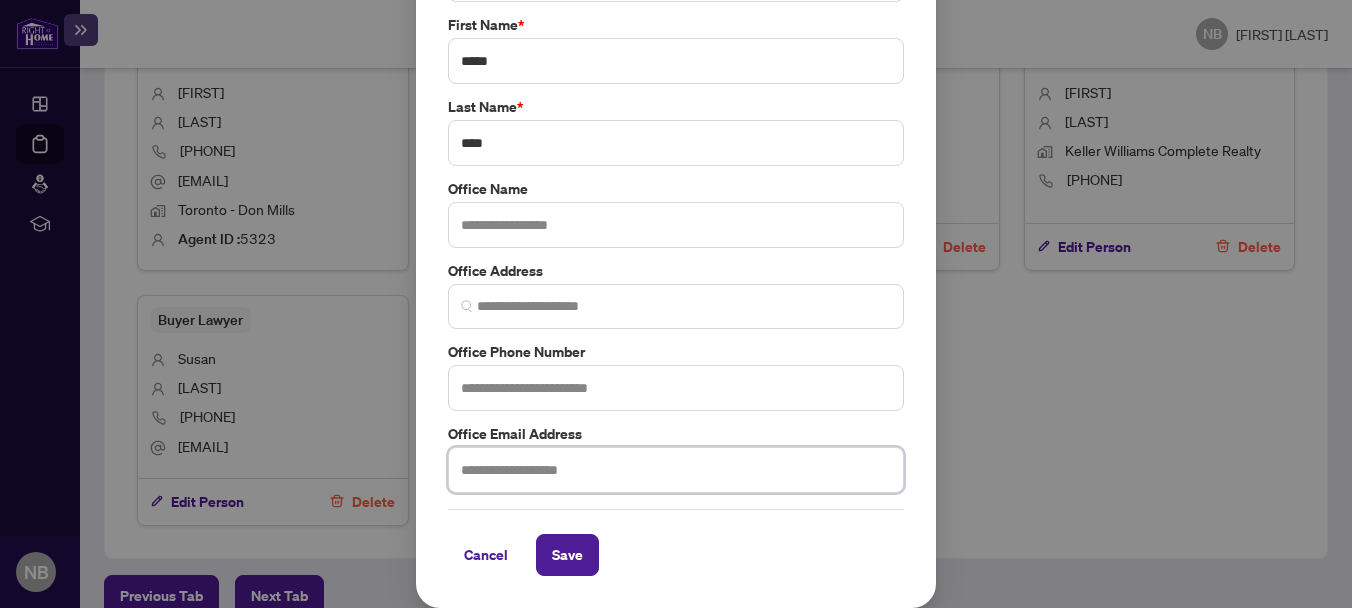 click at bounding box center [676, 470] 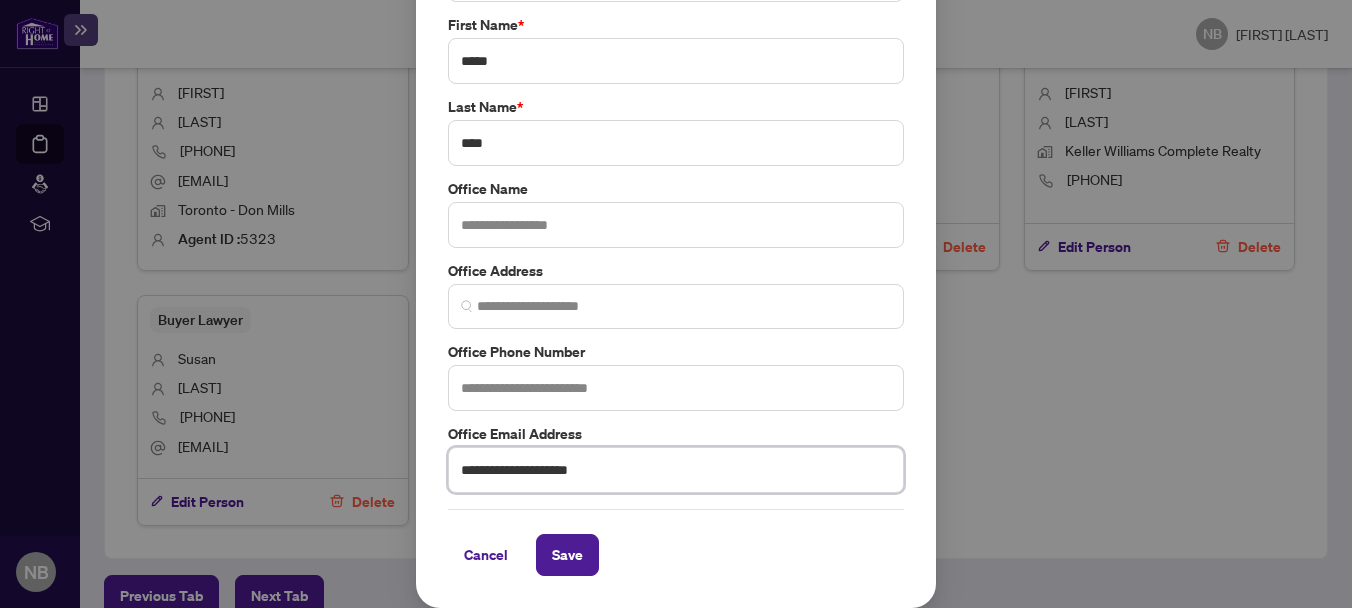 type on "**********" 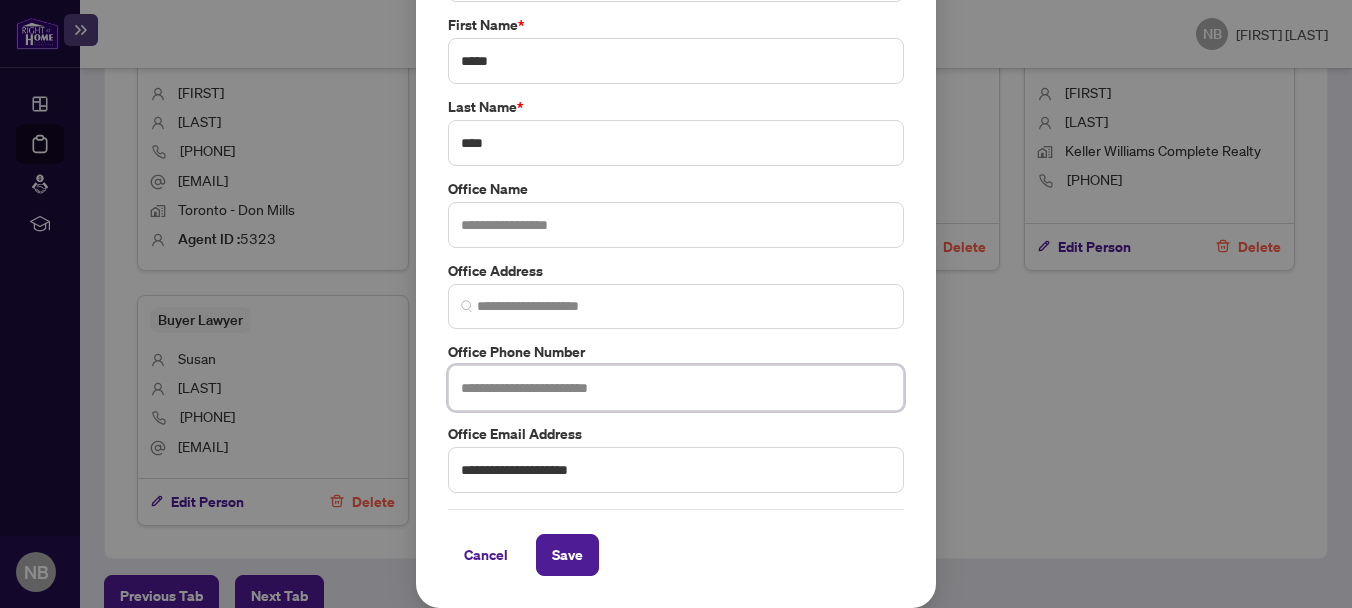 click at bounding box center [676, 388] 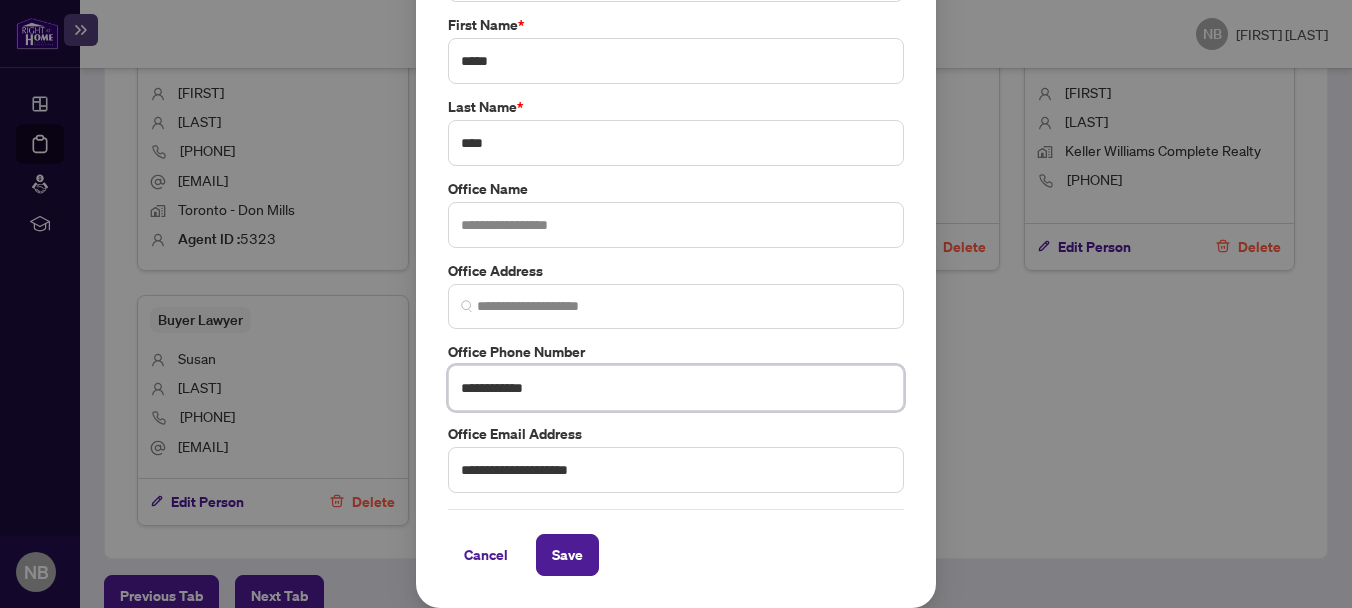 type on "**********" 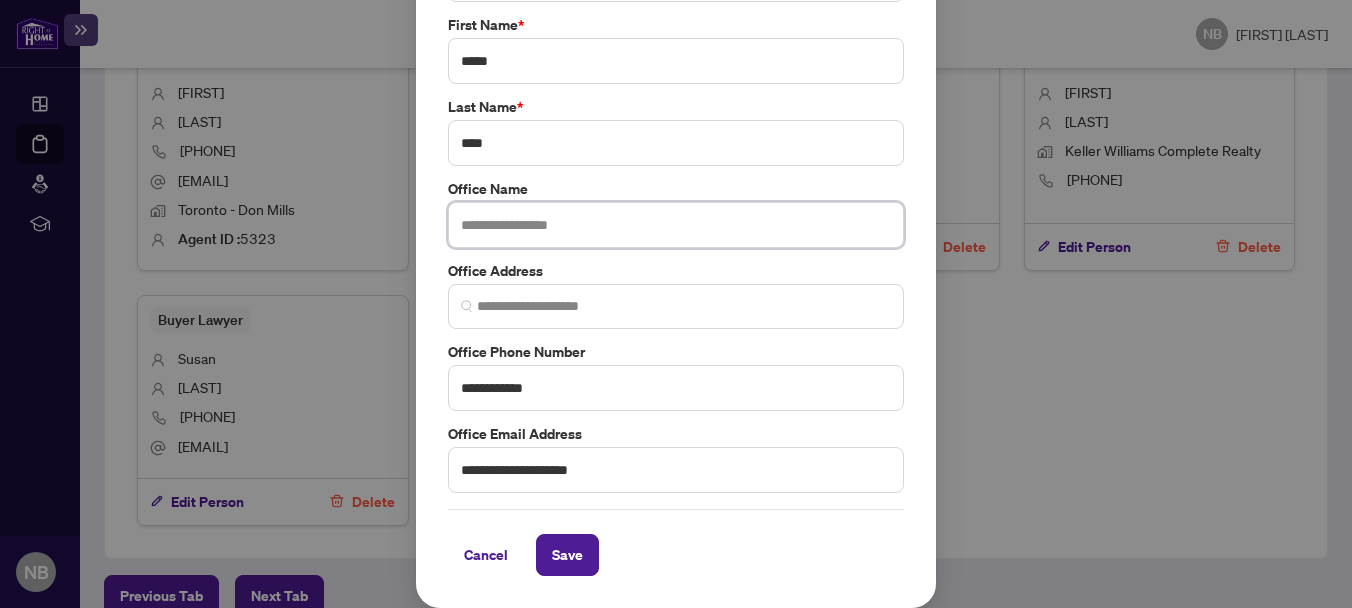 click at bounding box center [676, 225] 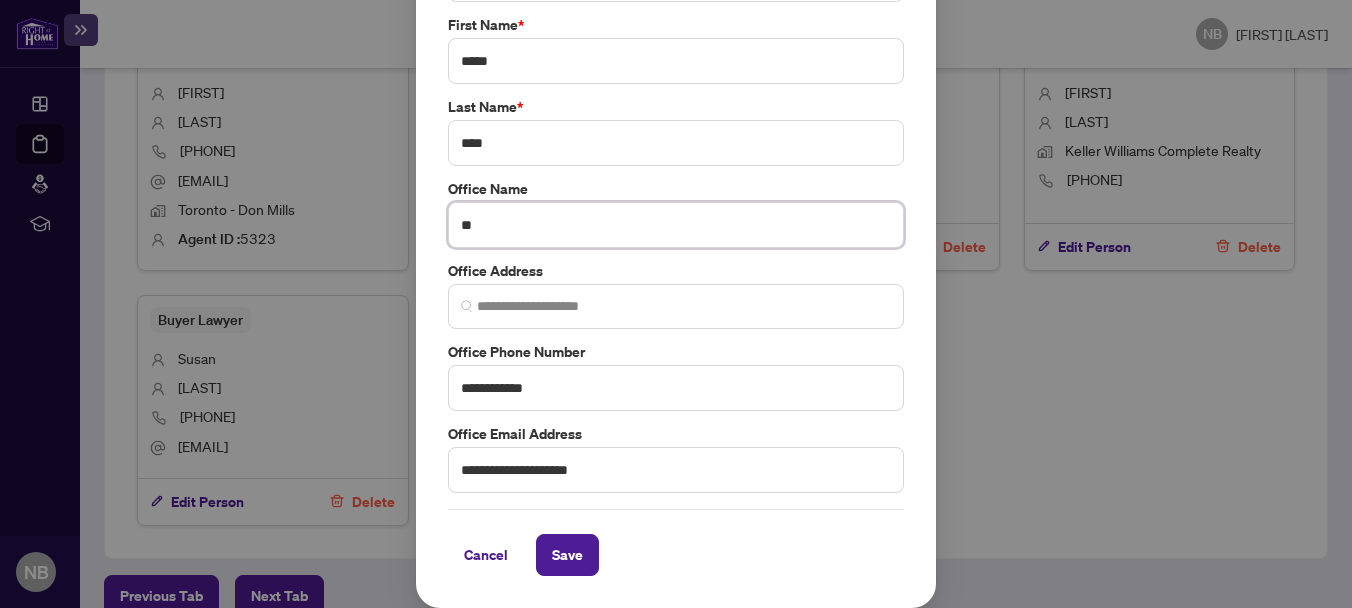 type on "*" 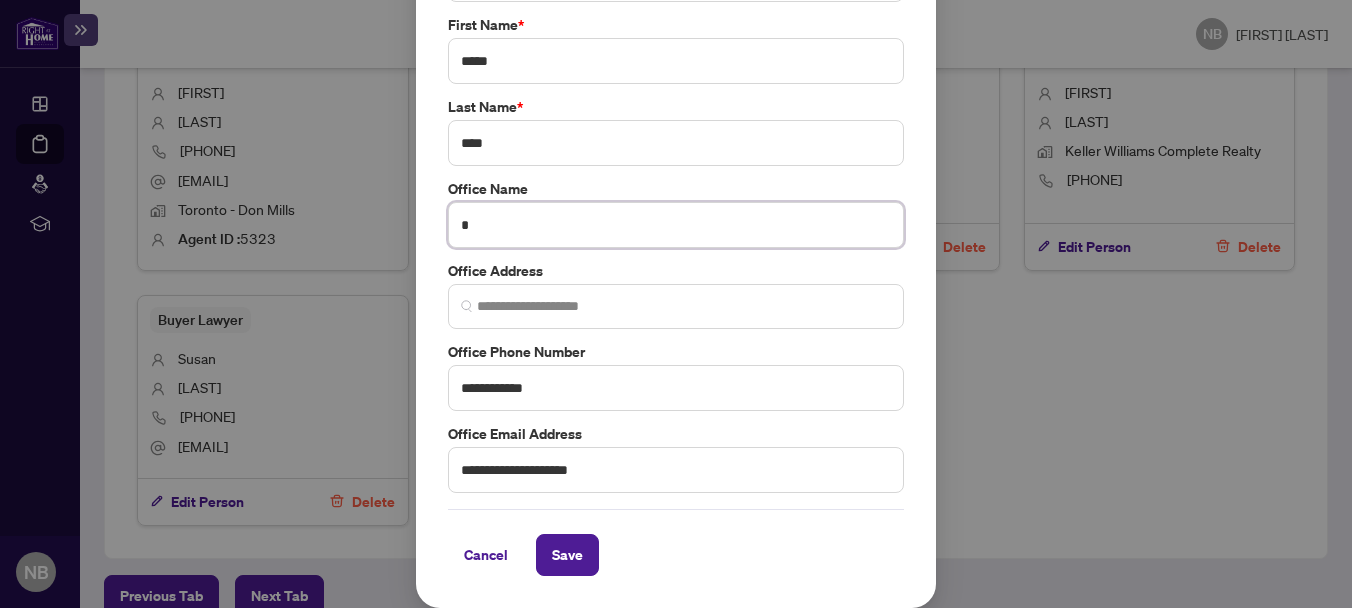 type 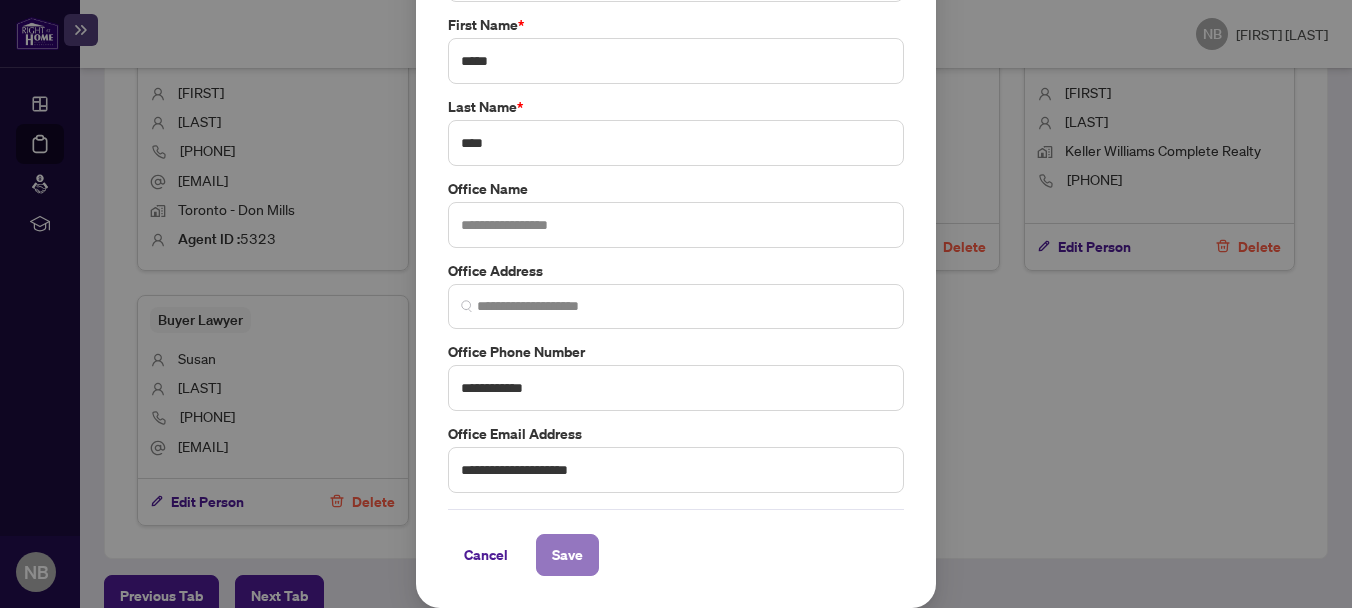 click on "Save" at bounding box center [567, 555] 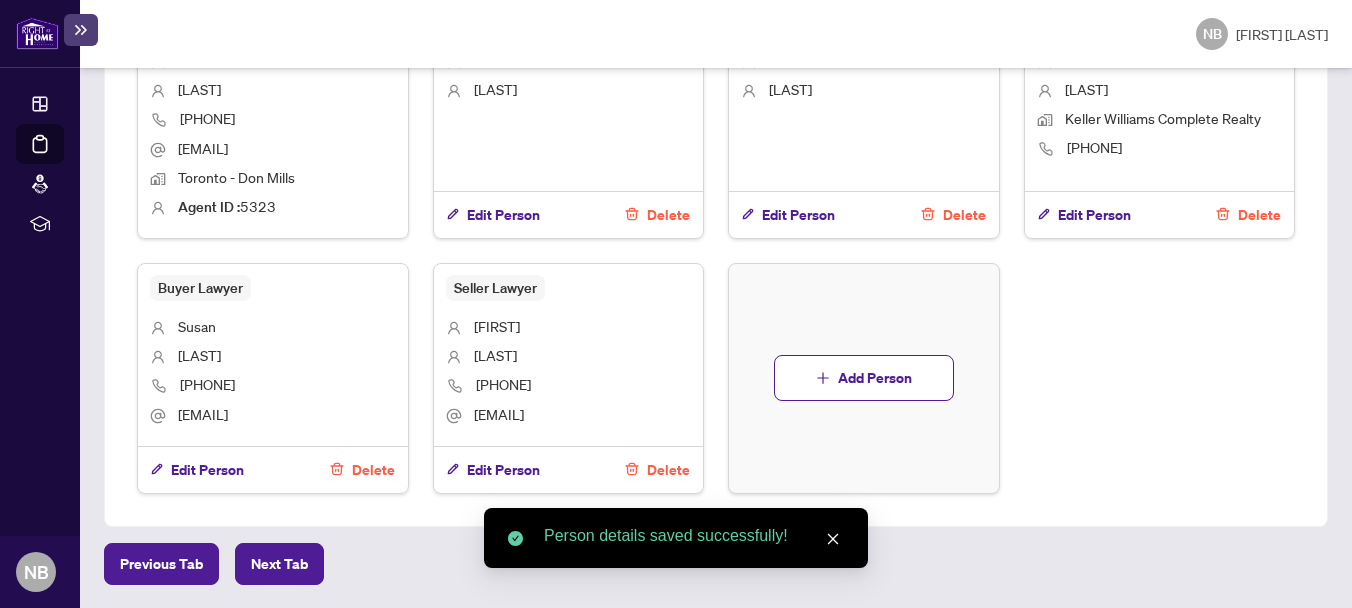 scroll, scrollTop: 1337, scrollLeft: 0, axis: vertical 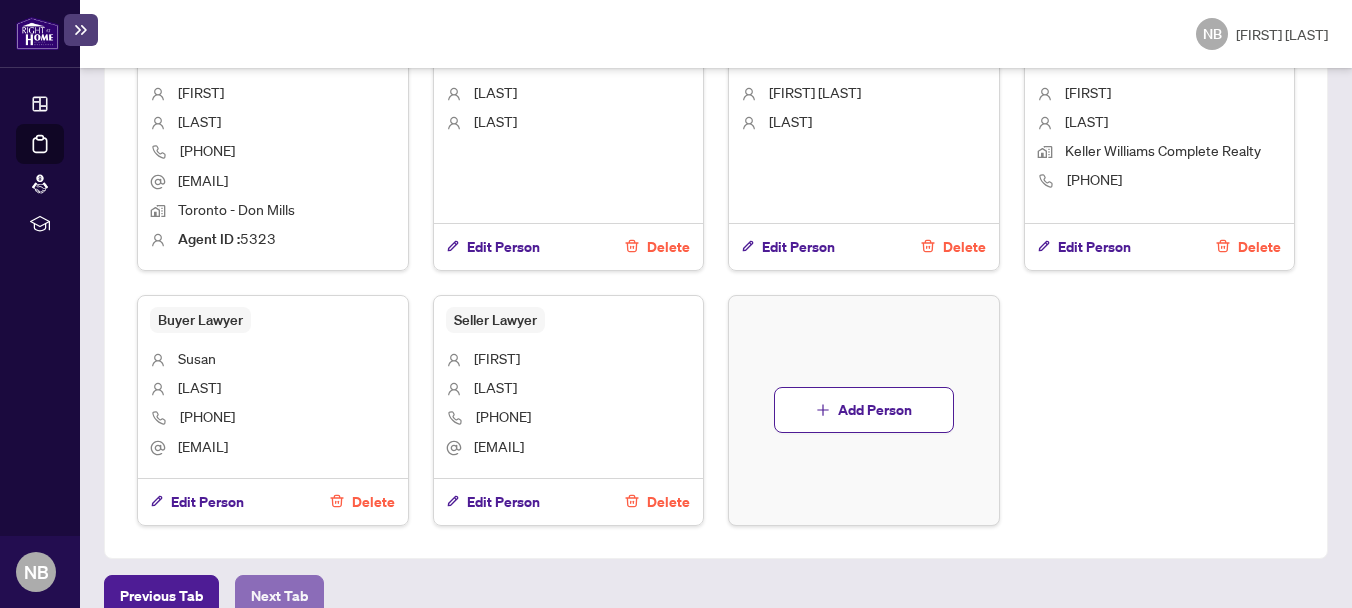 click on "Next Tab" at bounding box center (279, 596) 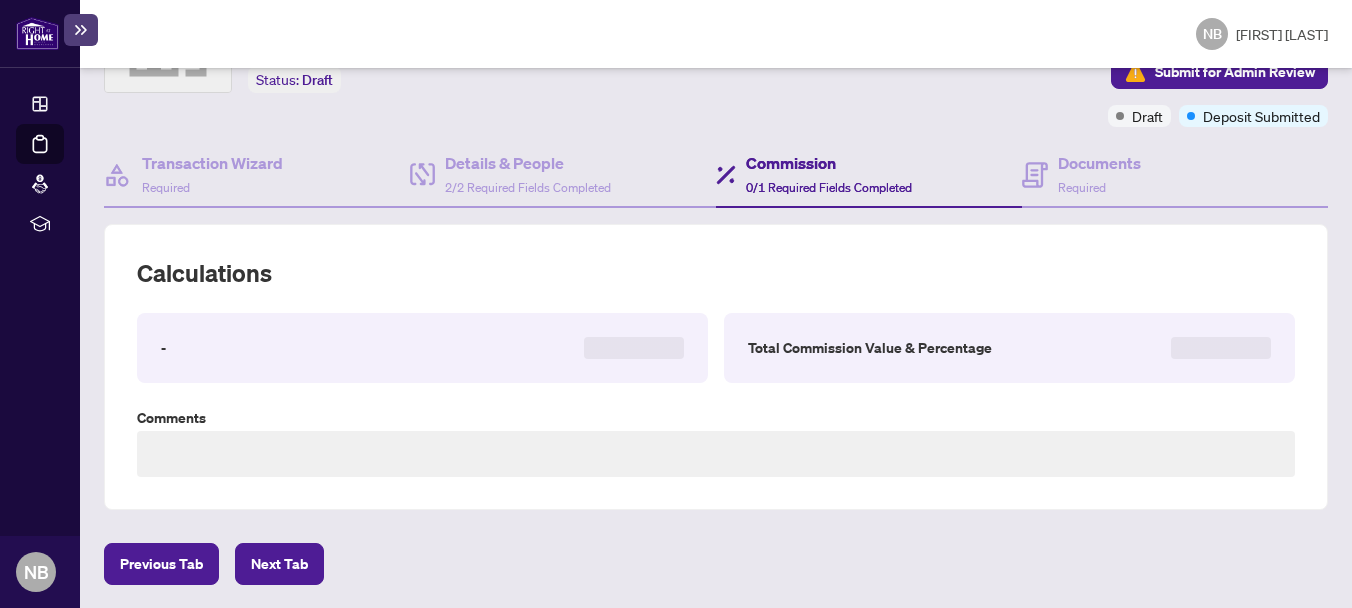 scroll, scrollTop: 596, scrollLeft: 0, axis: vertical 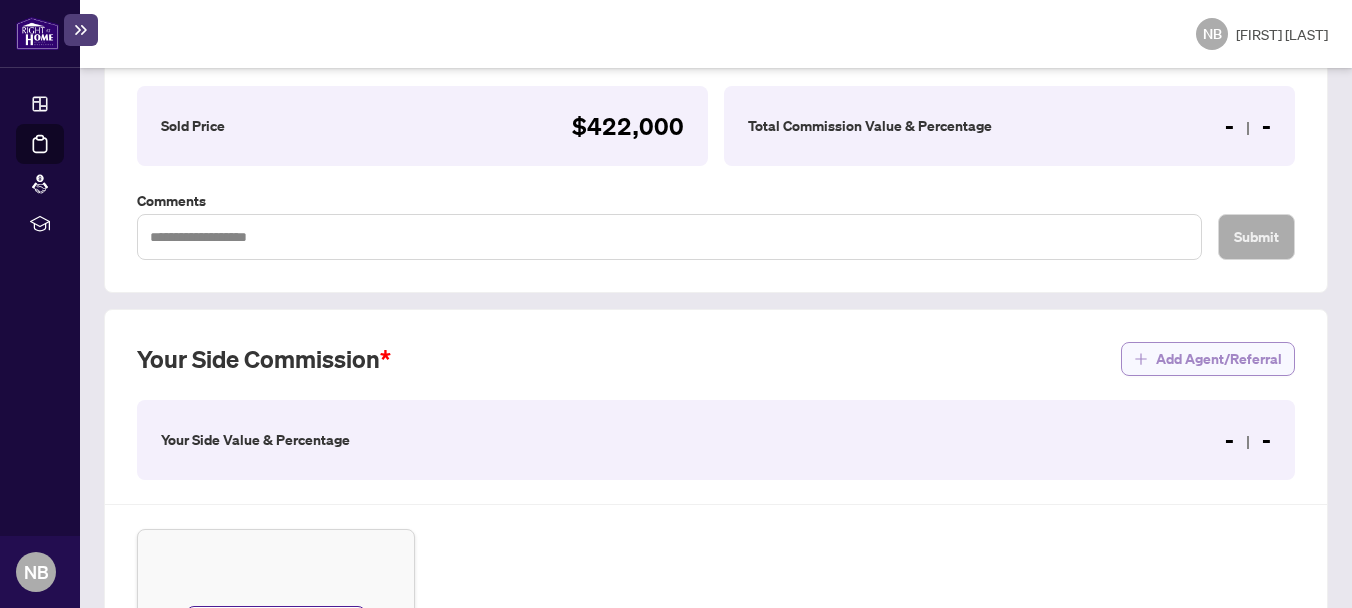 click on "Add Agent/Referral" at bounding box center [1219, 359] 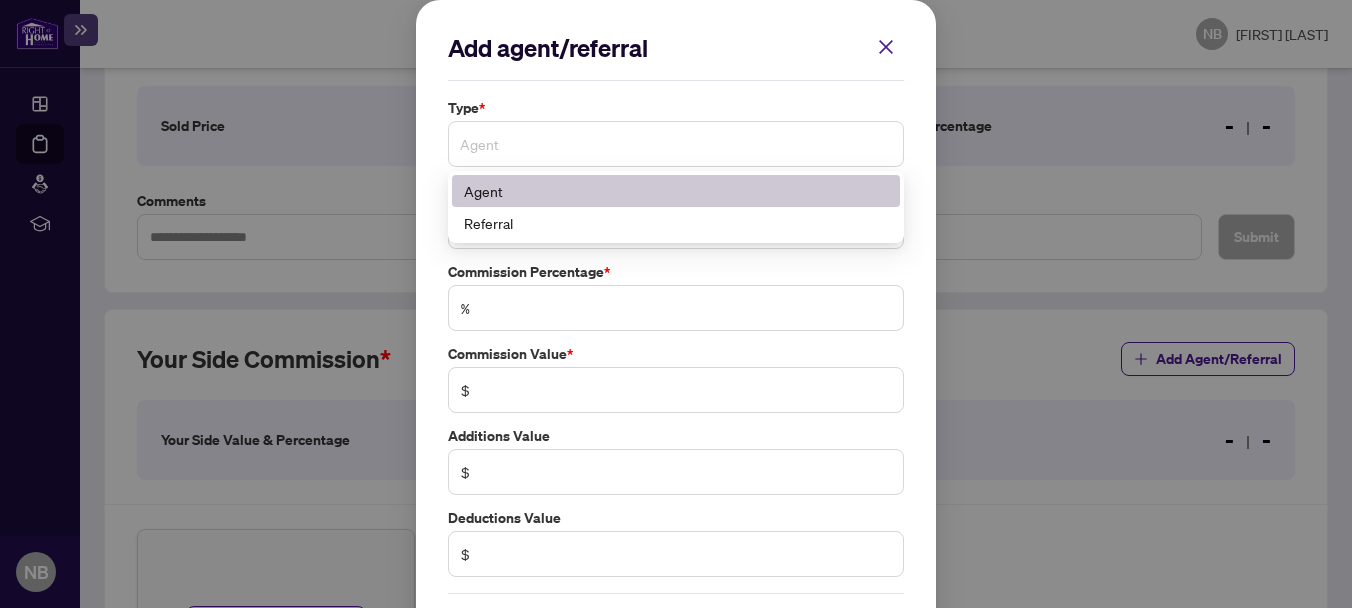 click on "Agent" at bounding box center (676, 144) 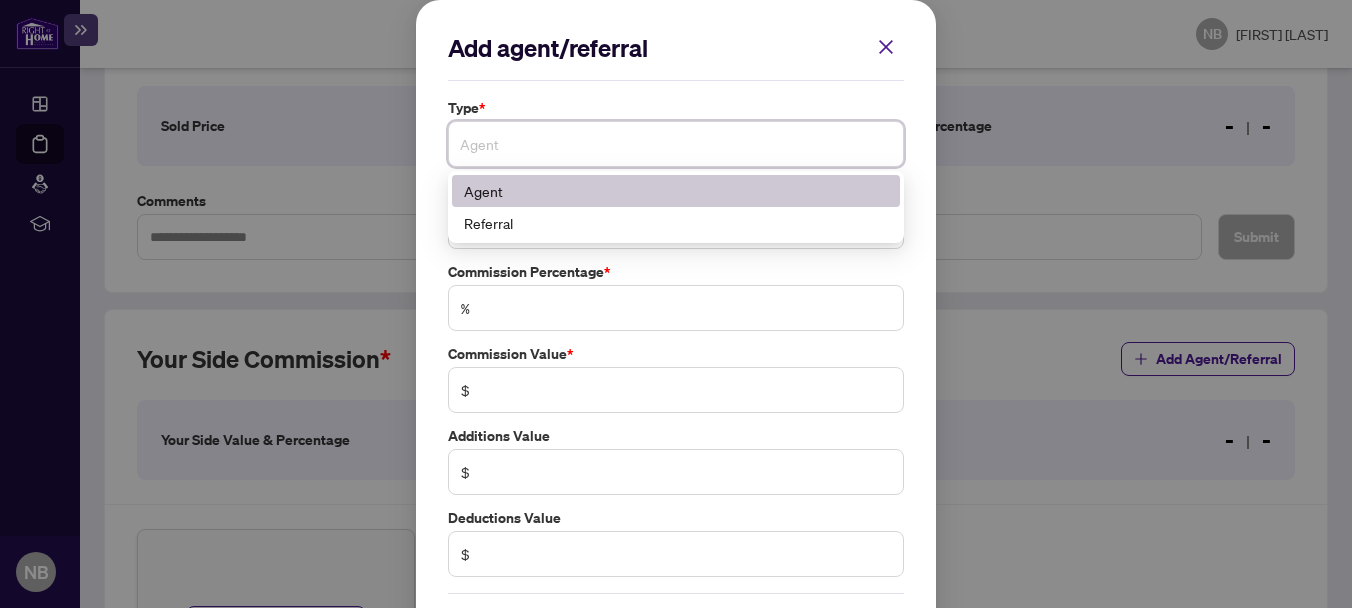click on "Agent" at bounding box center [676, 191] 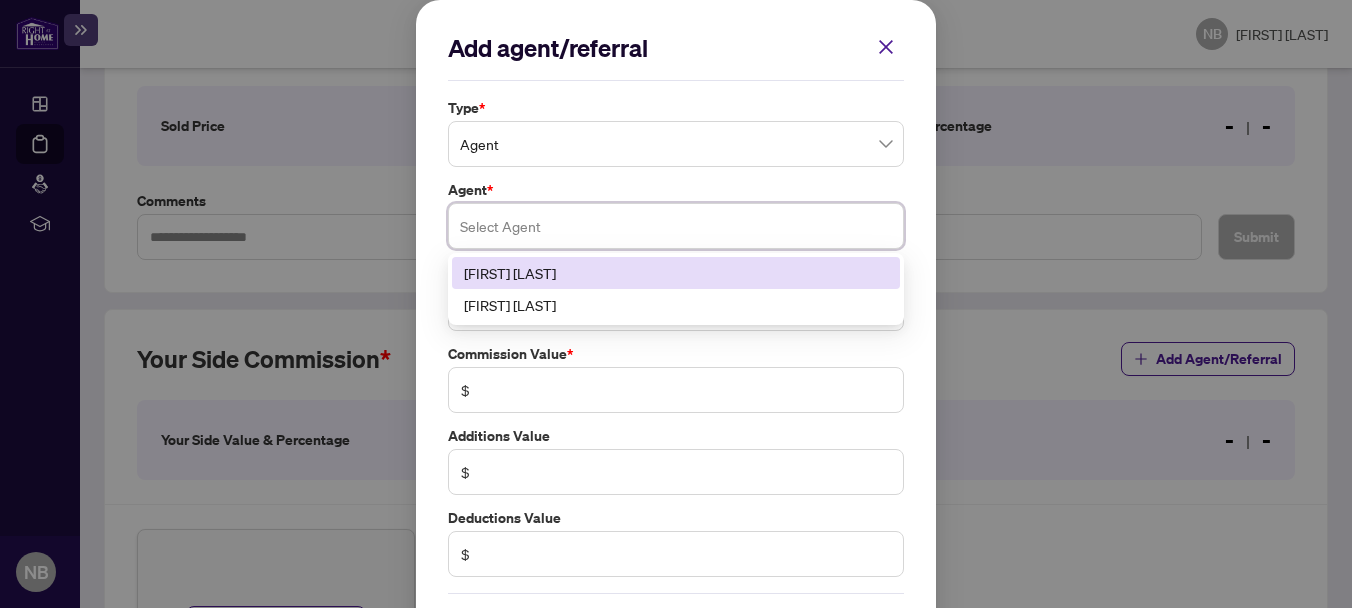 click at bounding box center (676, 226) 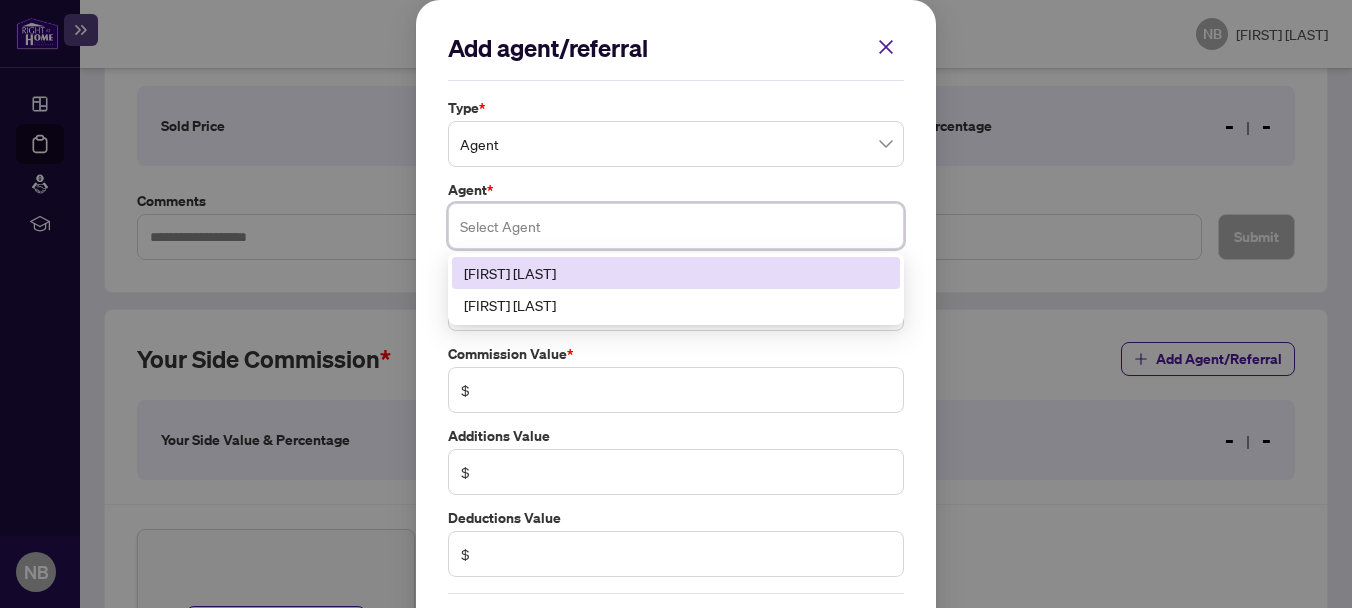 click on "[FIRST] [LAST]" at bounding box center (676, 273) 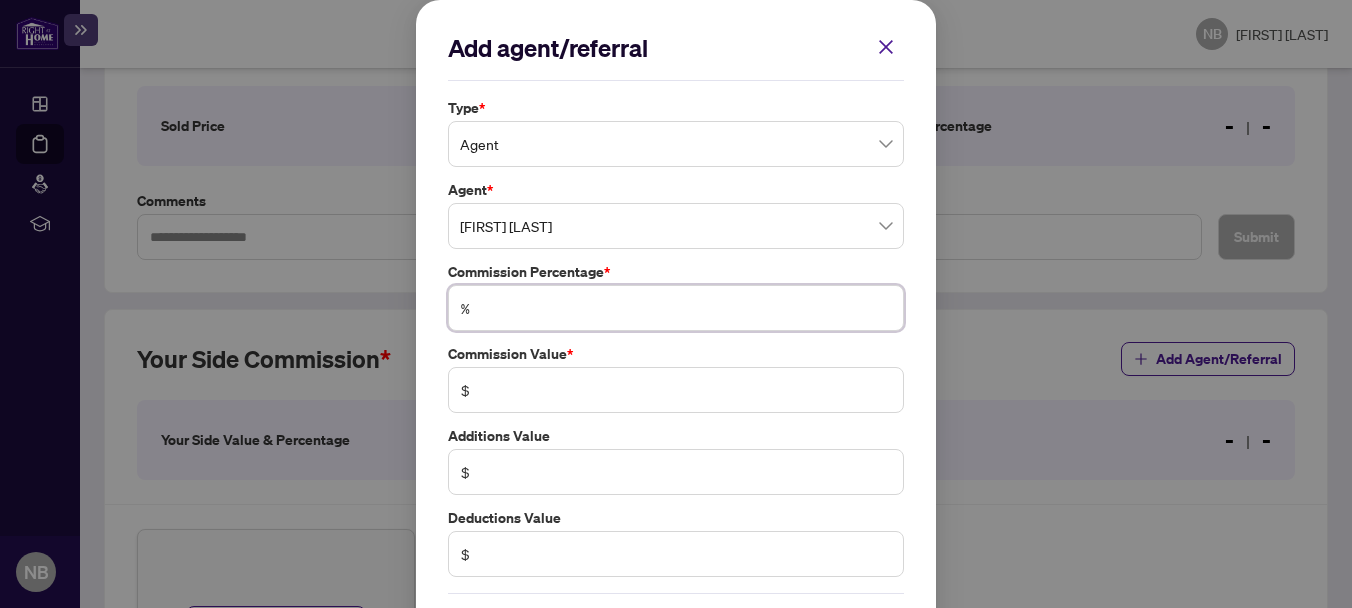 click at bounding box center [686, 308] 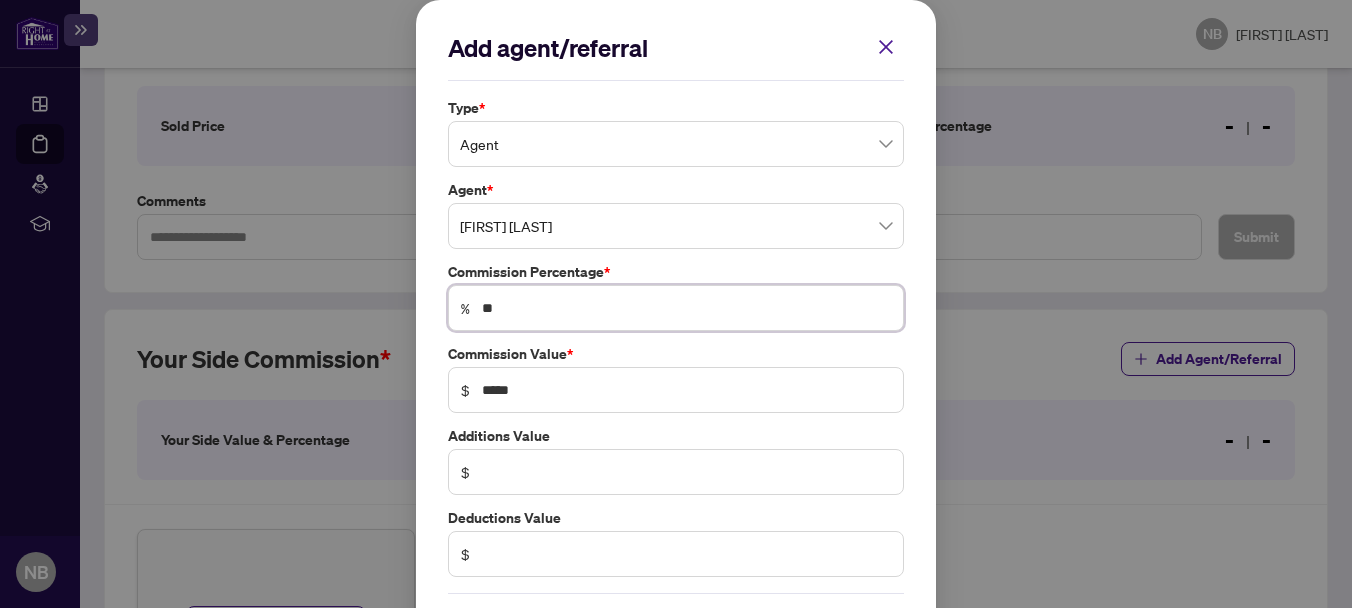 type on "***" 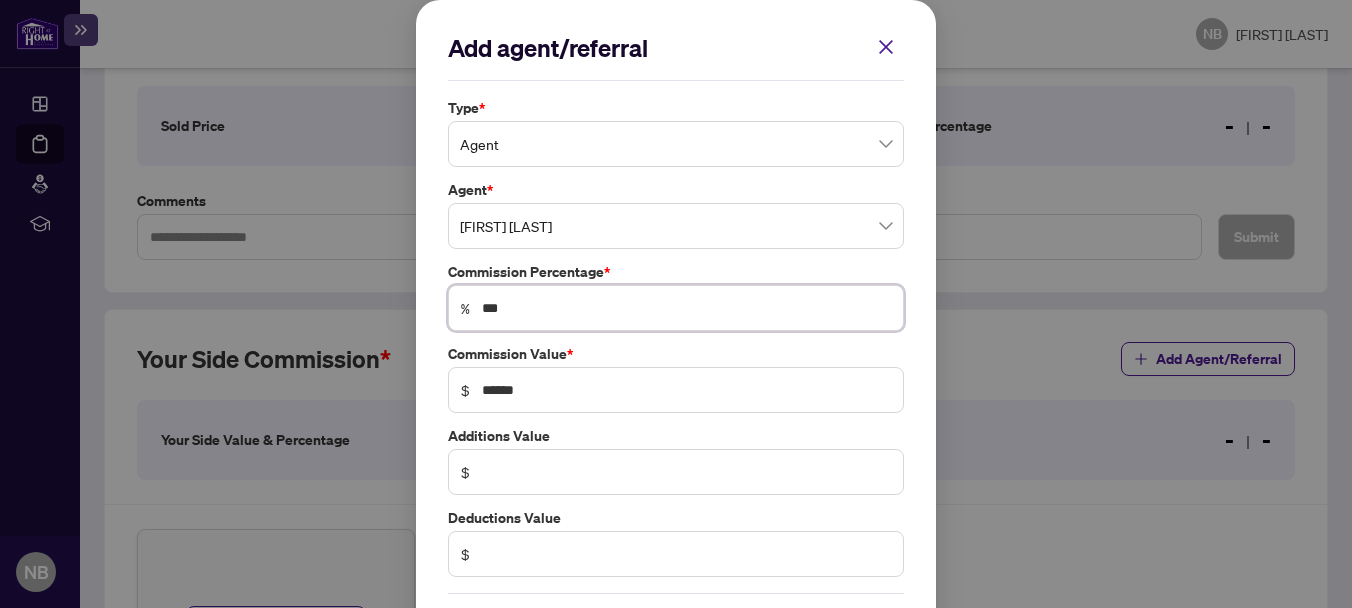 type on "***" 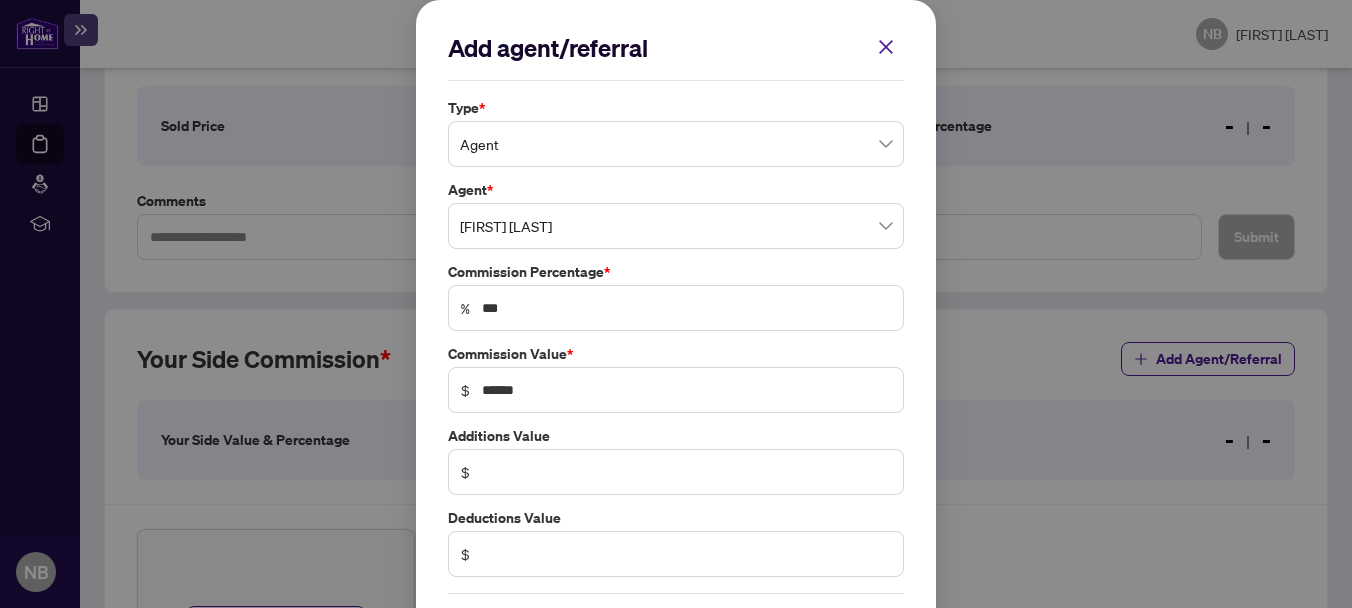 scroll, scrollTop: 84, scrollLeft: 0, axis: vertical 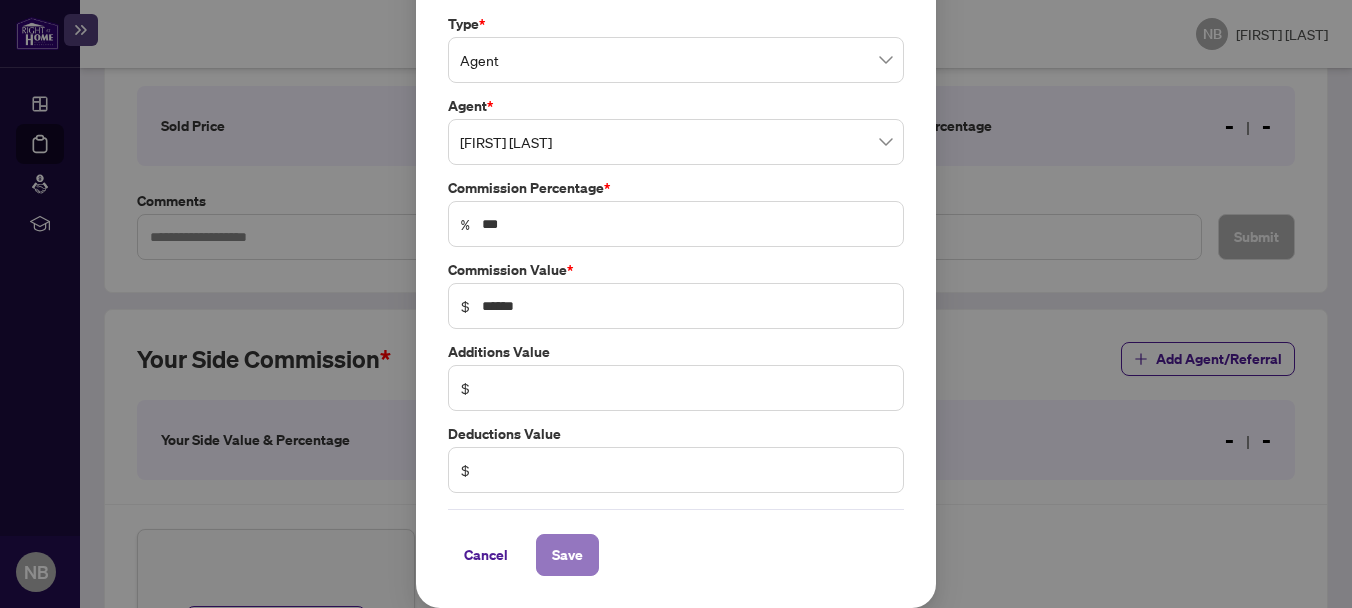 click on "Save" at bounding box center (567, 555) 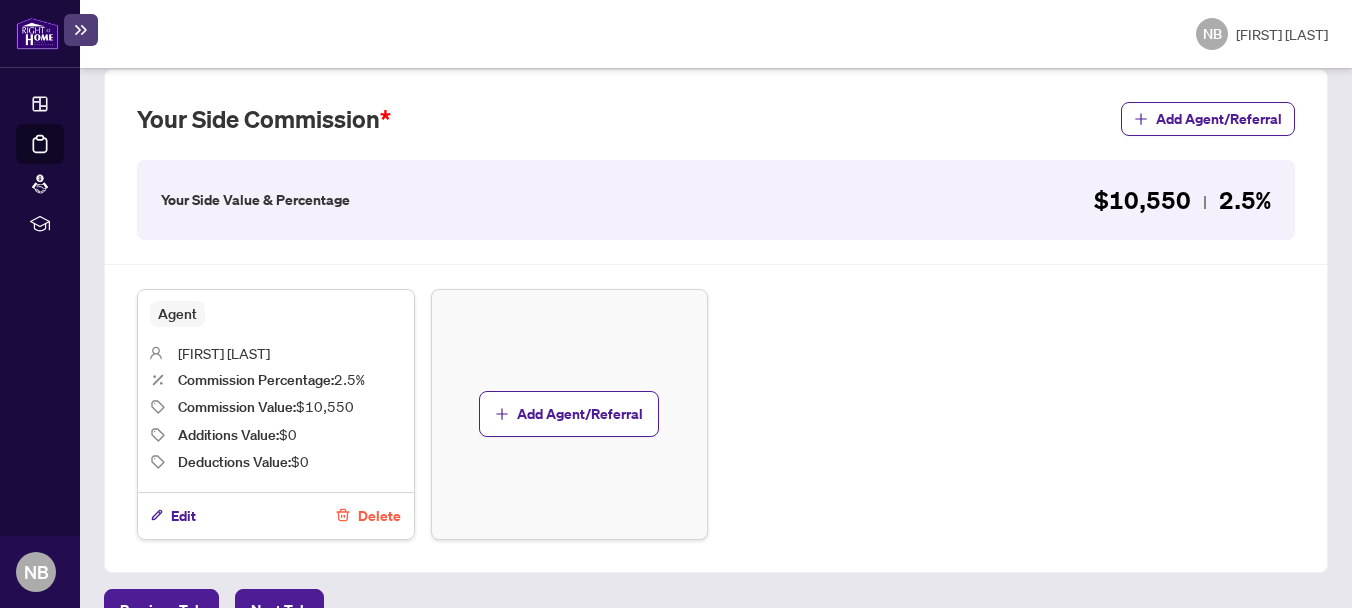 scroll, scrollTop: 642, scrollLeft: 0, axis: vertical 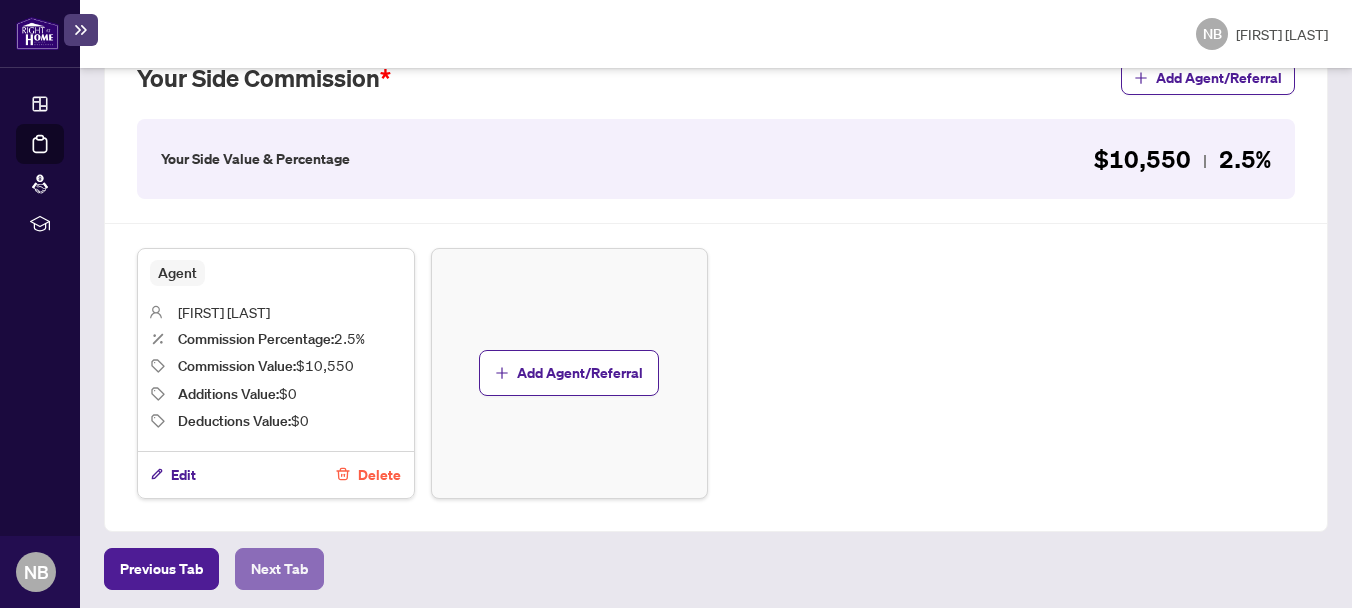 click on "Next Tab" at bounding box center (279, 569) 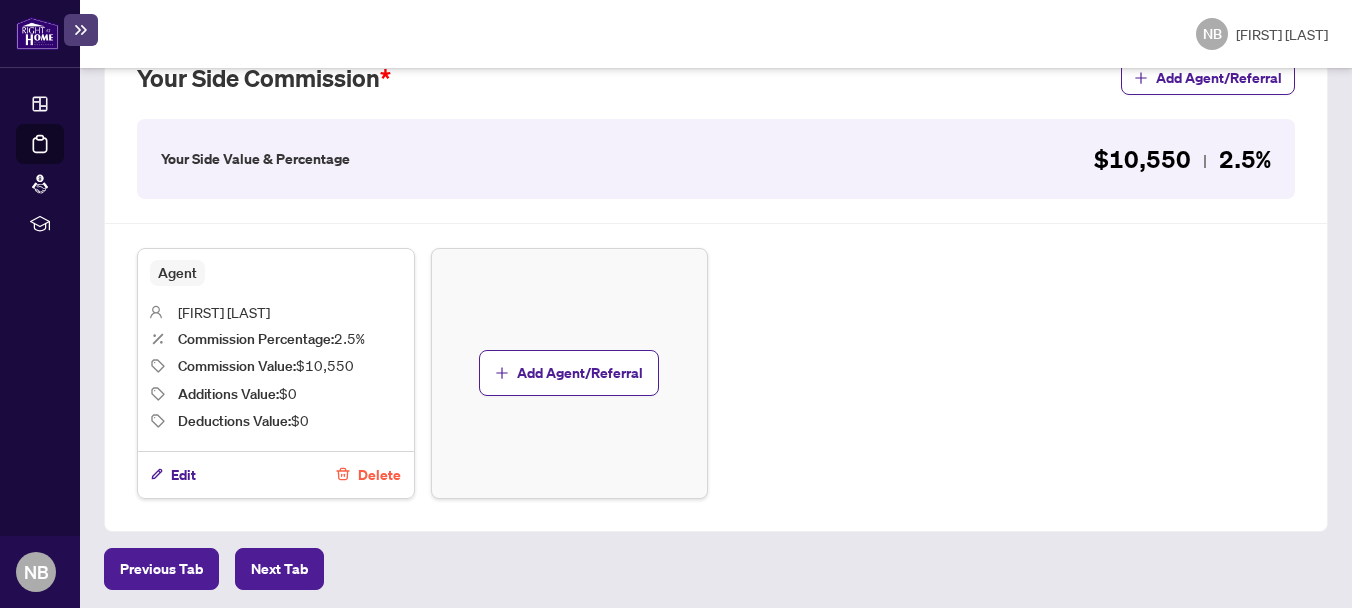 scroll, scrollTop: 0, scrollLeft: 0, axis: both 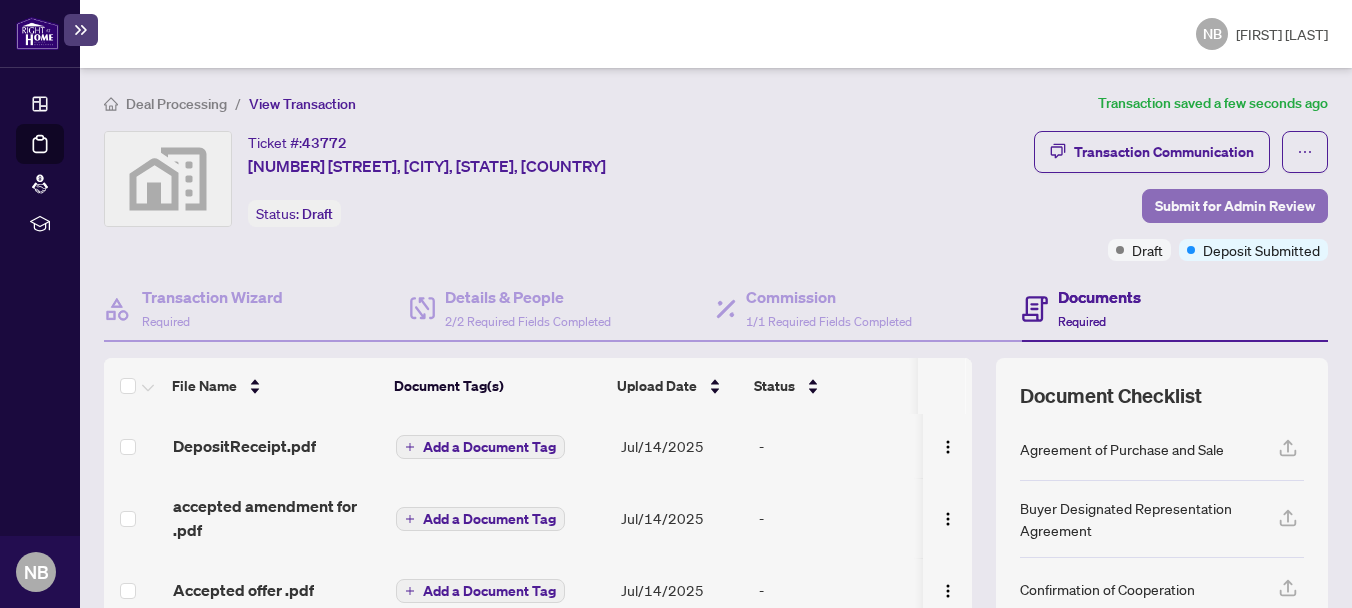 click on "Submit for Admin Review" at bounding box center [1235, 206] 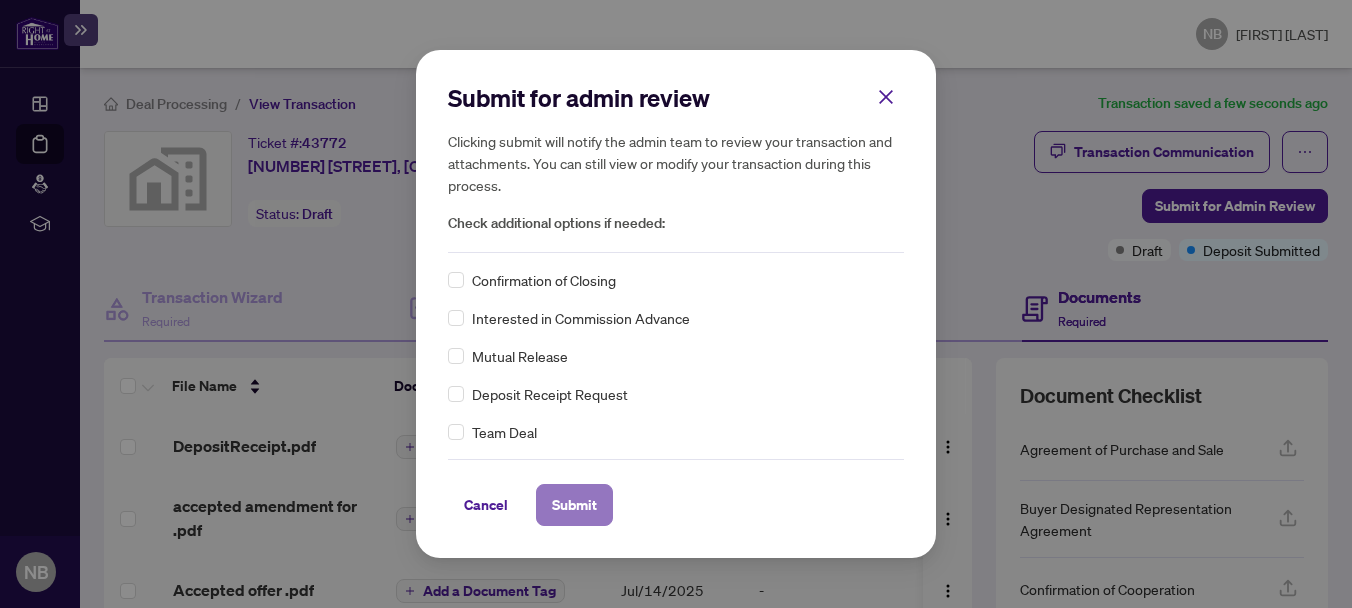 click on "Submit" at bounding box center [574, 505] 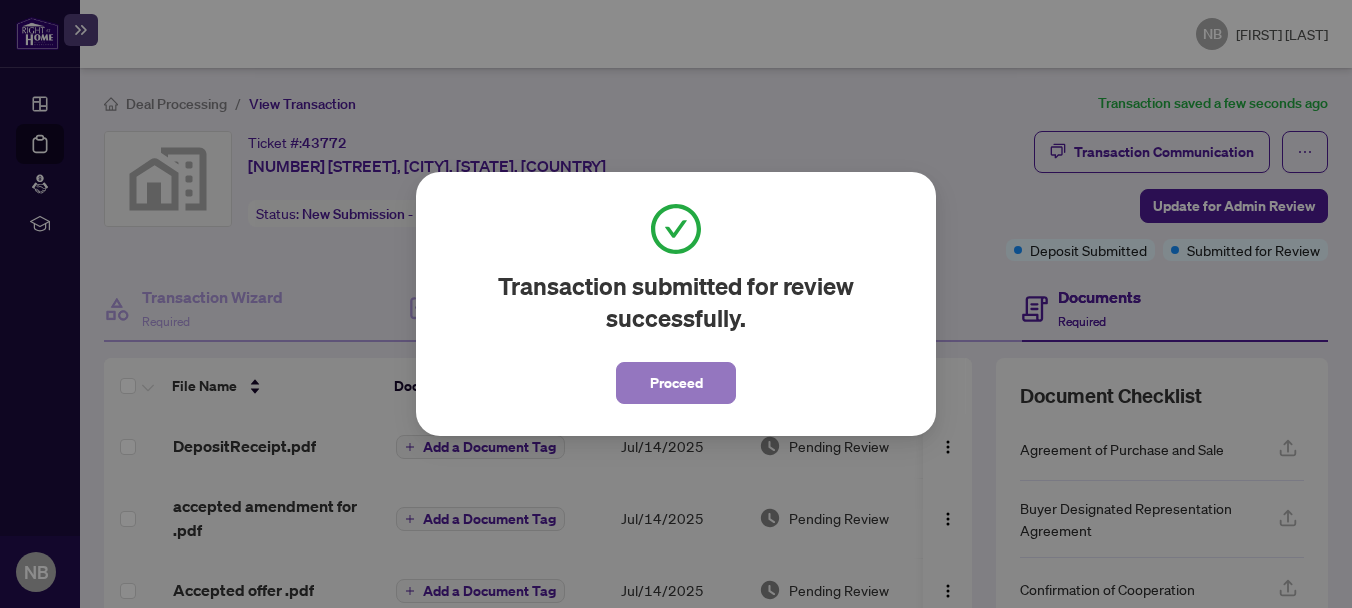 click on "Proceed" at bounding box center (676, 383) 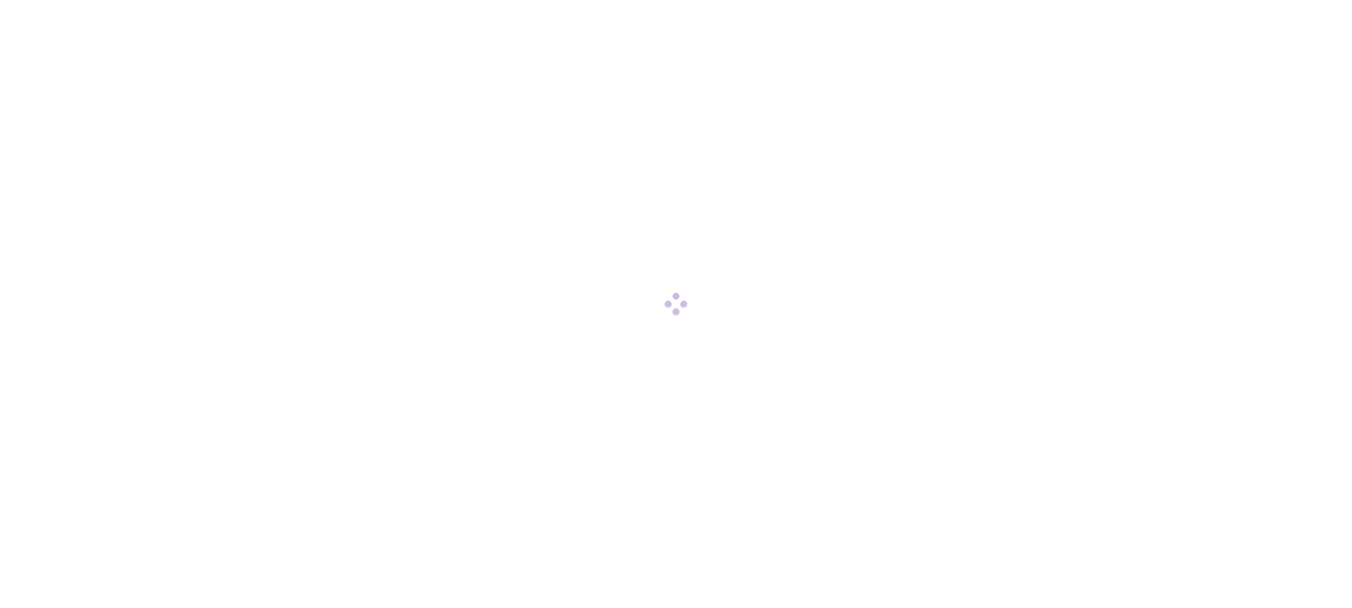 scroll, scrollTop: 0, scrollLeft: 0, axis: both 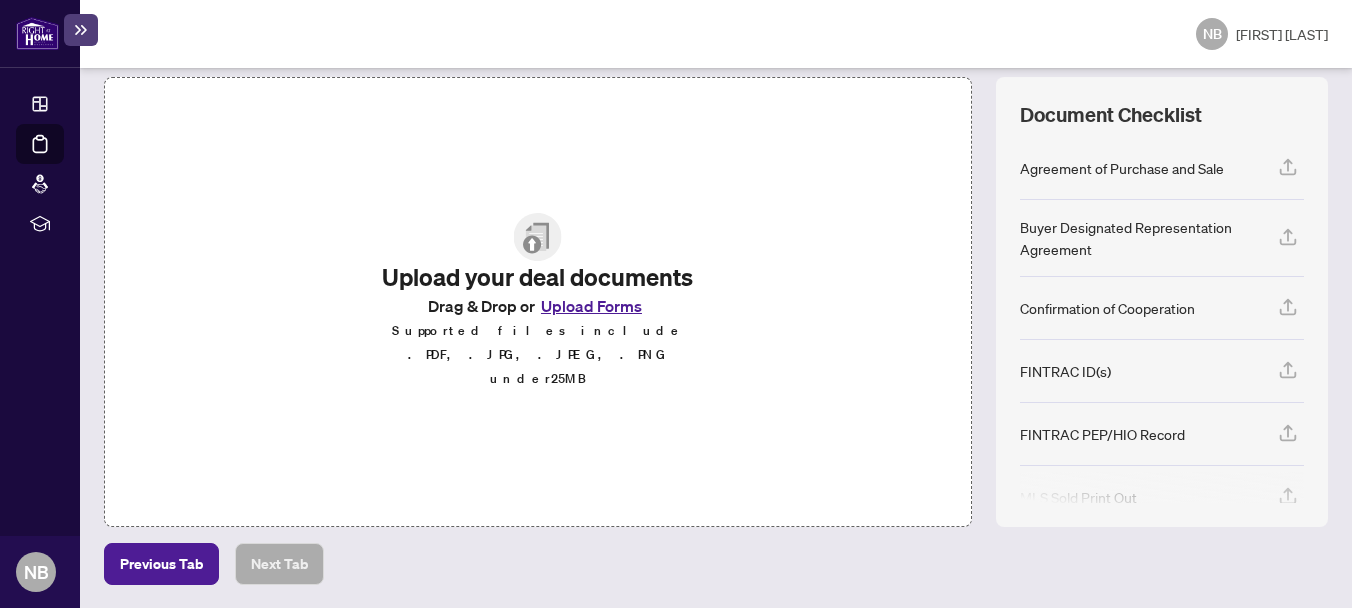 click at bounding box center [538, 237] 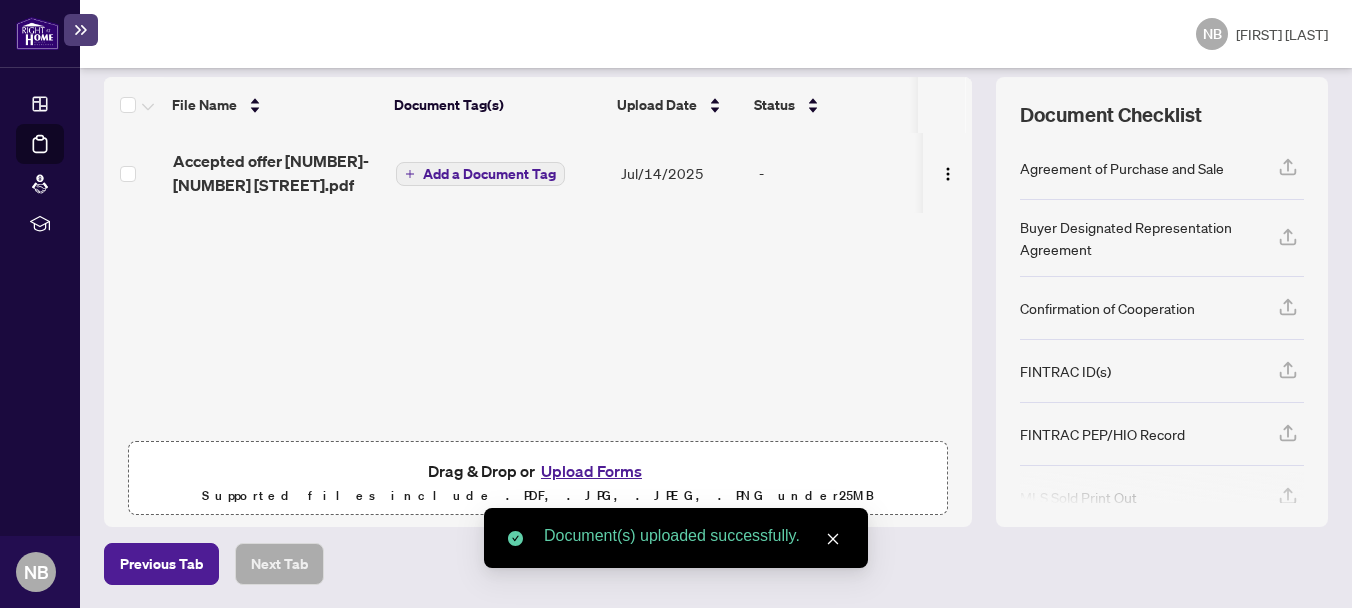 click on "Upload Forms" at bounding box center [591, 471] 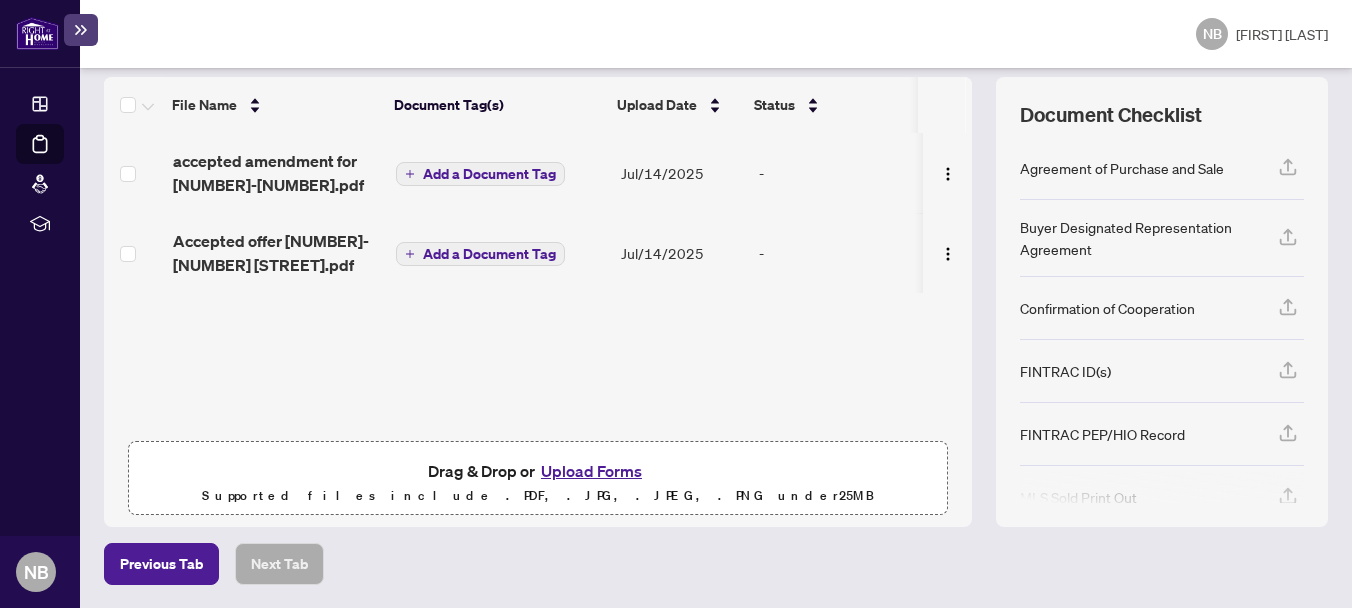 scroll, scrollTop: 0, scrollLeft: 0, axis: both 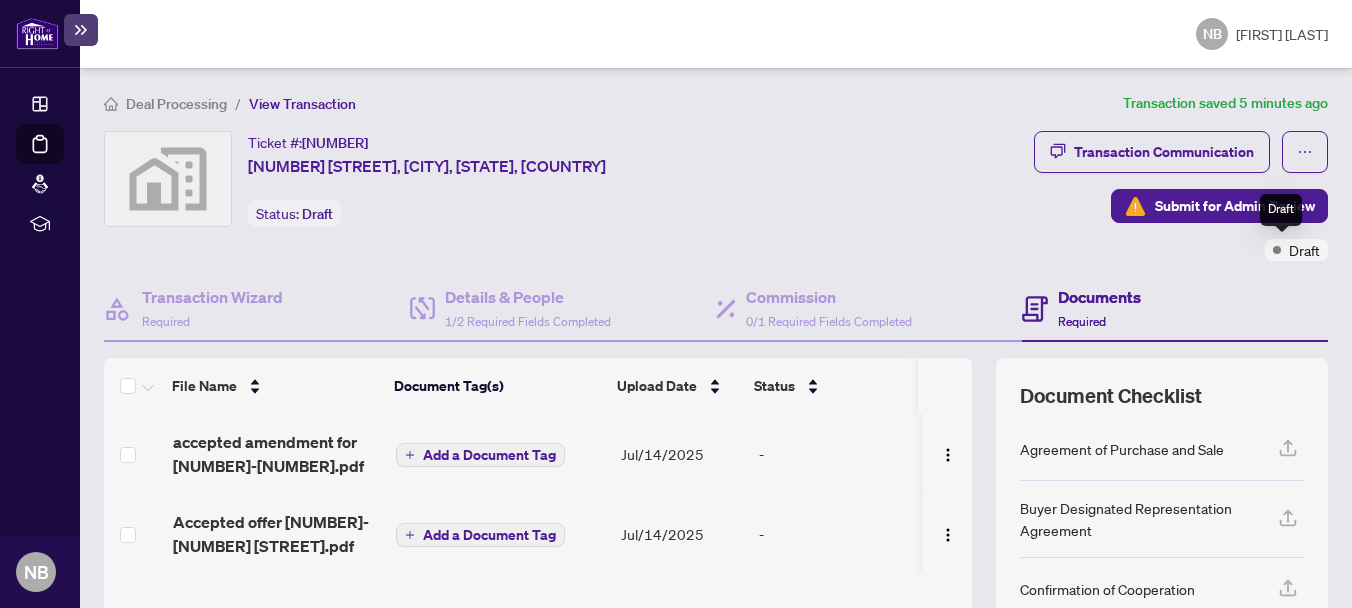 click on "Draft" at bounding box center [1304, 250] 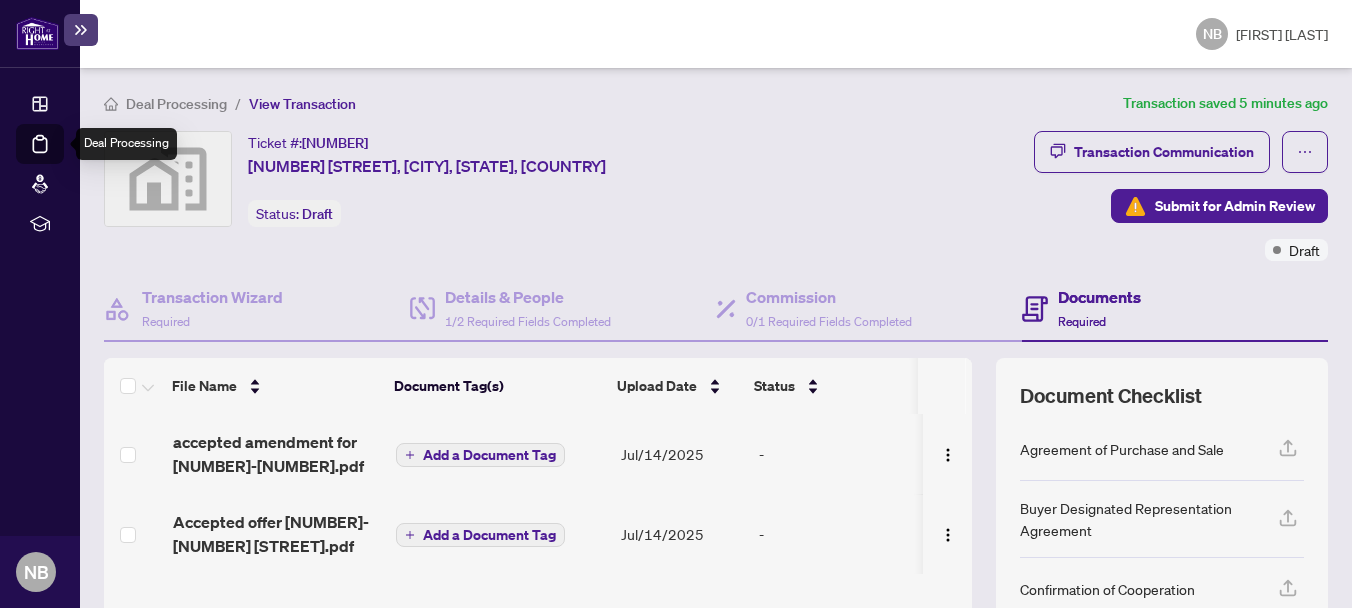click on "Deal Processing" at bounding box center [63, 158] 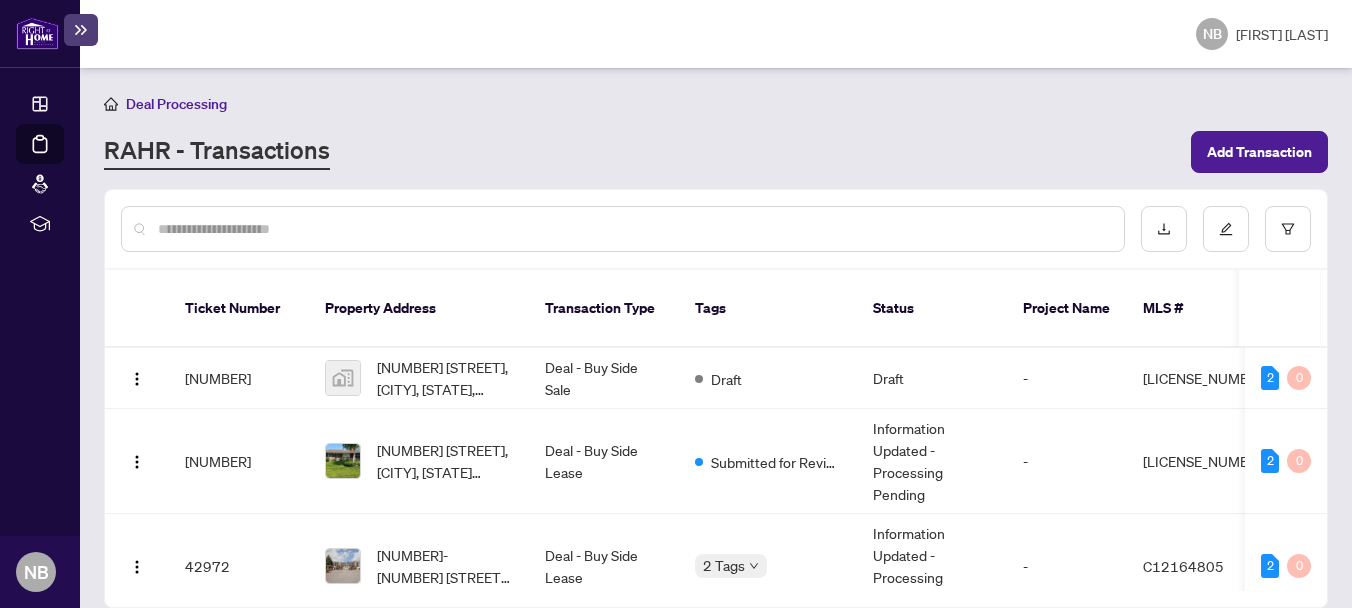 scroll, scrollTop: 1, scrollLeft: 0, axis: vertical 